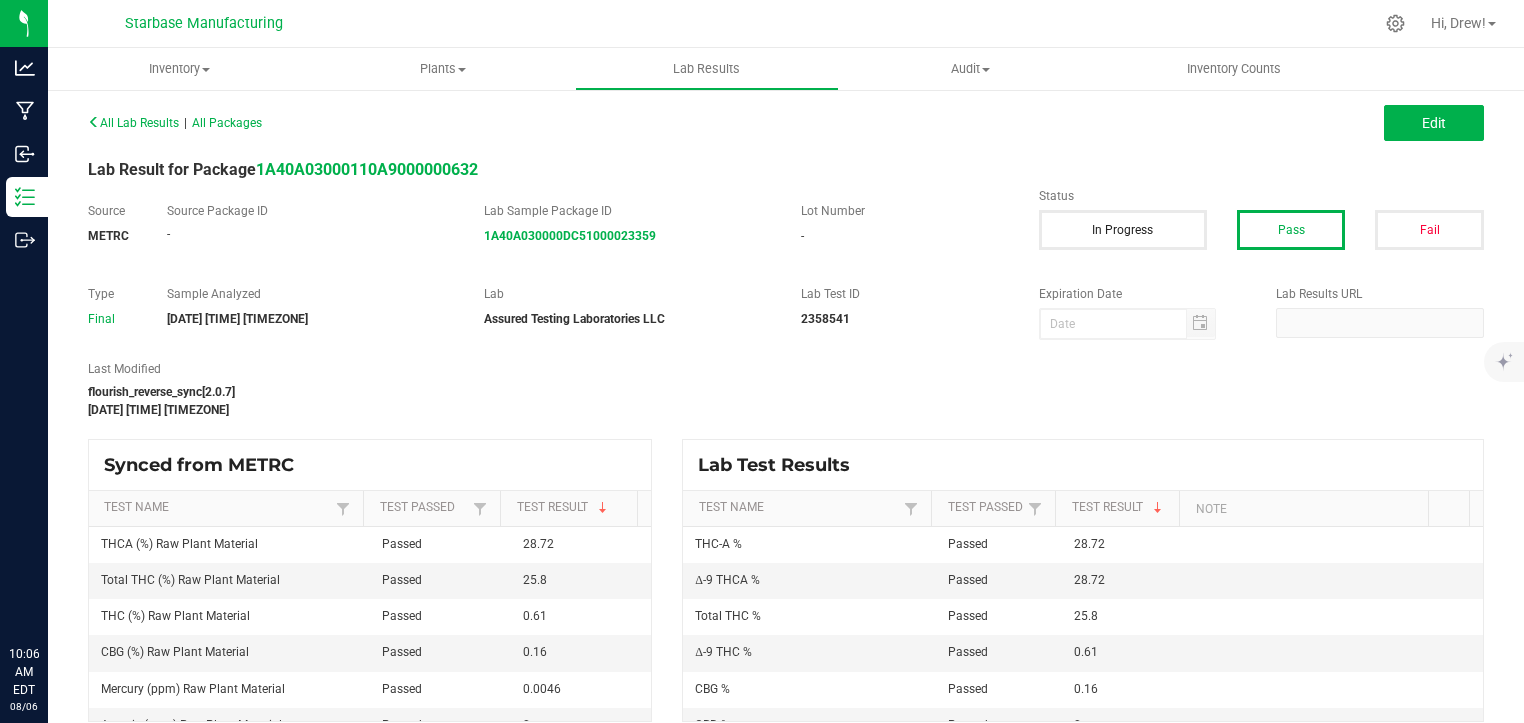 scroll, scrollTop: 0, scrollLeft: 0, axis: both 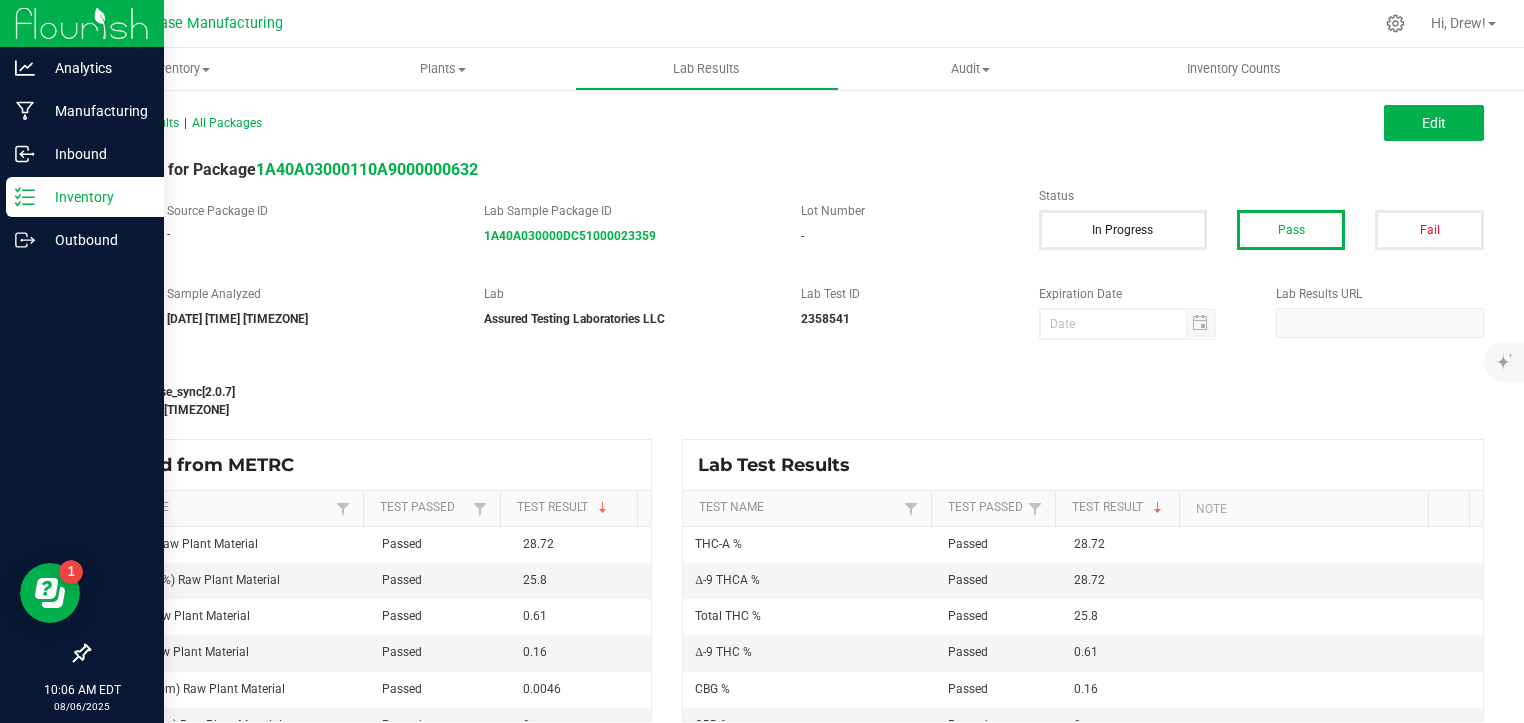 click 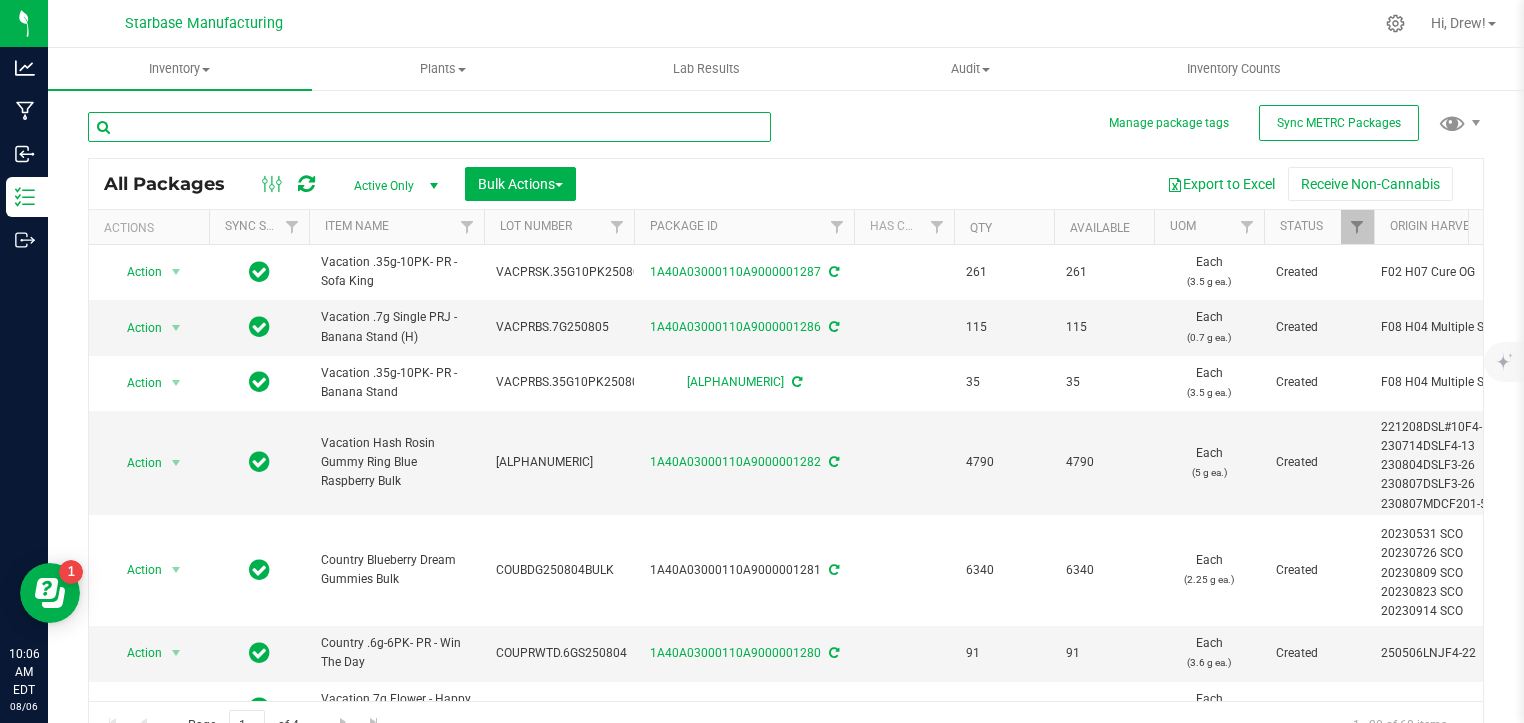 click at bounding box center (429, 127) 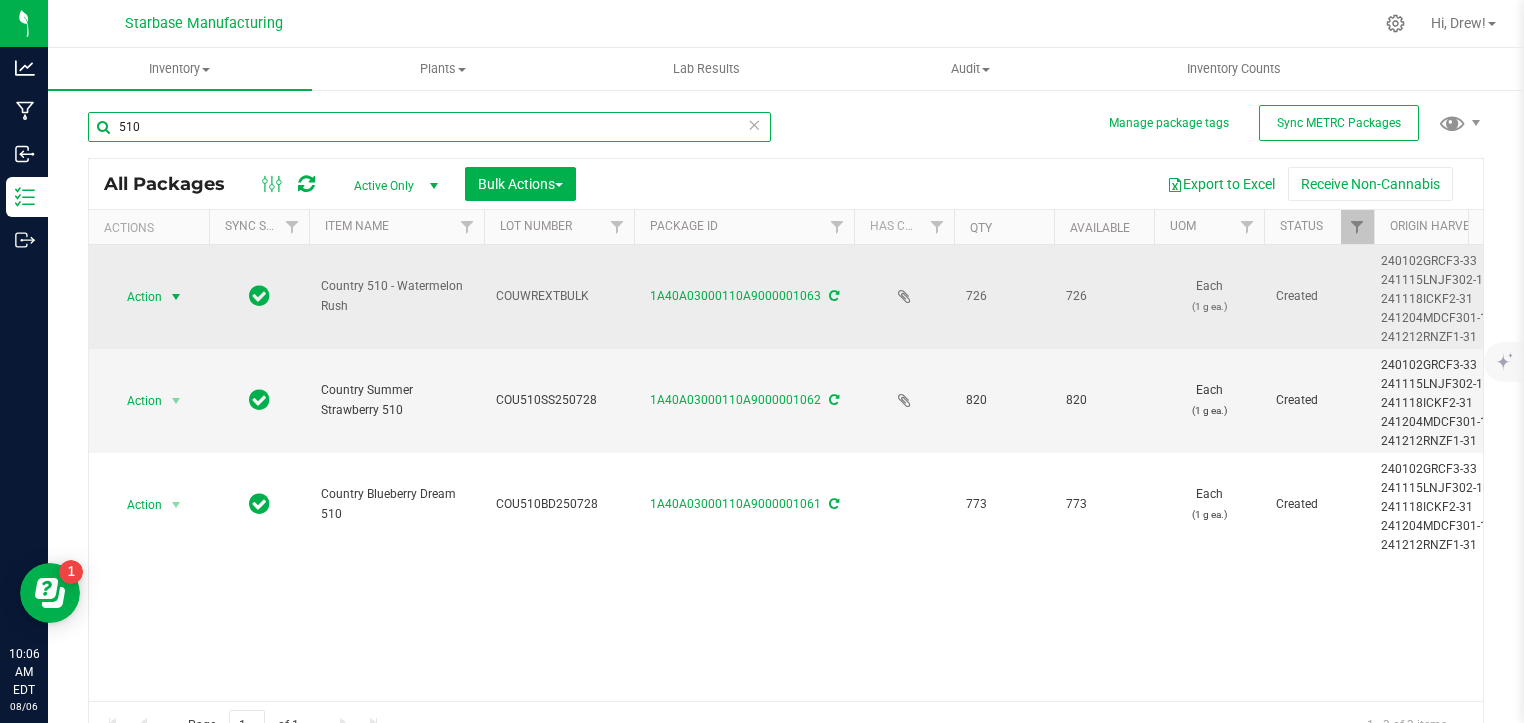 type on "510" 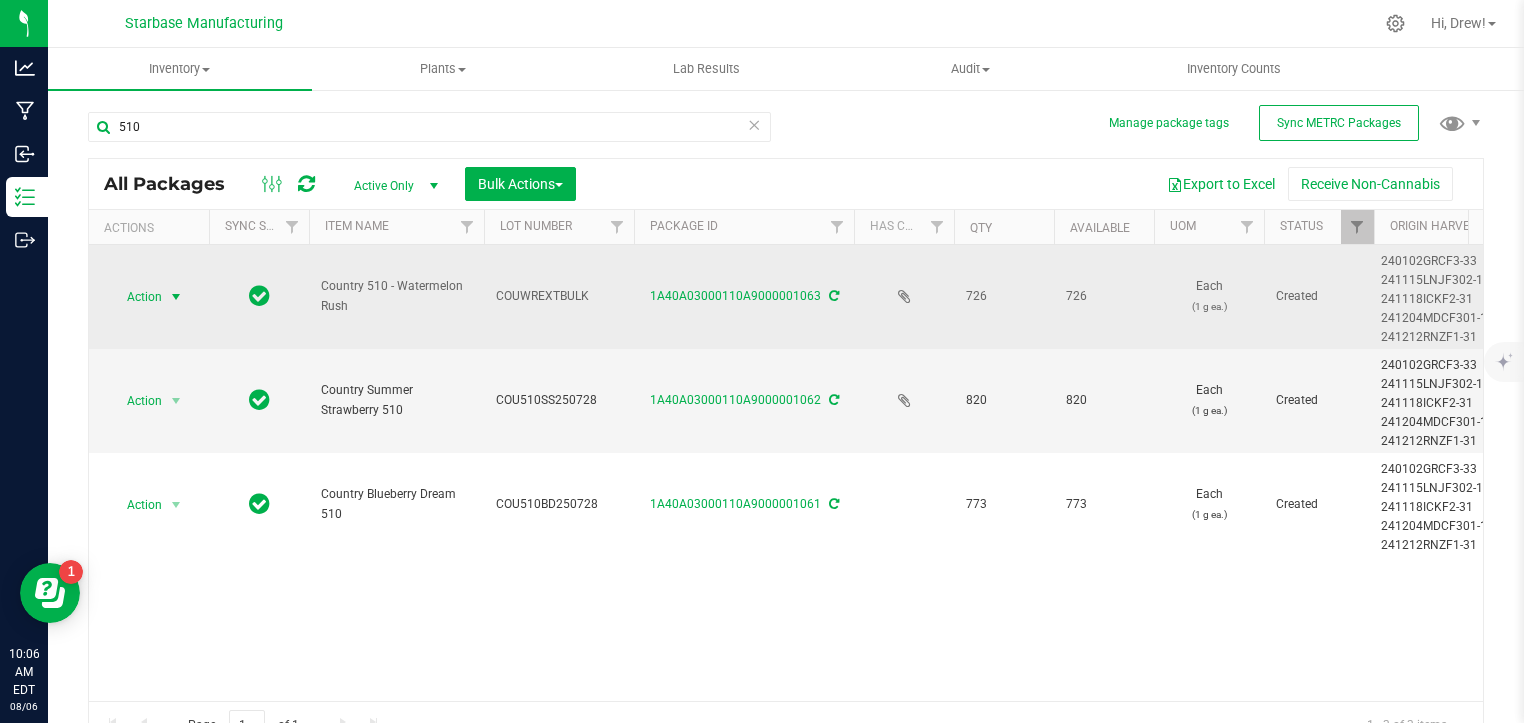 click at bounding box center (176, 297) 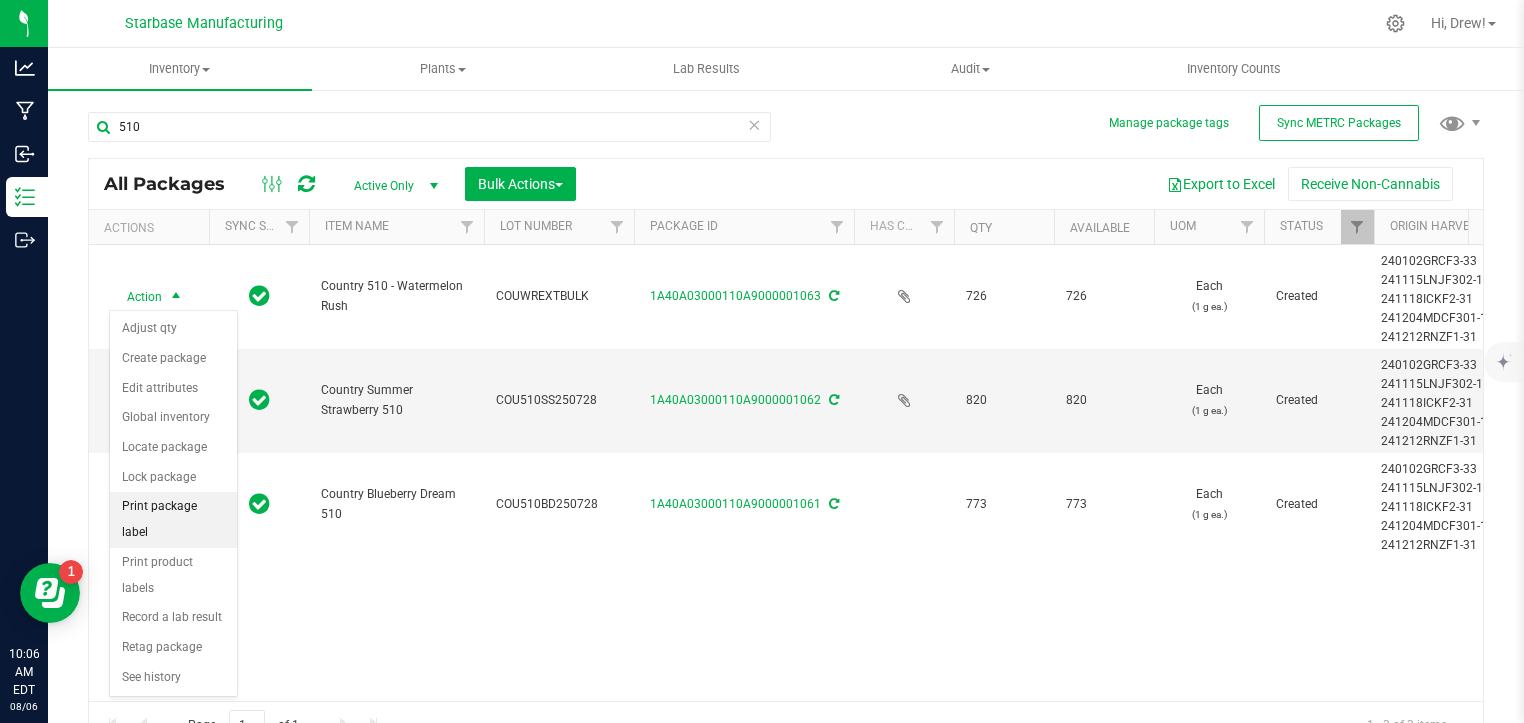 click on "Print package label" at bounding box center (173, 519) 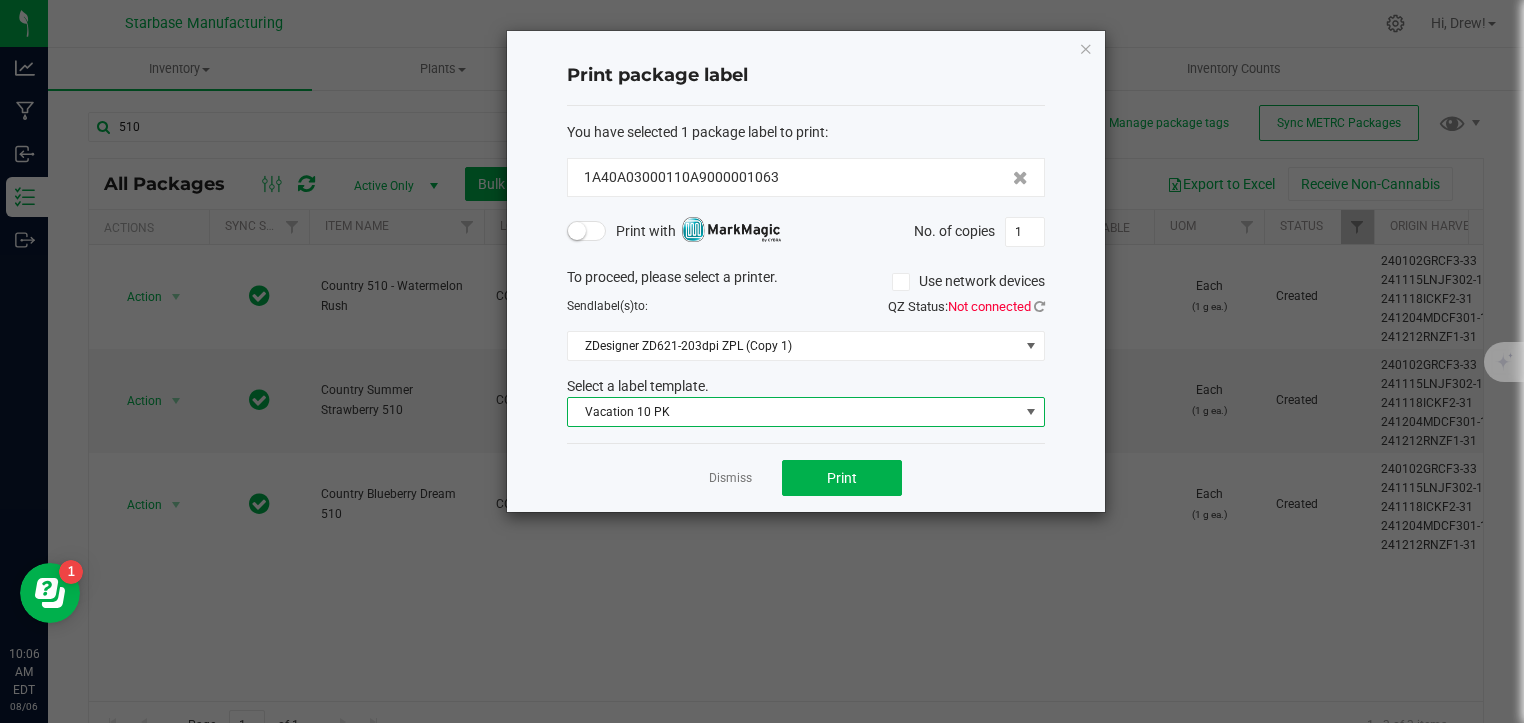 click on "Vacation 10 PK" at bounding box center (793, 412) 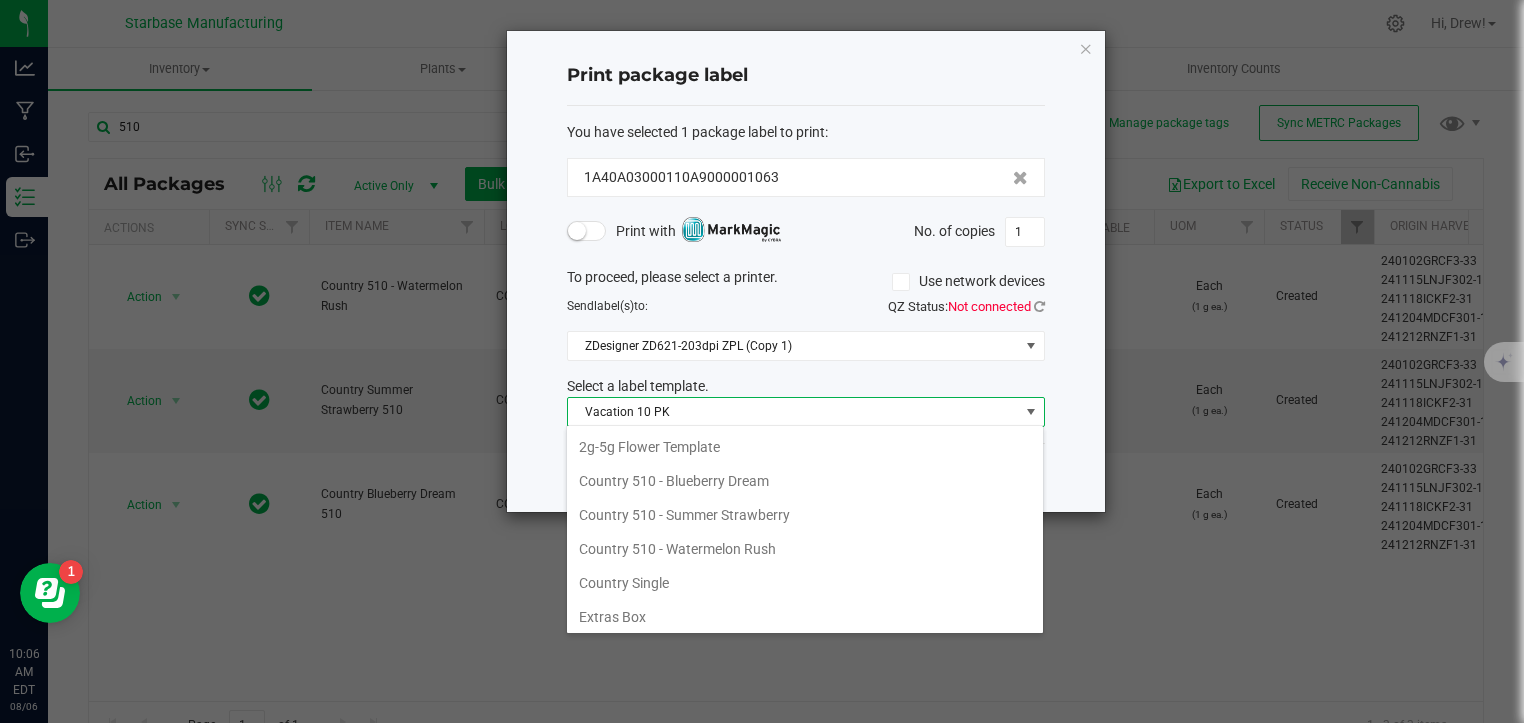 scroll, scrollTop: 136, scrollLeft: 0, axis: vertical 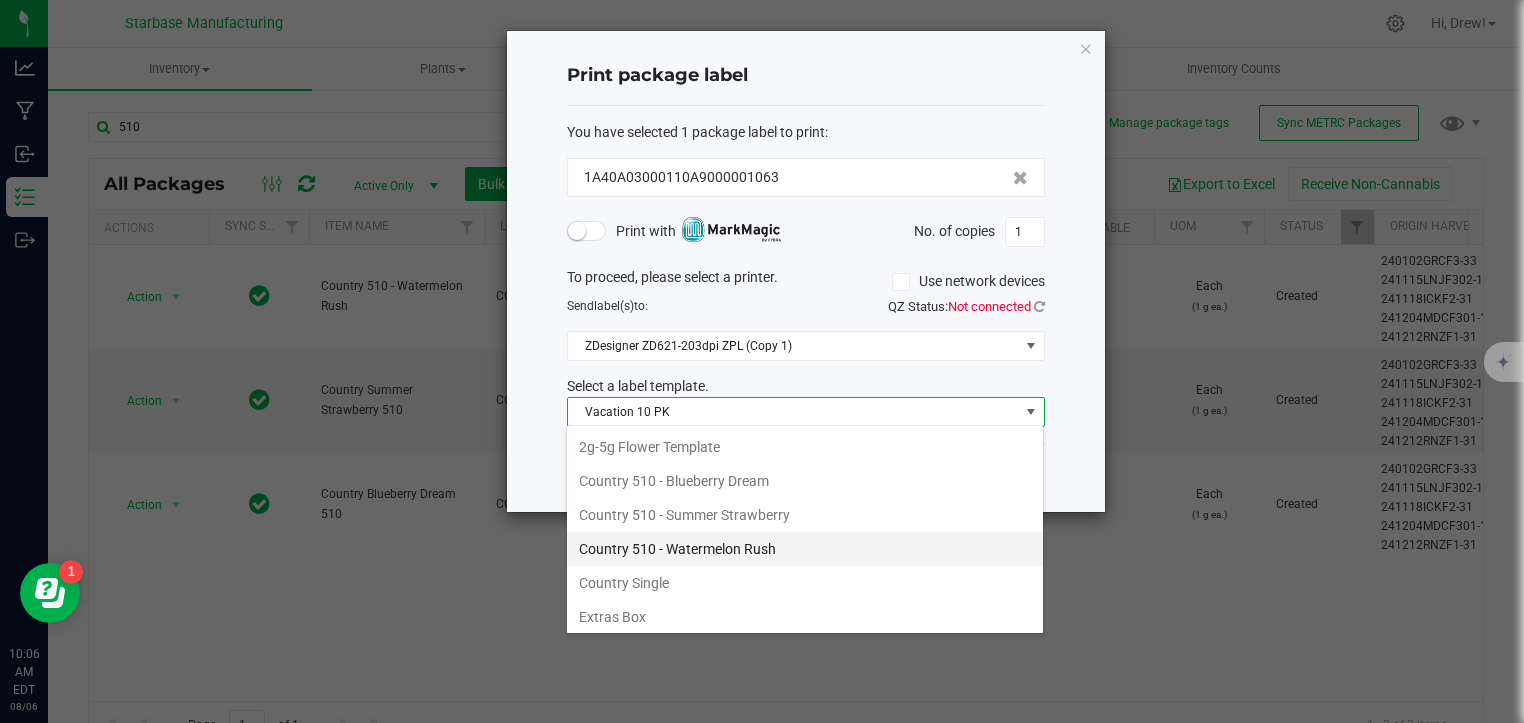 click on "Country 510 - Watermelon Rush" at bounding box center (805, 549) 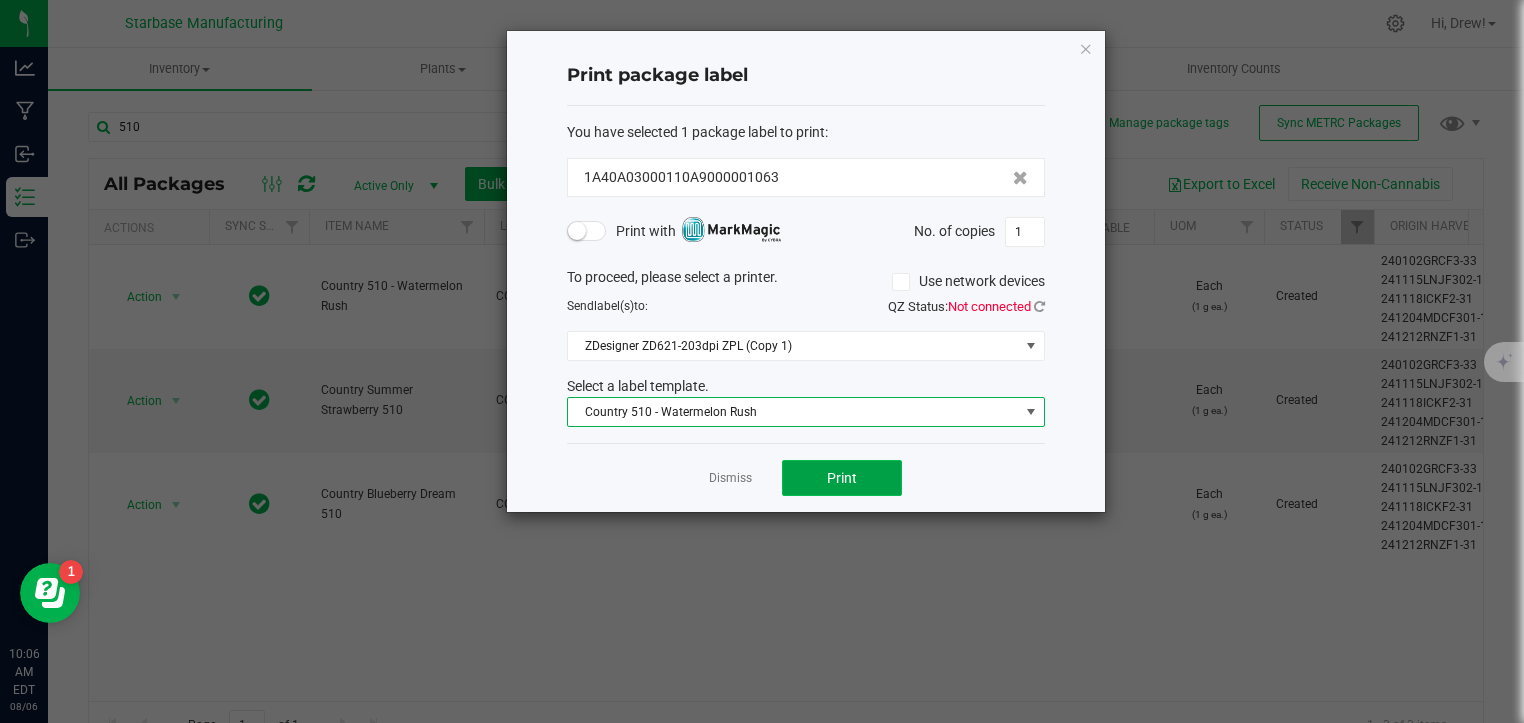 click on "Print" 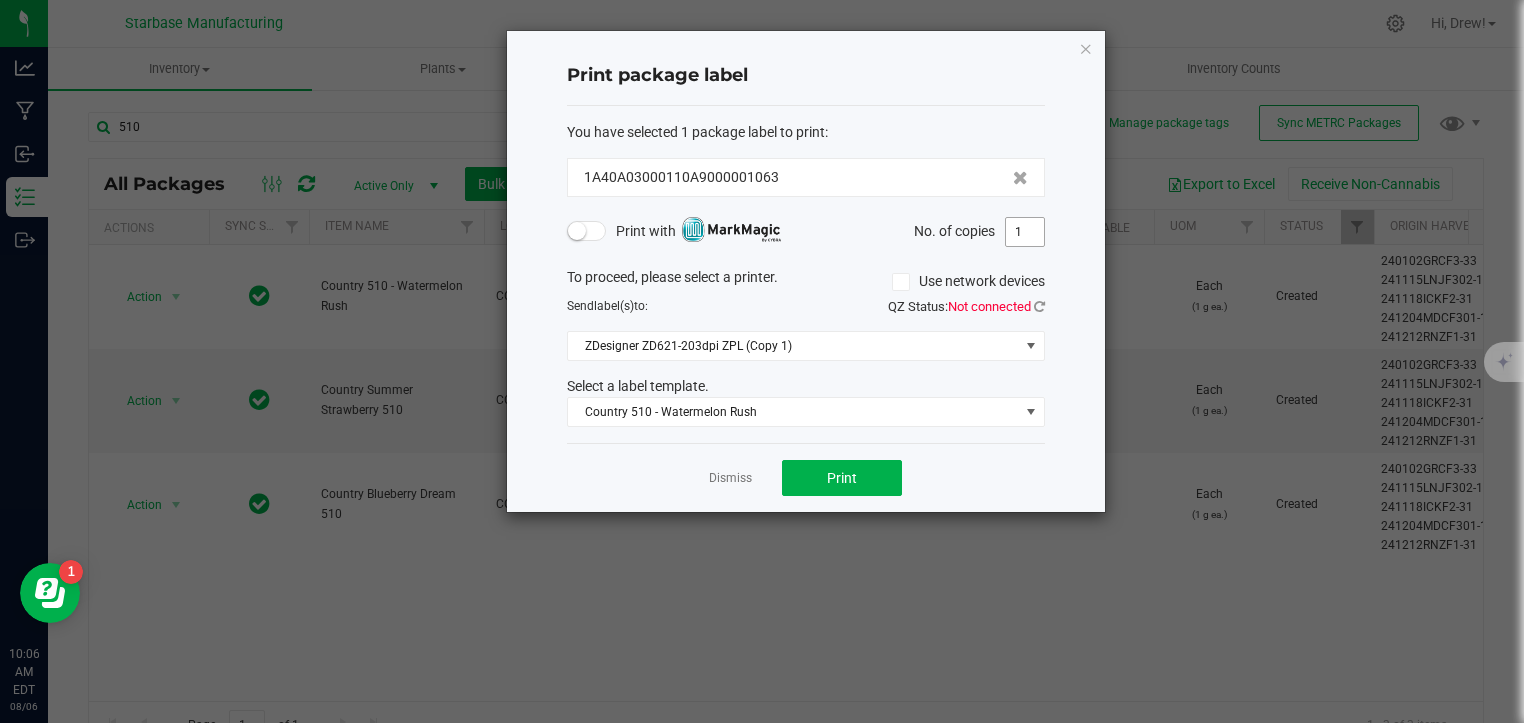 click on "1" at bounding box center (1025, 232) 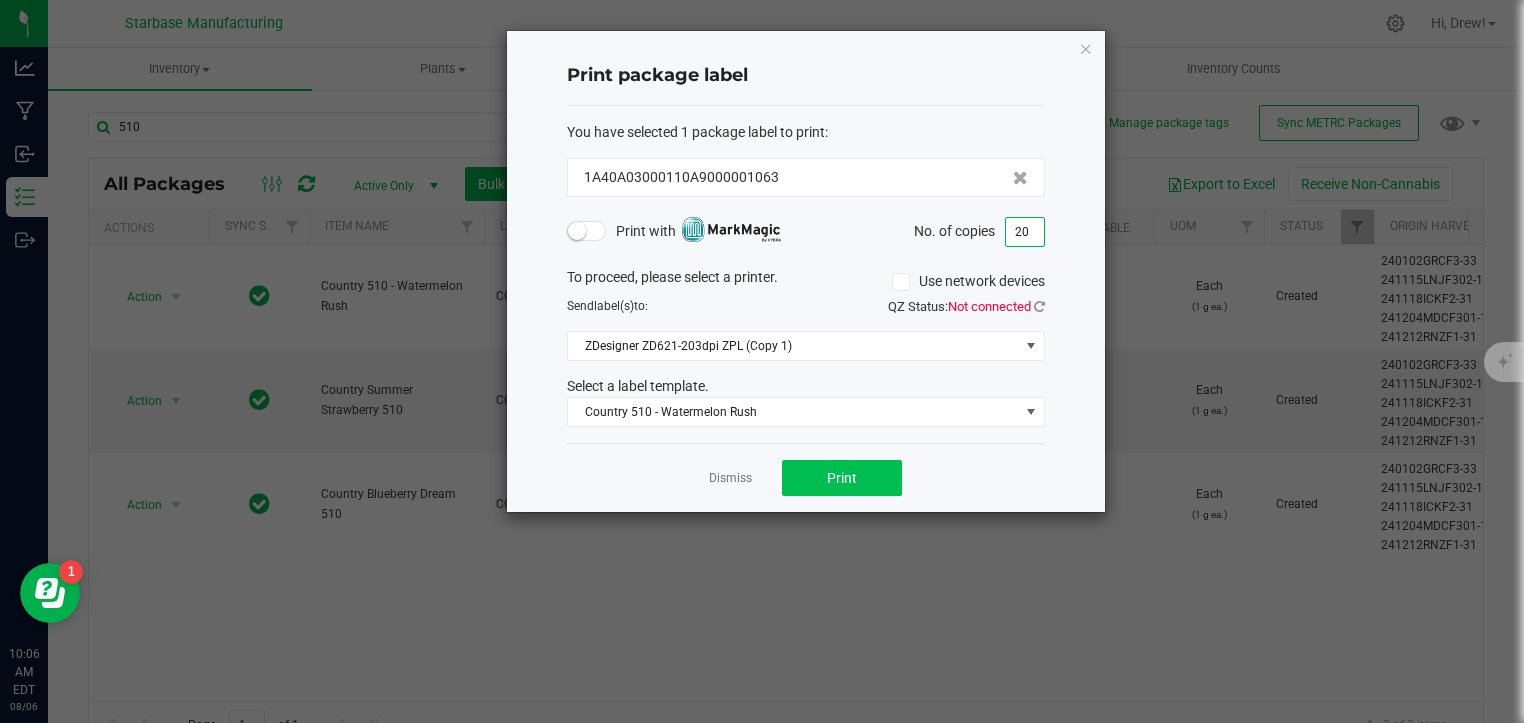 type on "20" 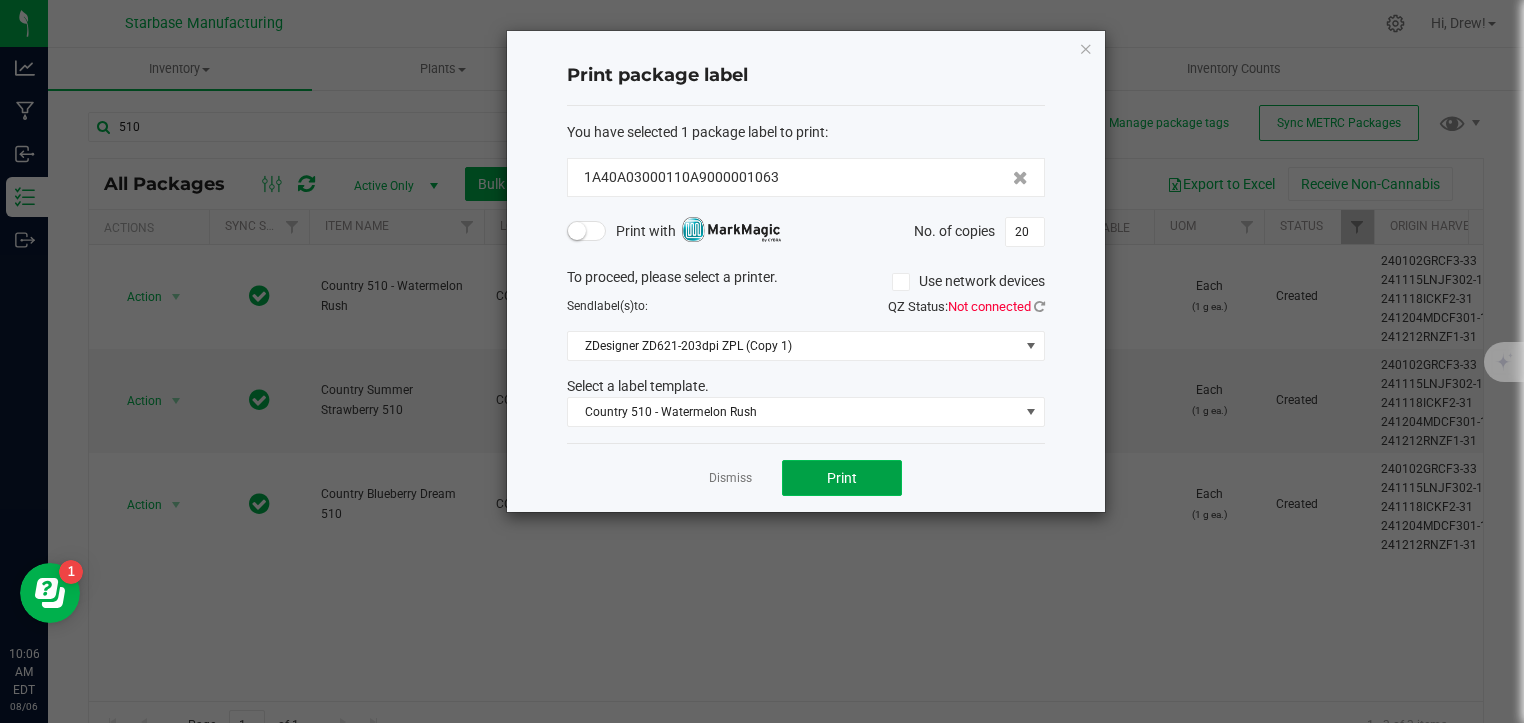 click on "Print" 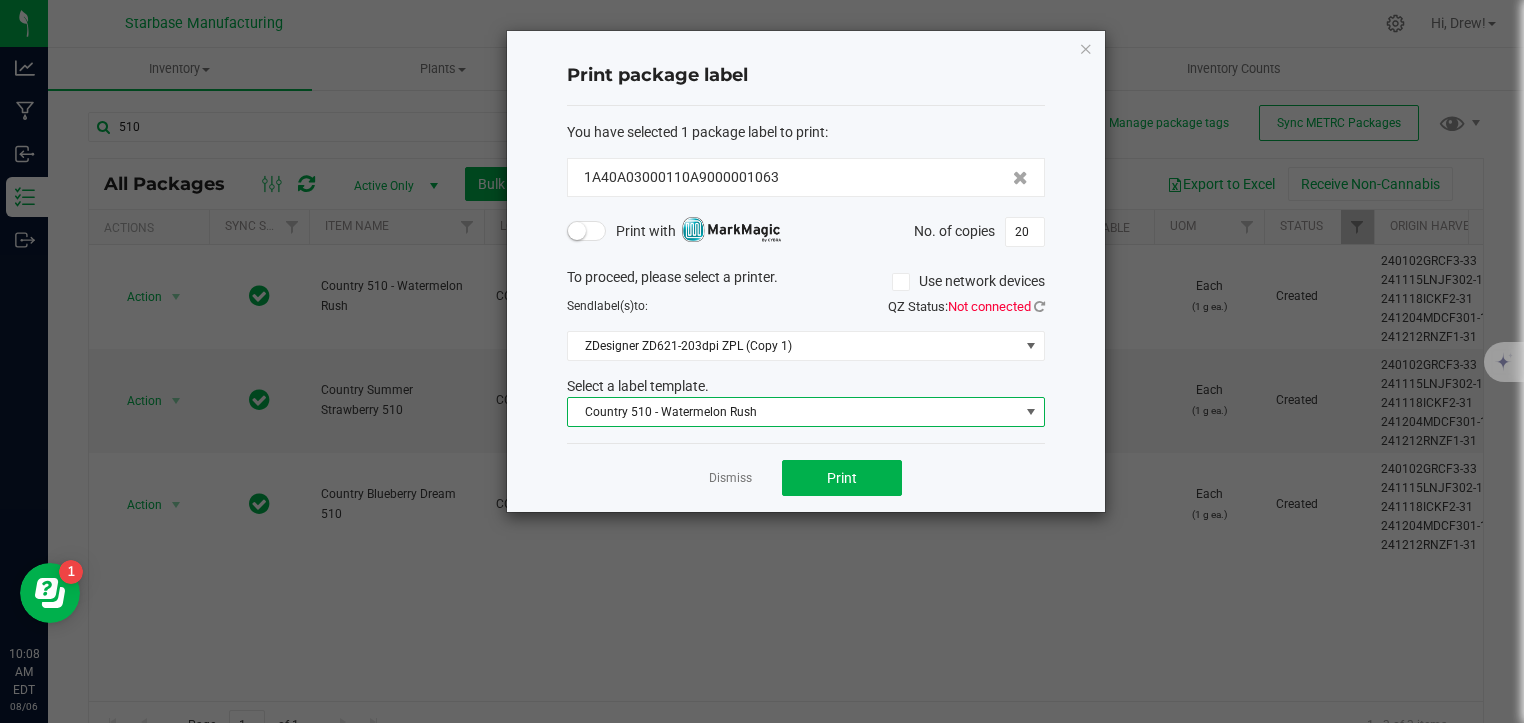 click on "Country 510 - Watermelon Rush" at bounding box center (793, 412) 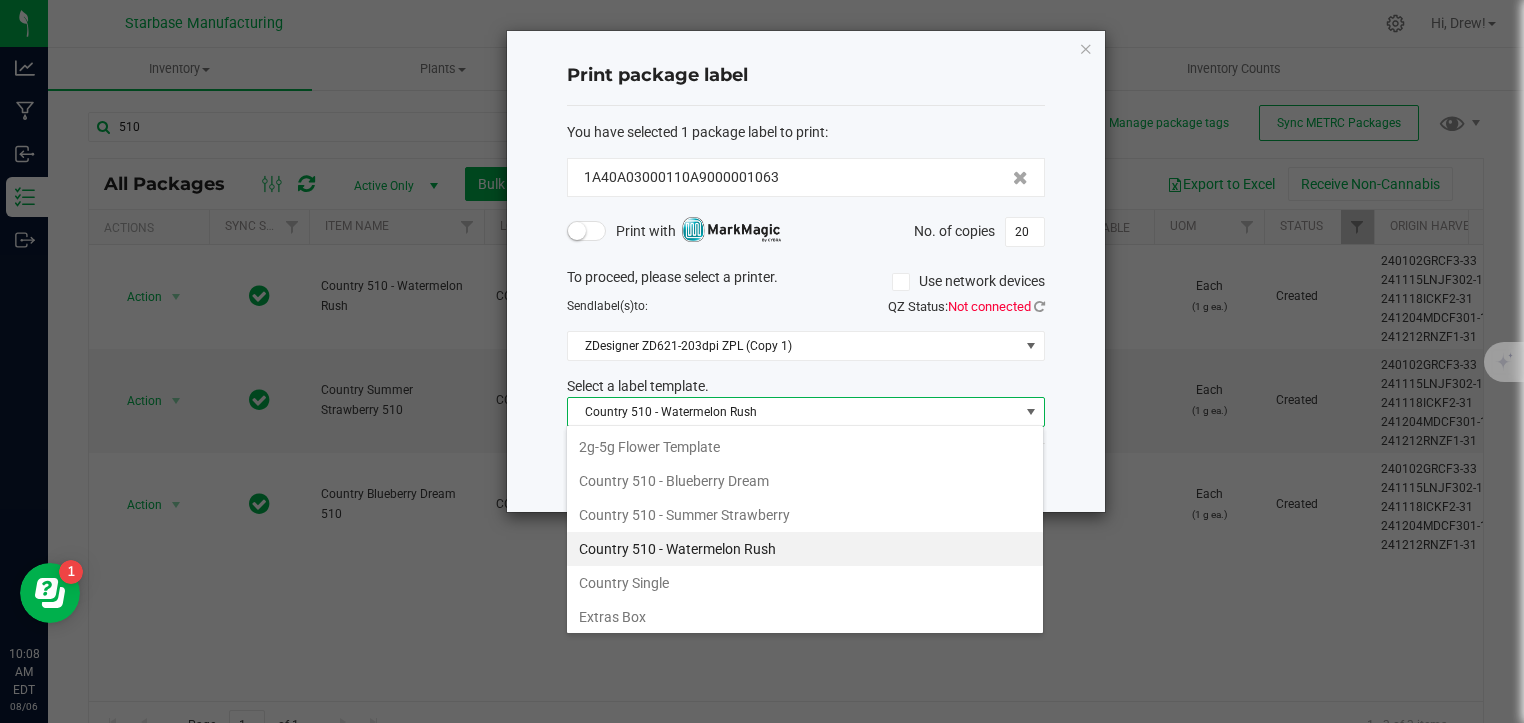 scroll, scrollTop: 99970, scrollLeft: 99521, axis: both 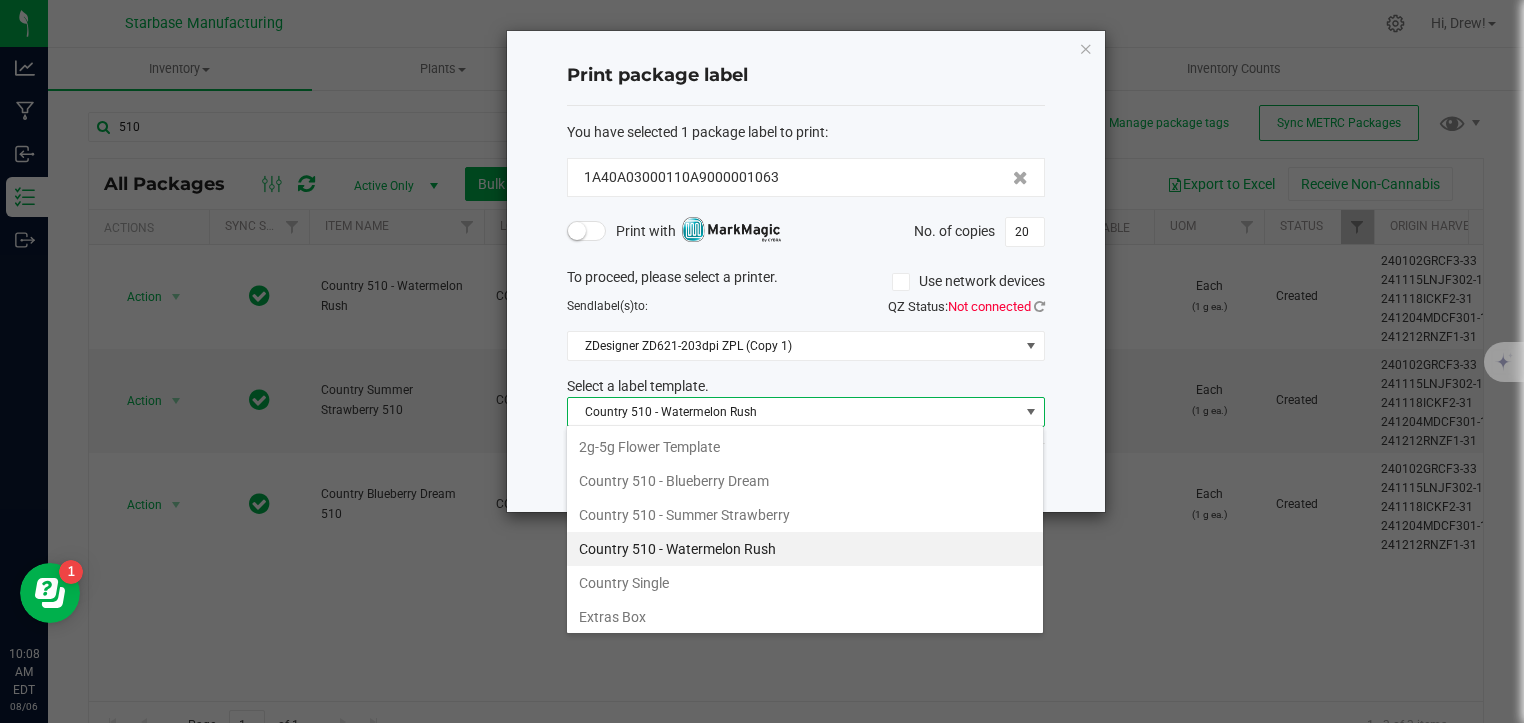 click on "Print package label  You have selected 1 package label to print  :   [ALPHANUMERIC]   Print with   No. of copies  20  To proceed, please select a printer.   Use network devices  Send  label(s)  to:  QZ Status:   Not connected  ZDesigner ZD621-203dpi ZPL (Copy 1)  Select a label template.  Country 510 - Watermelon Rush  Dismiss   Print" 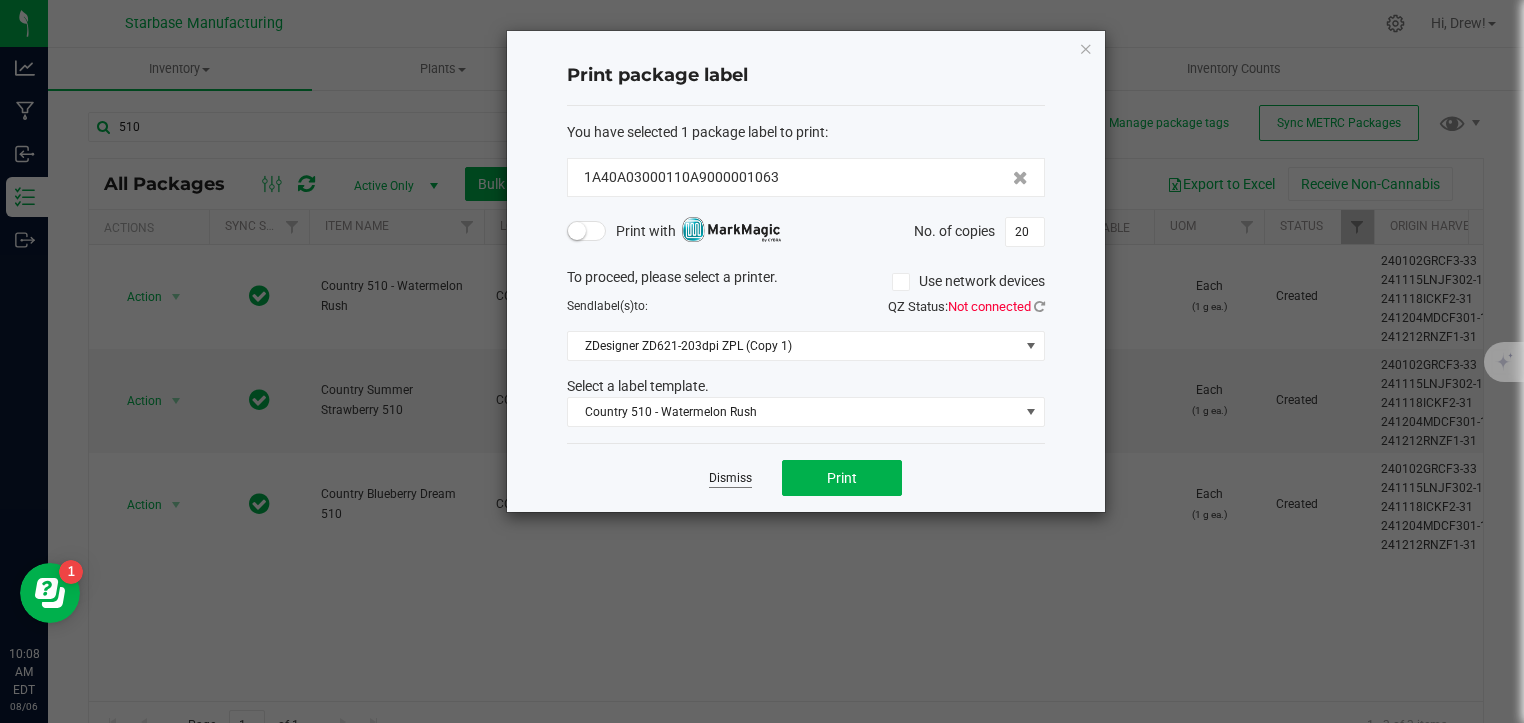 click on "Dismiss" 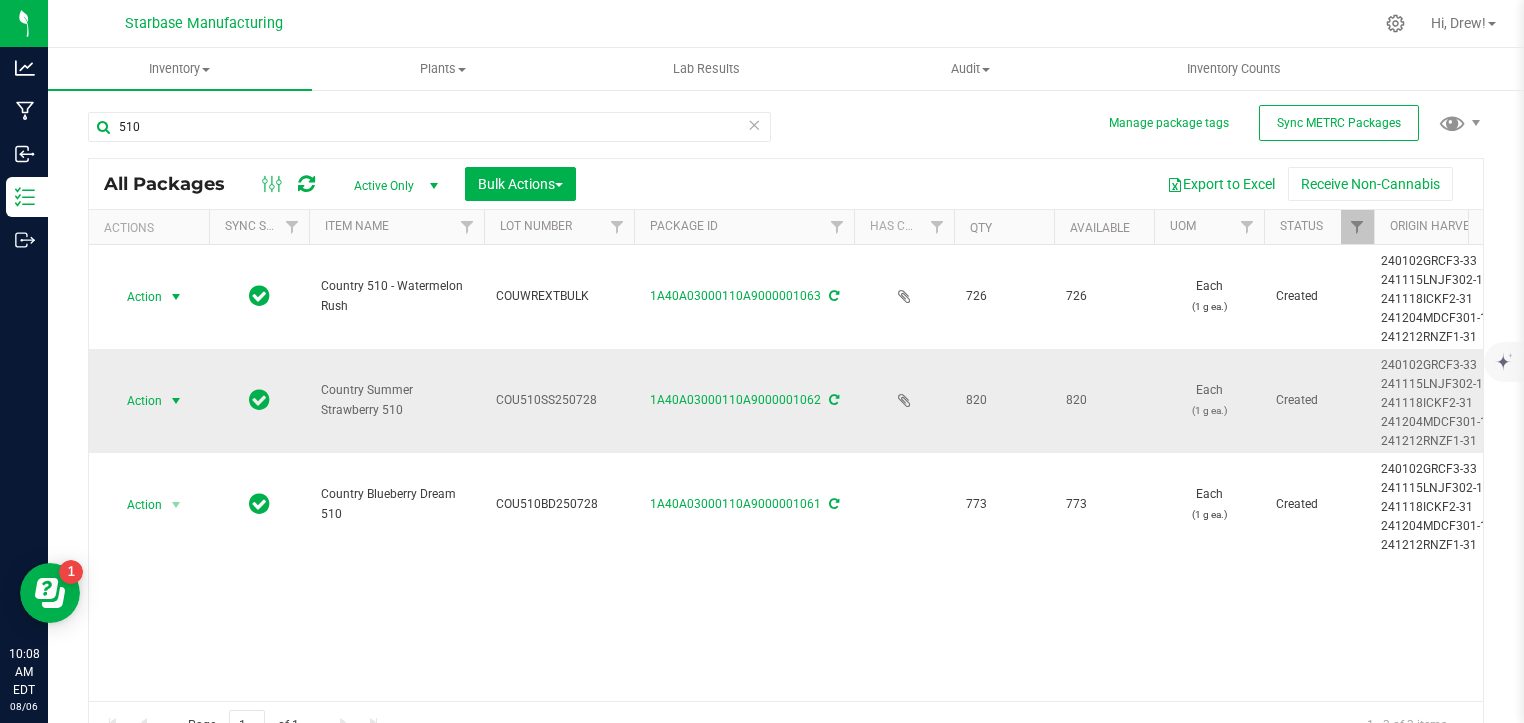 click at bounding box center (176, 401) 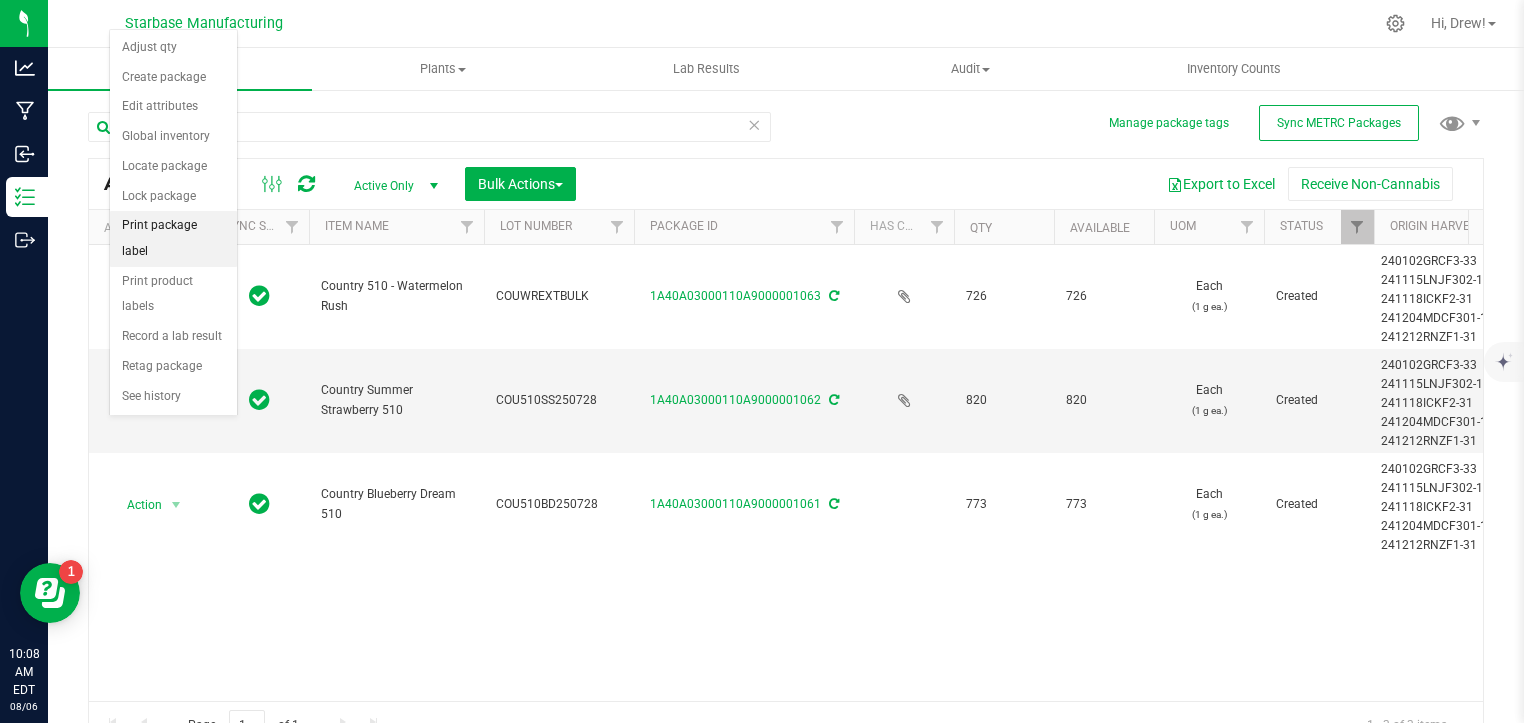 click on "Print package label" at bounding box center [173, 238] 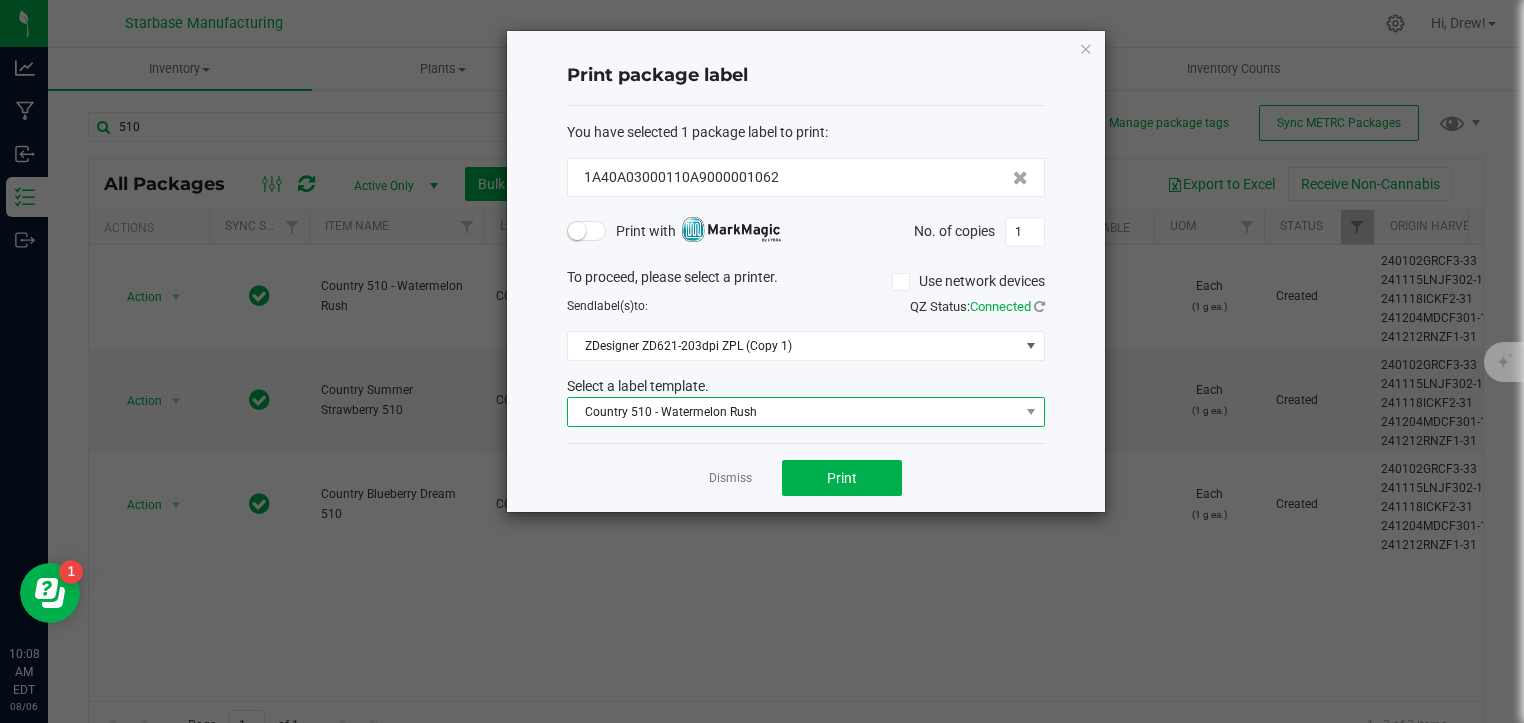 click on "Country 510 - Watermelon Rush" at bounding box center [793, 412] 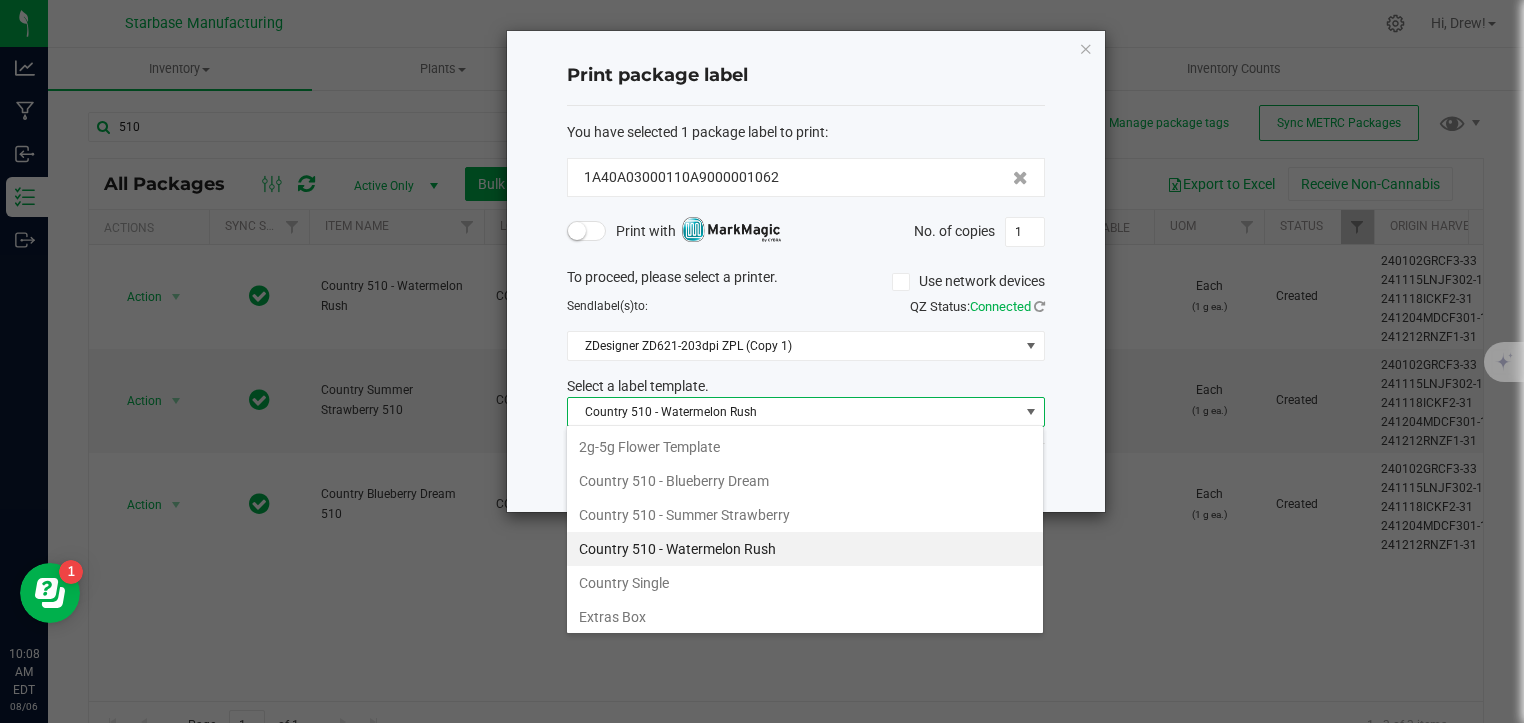 scroll, scrollTop: 99970, scrollLeft: 99521, axis: both 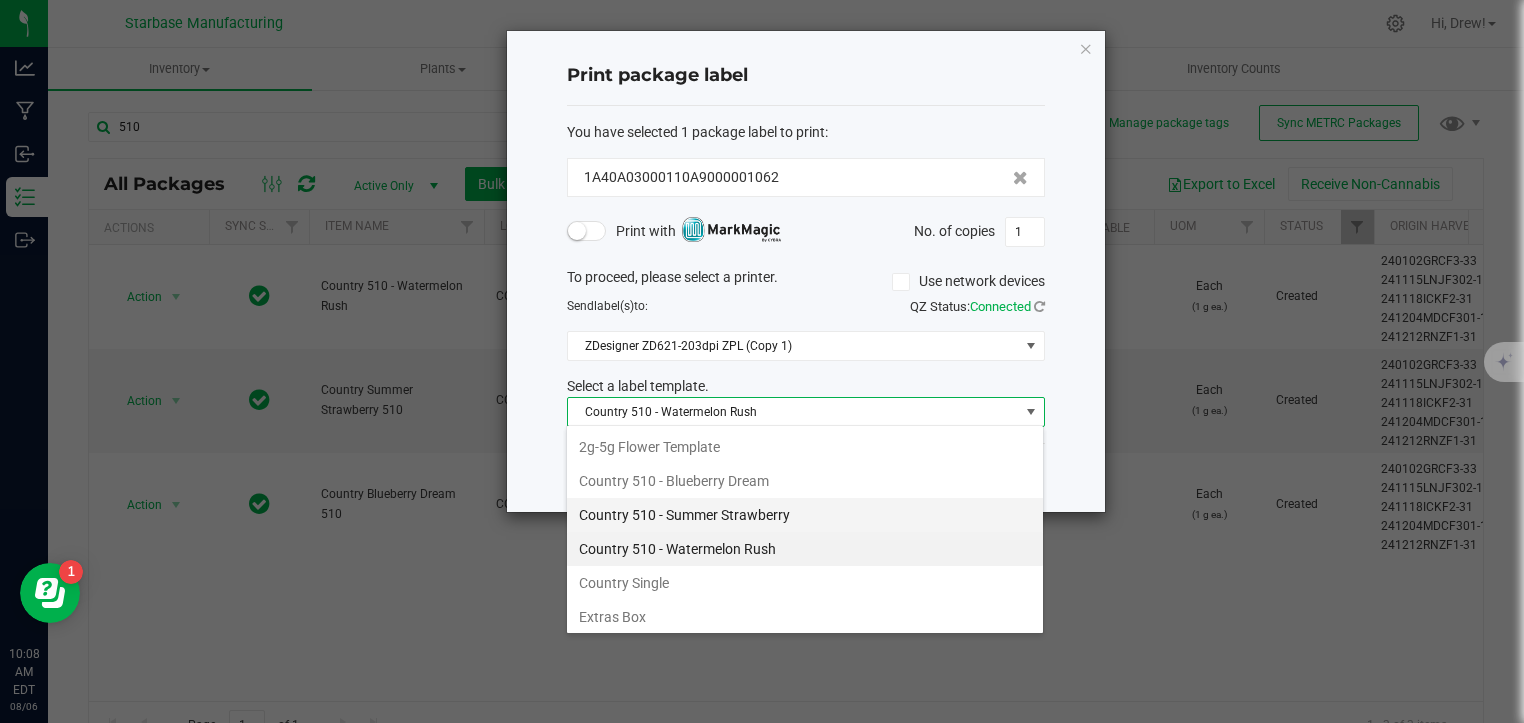 click on "Country 510 - Summer Strawberry" at bounding box center [805, 515] 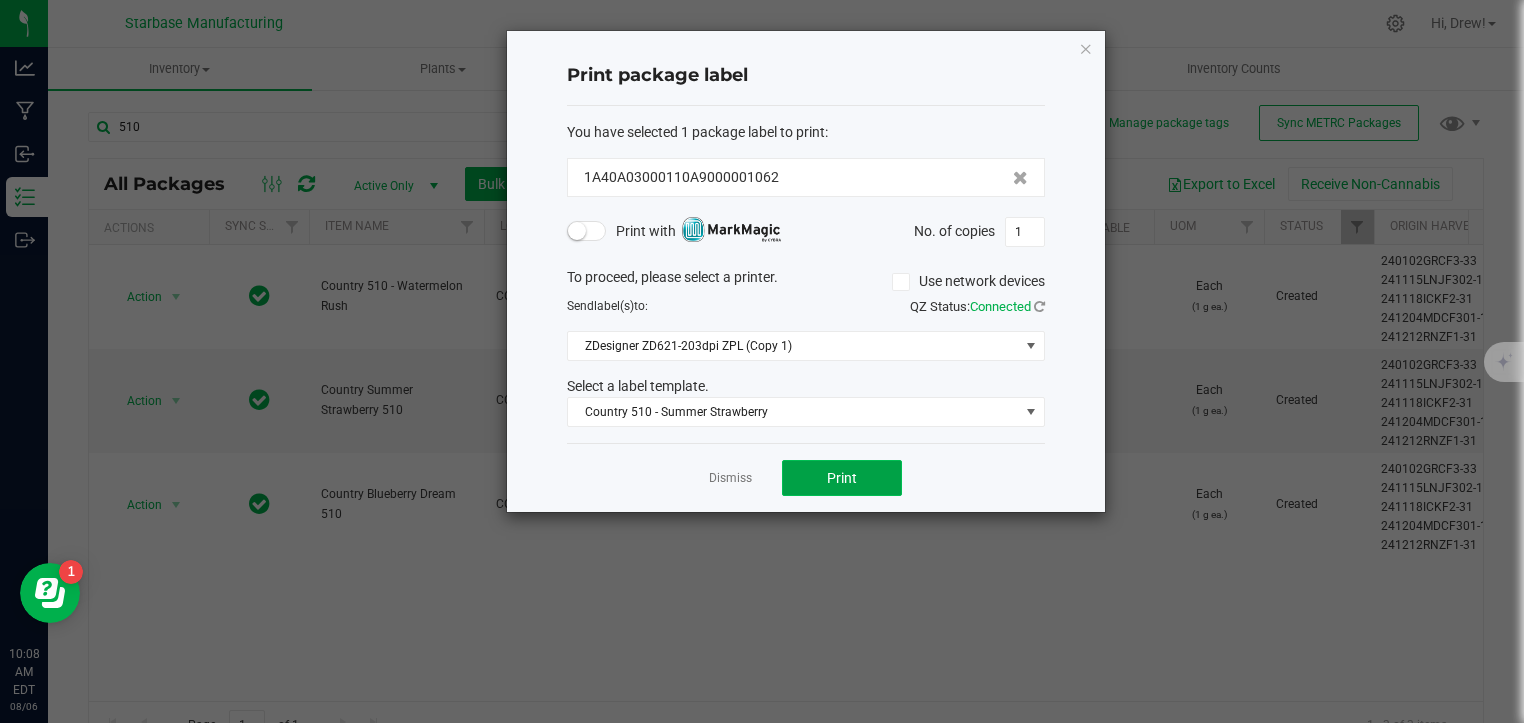 click on "Print" 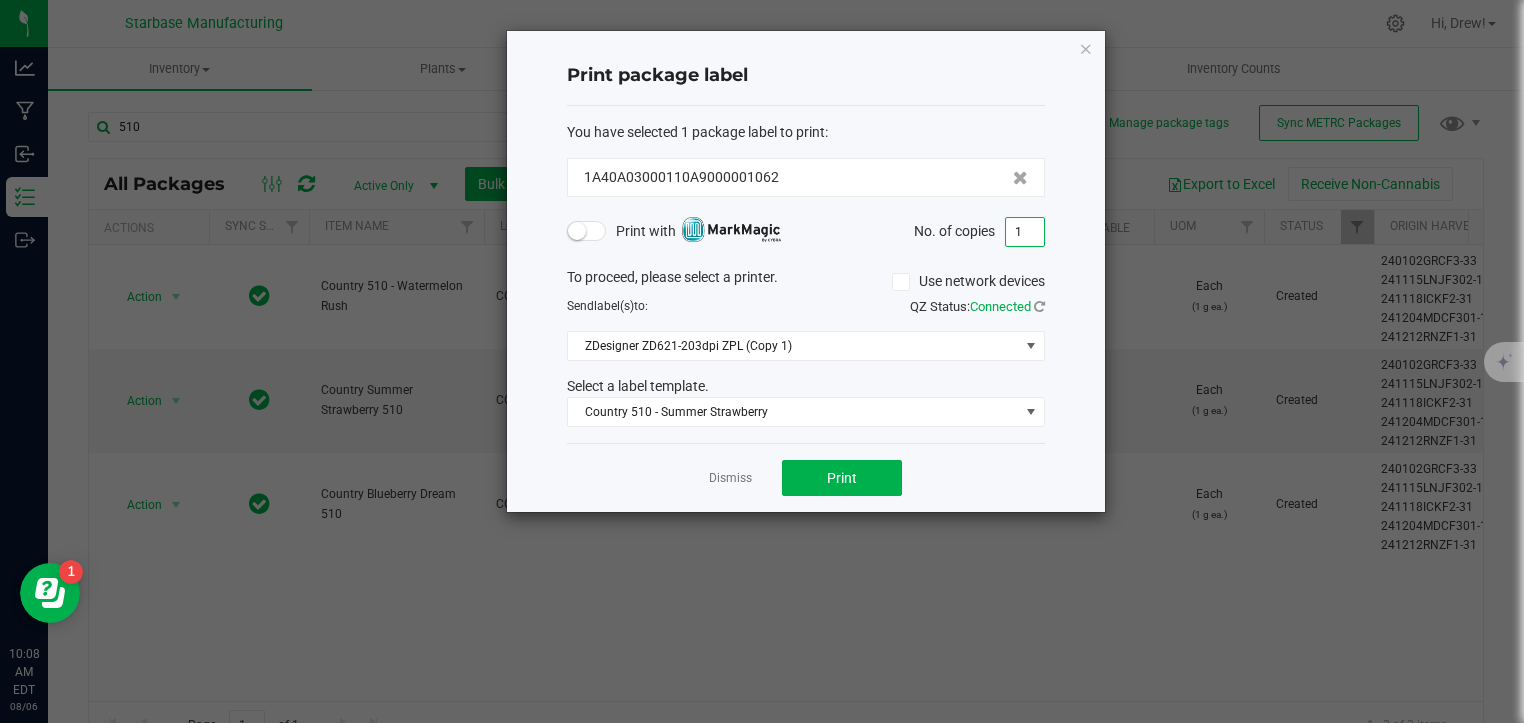 click on "1" at bounding box center [1025, 232] 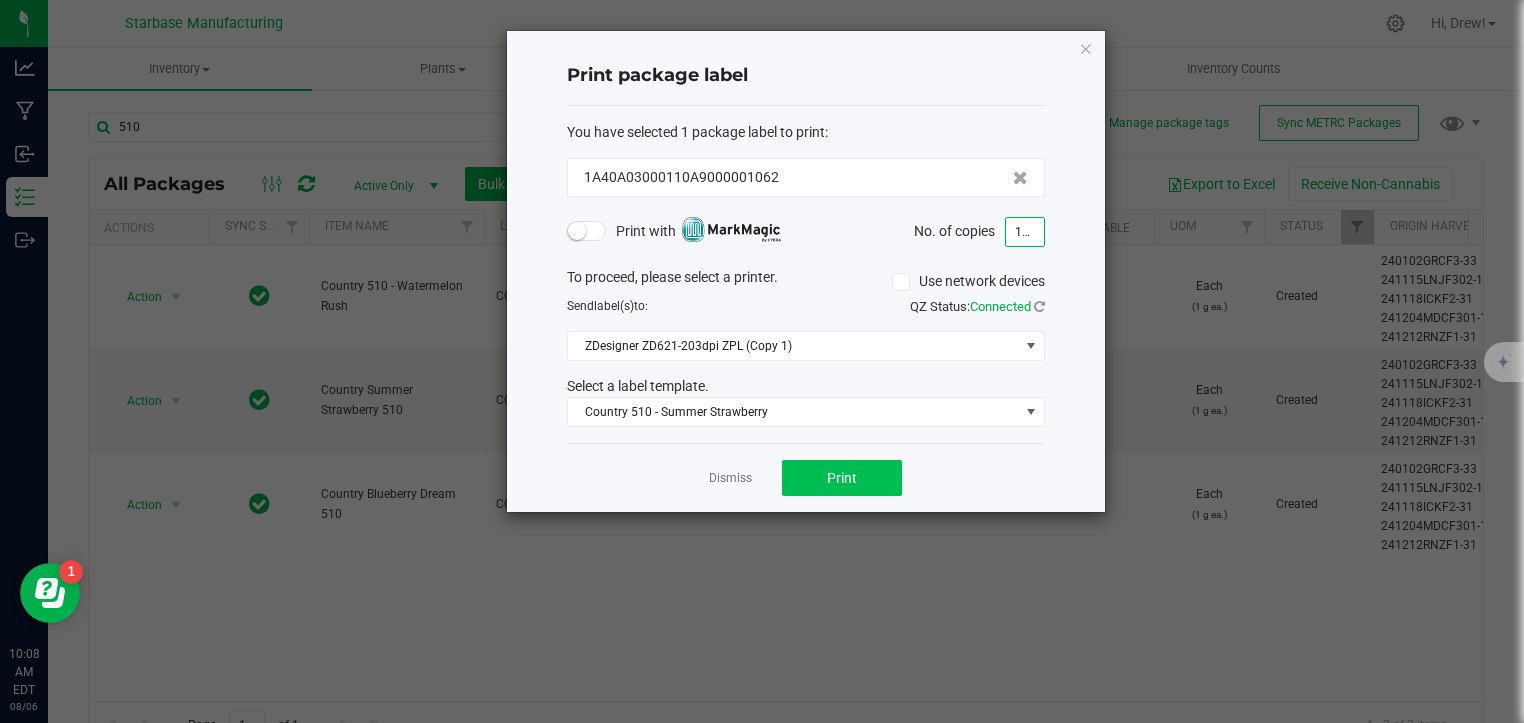 type on "100" 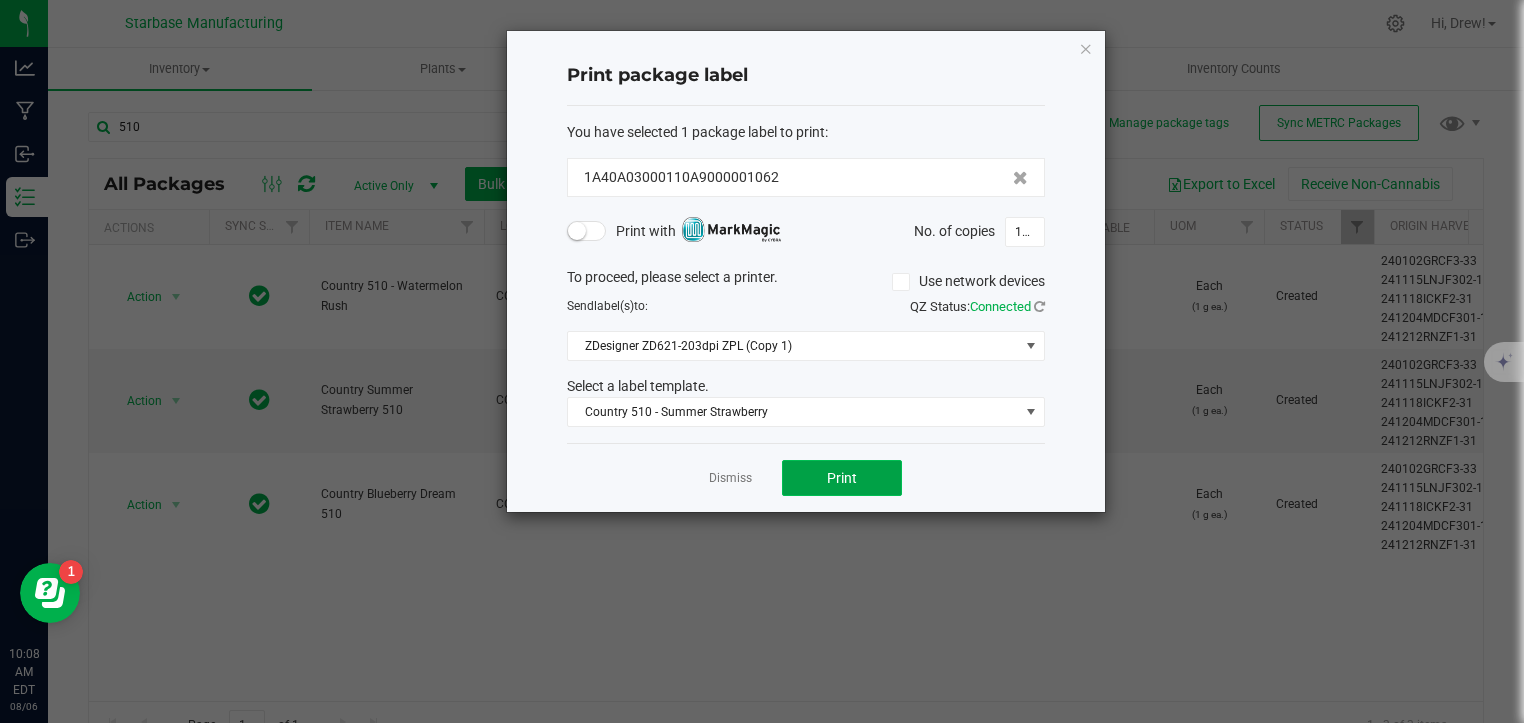 click on "Print" 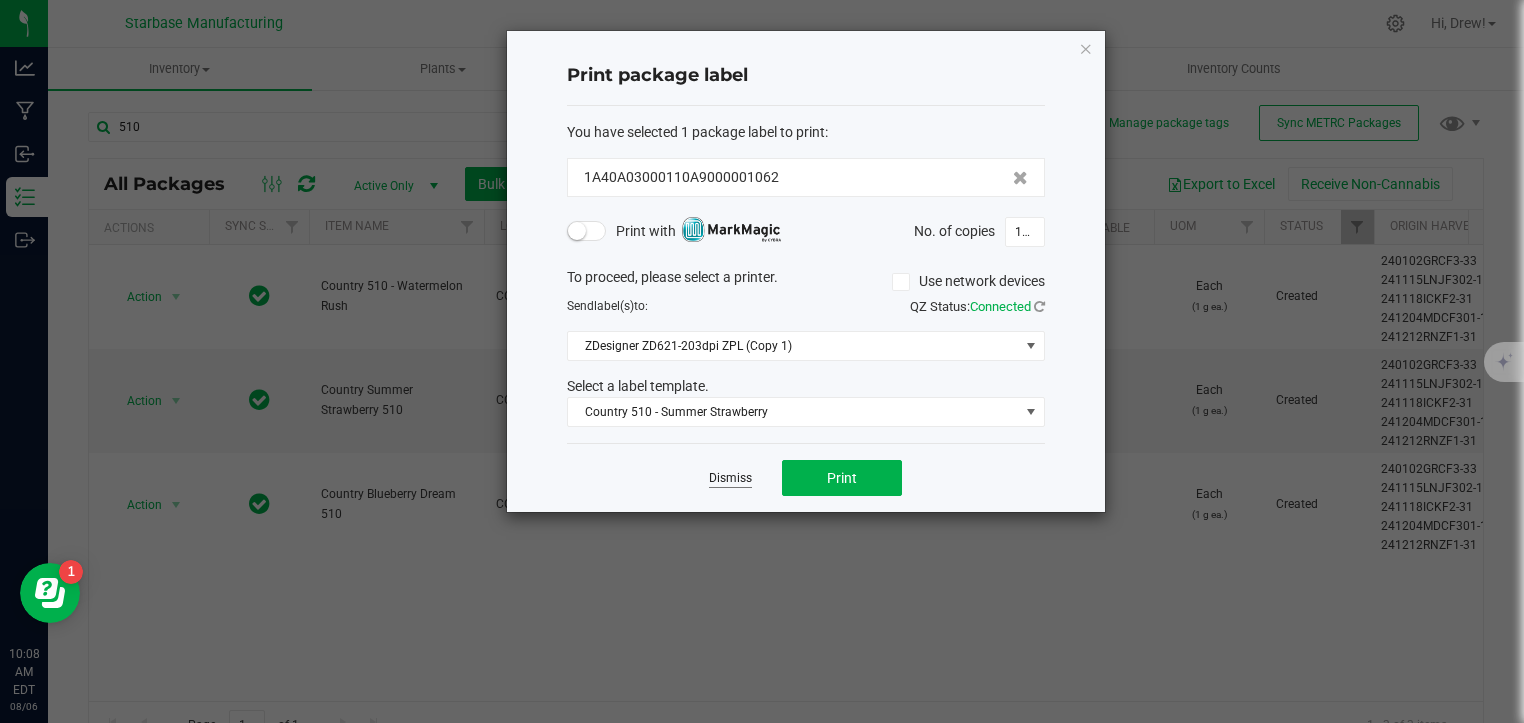 click on "Dismiss" 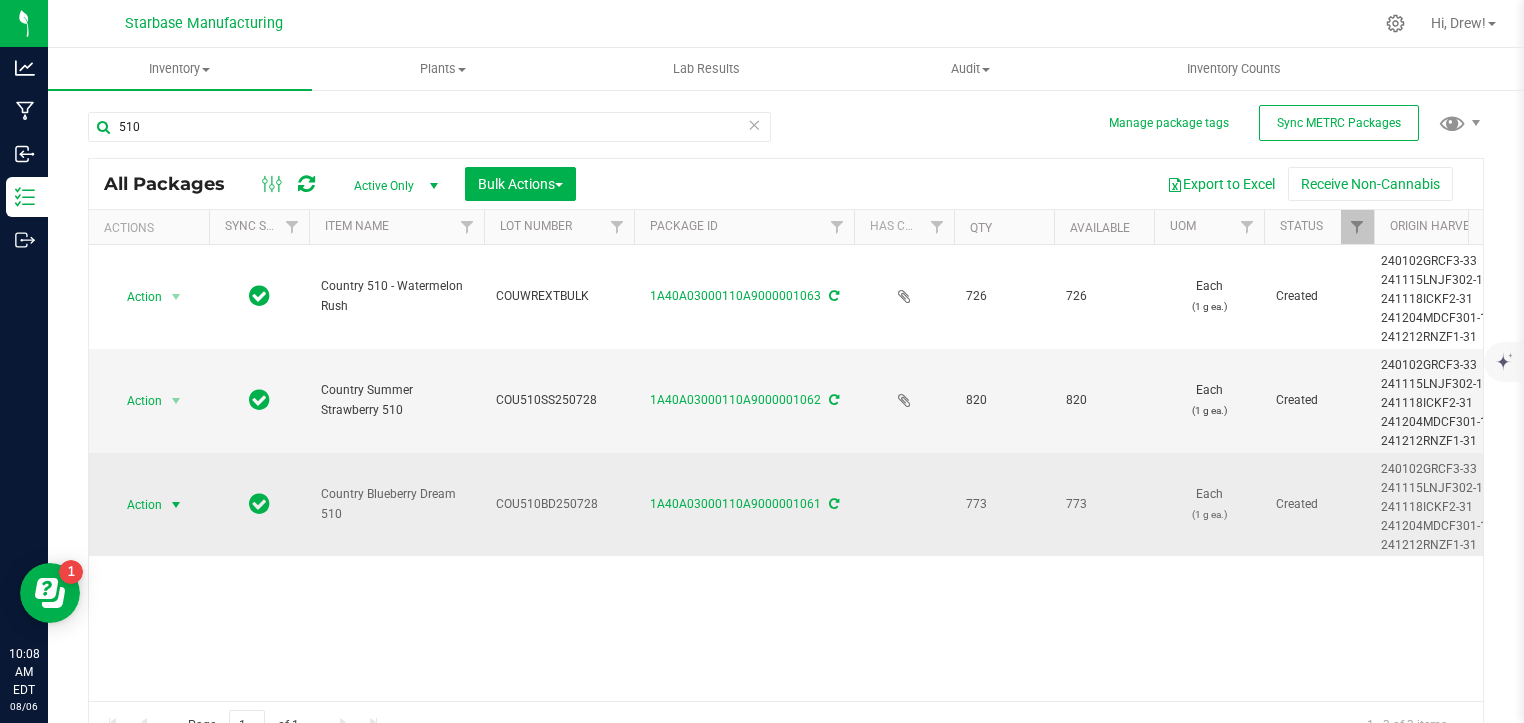 click at bounding box center [176, 505] 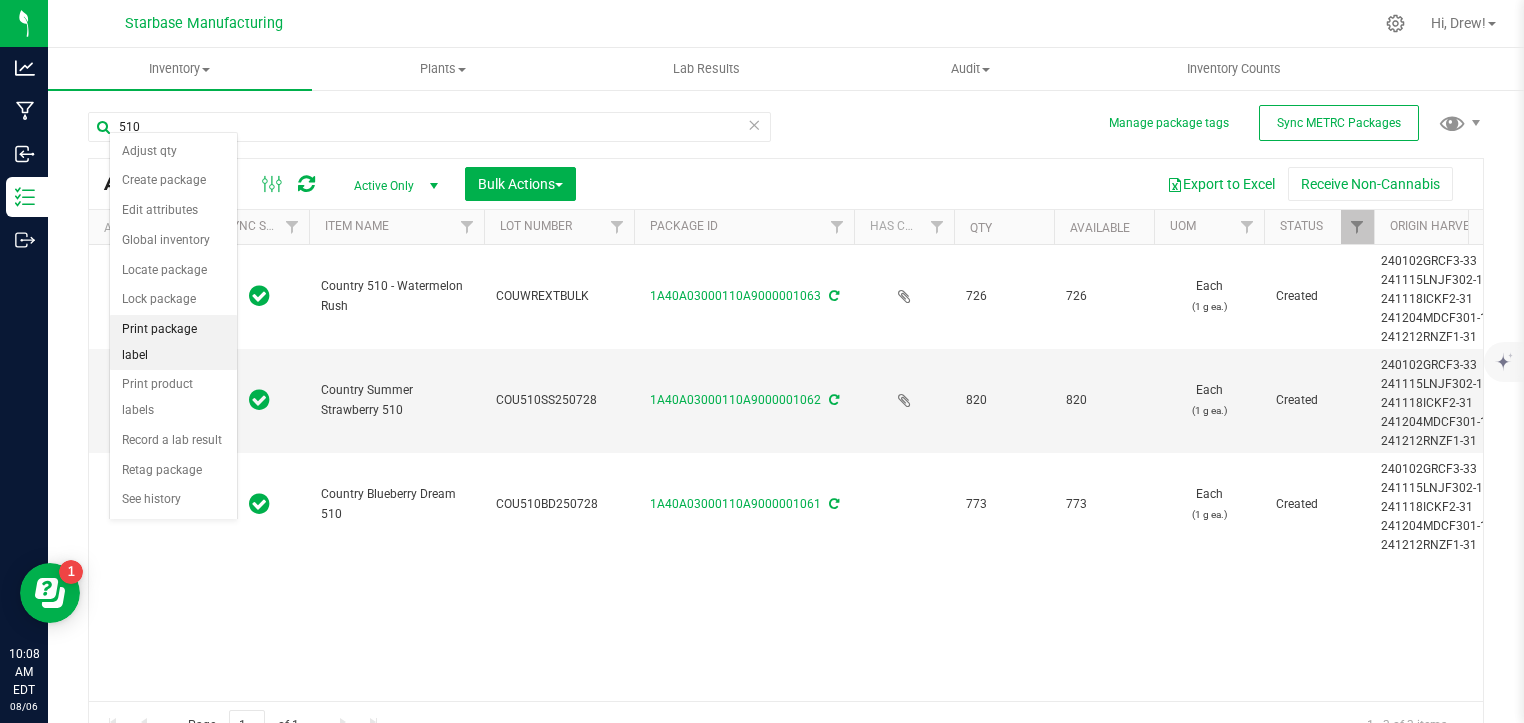 click on "Print package label" at bounding box center (173, 342) 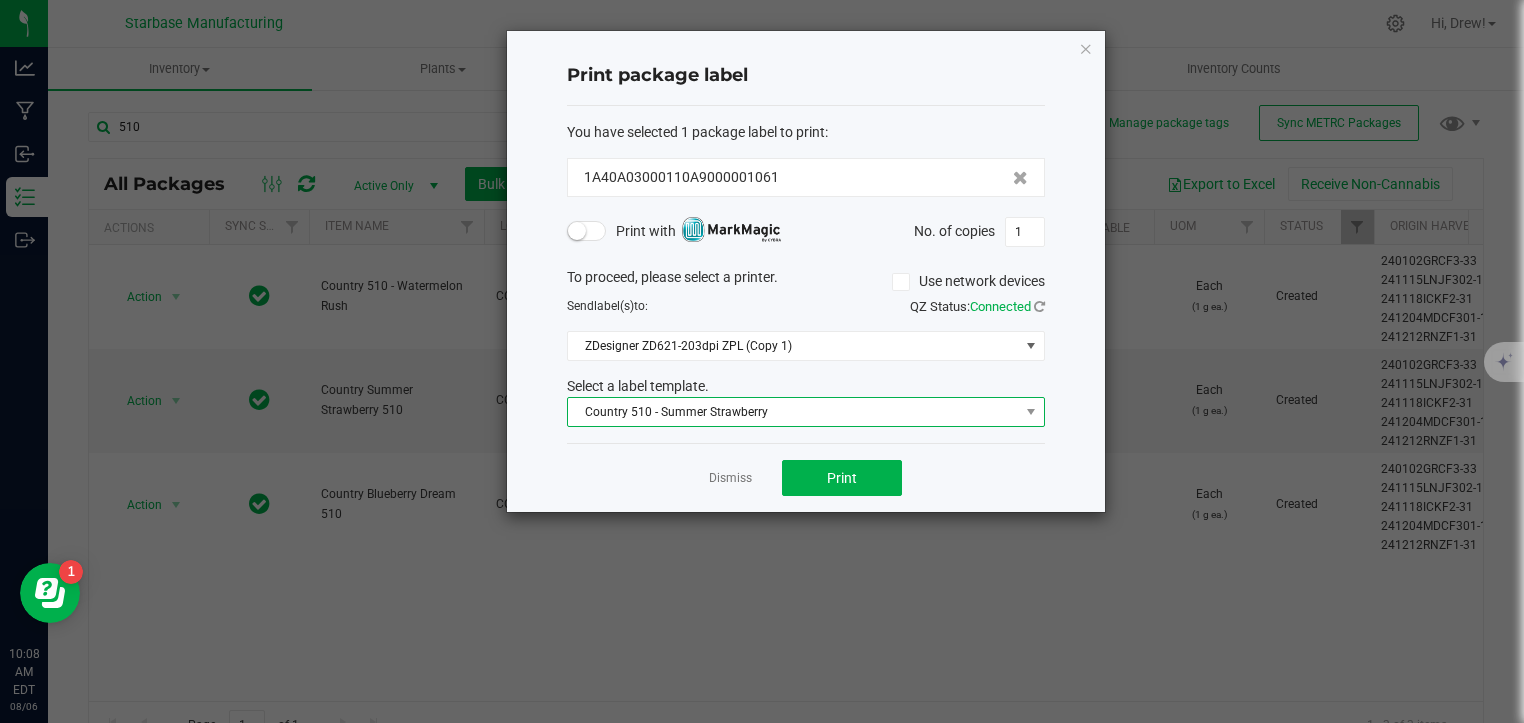click on "Country 510 - Summer Strawberry" at bounding box center [793, 412] 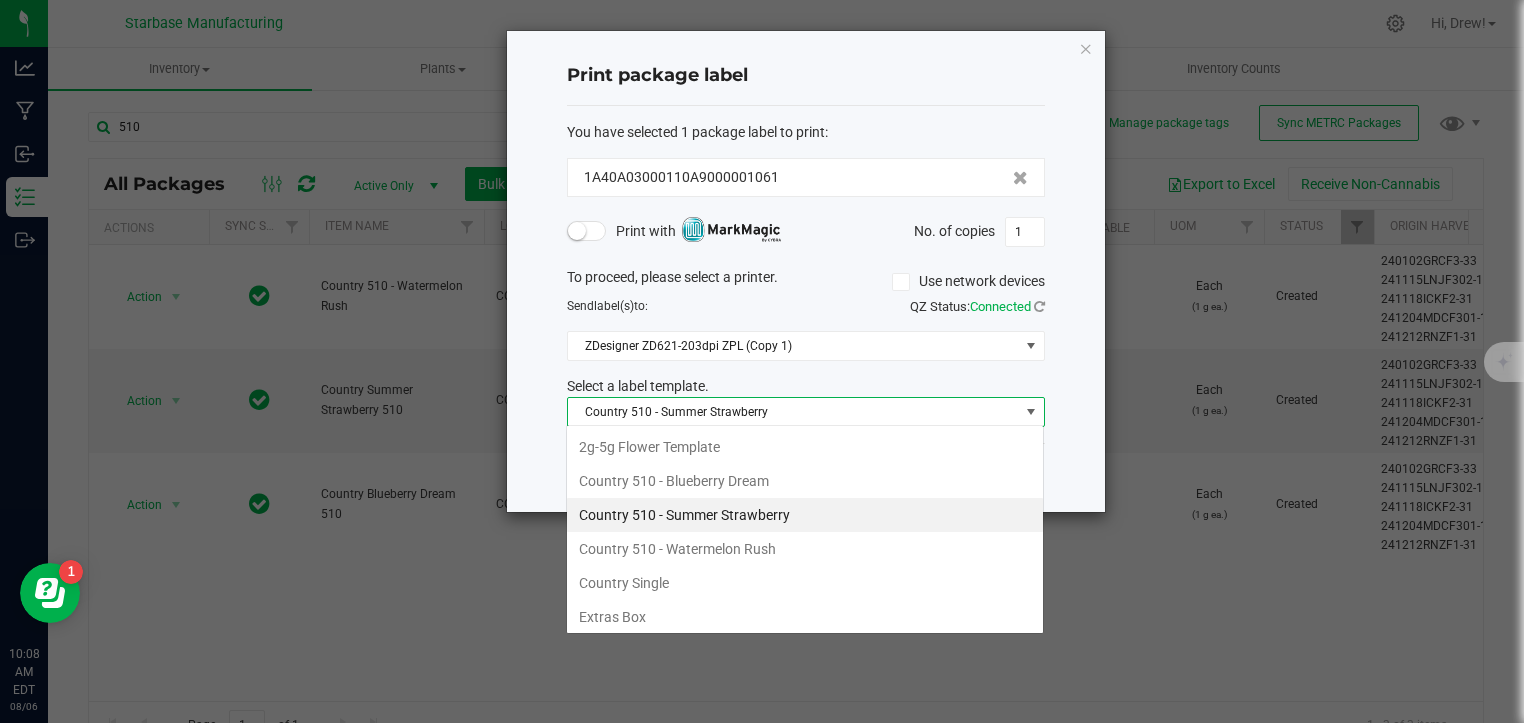 scroll, scrollTop: 99970, scrollLeft: 99521, axis: both 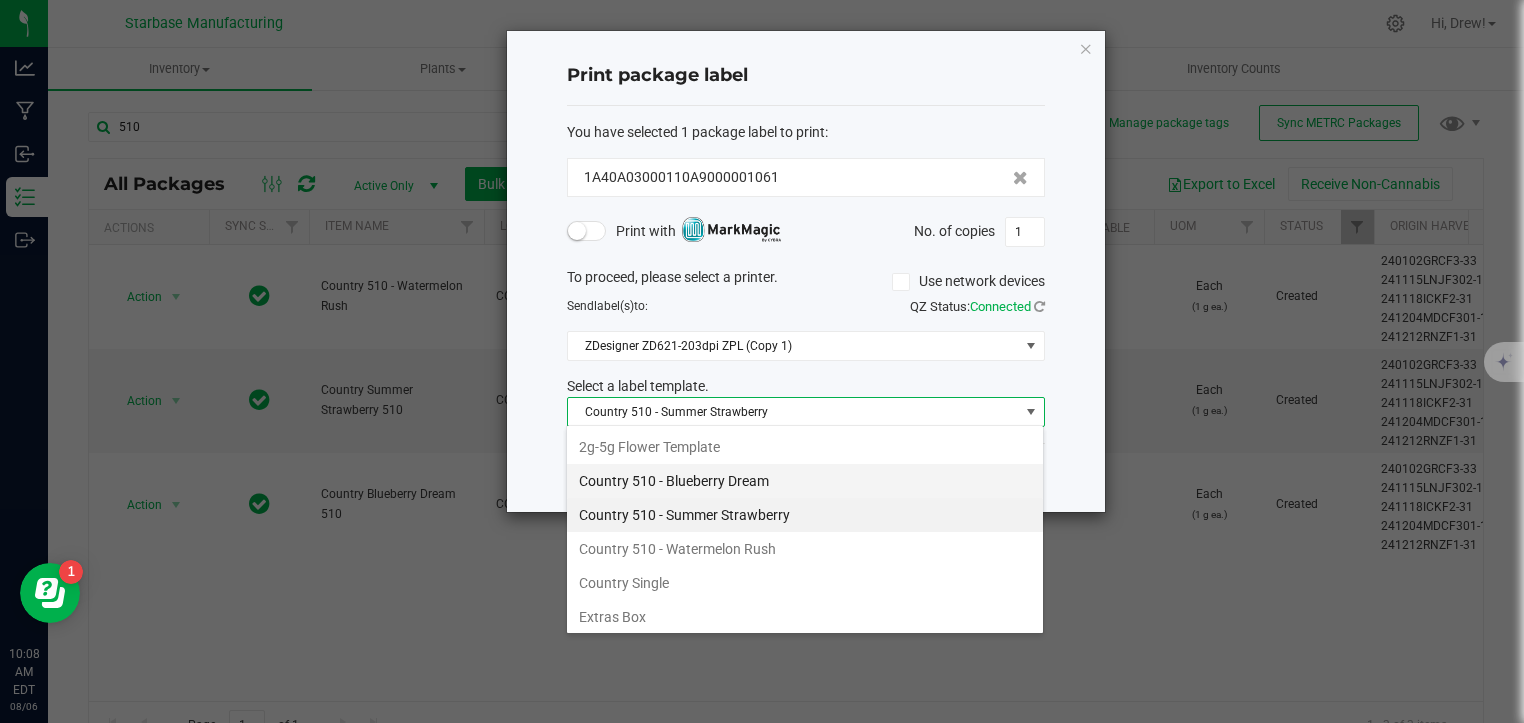 click on "Country 510 - Blueberry Dream" at bounding box center (805, 481) 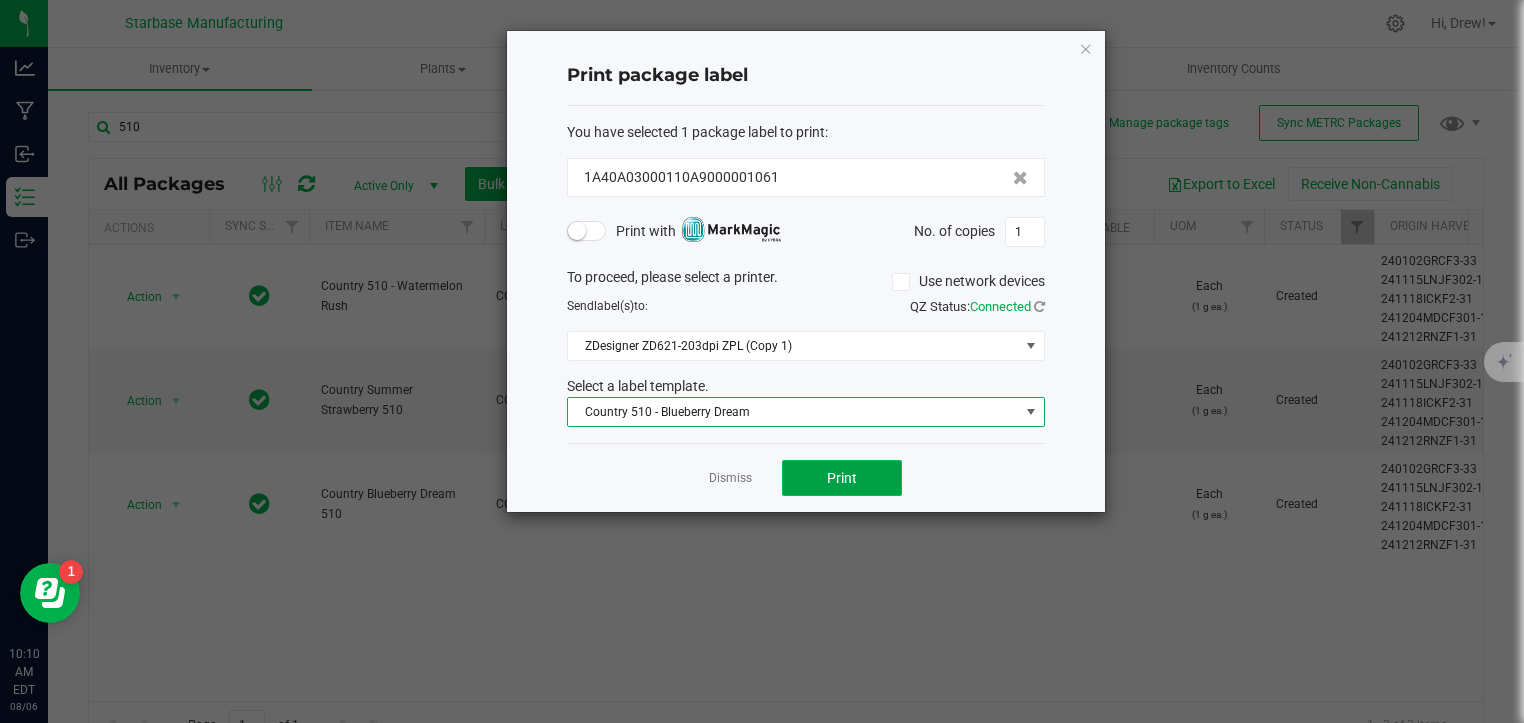 click on "Print" 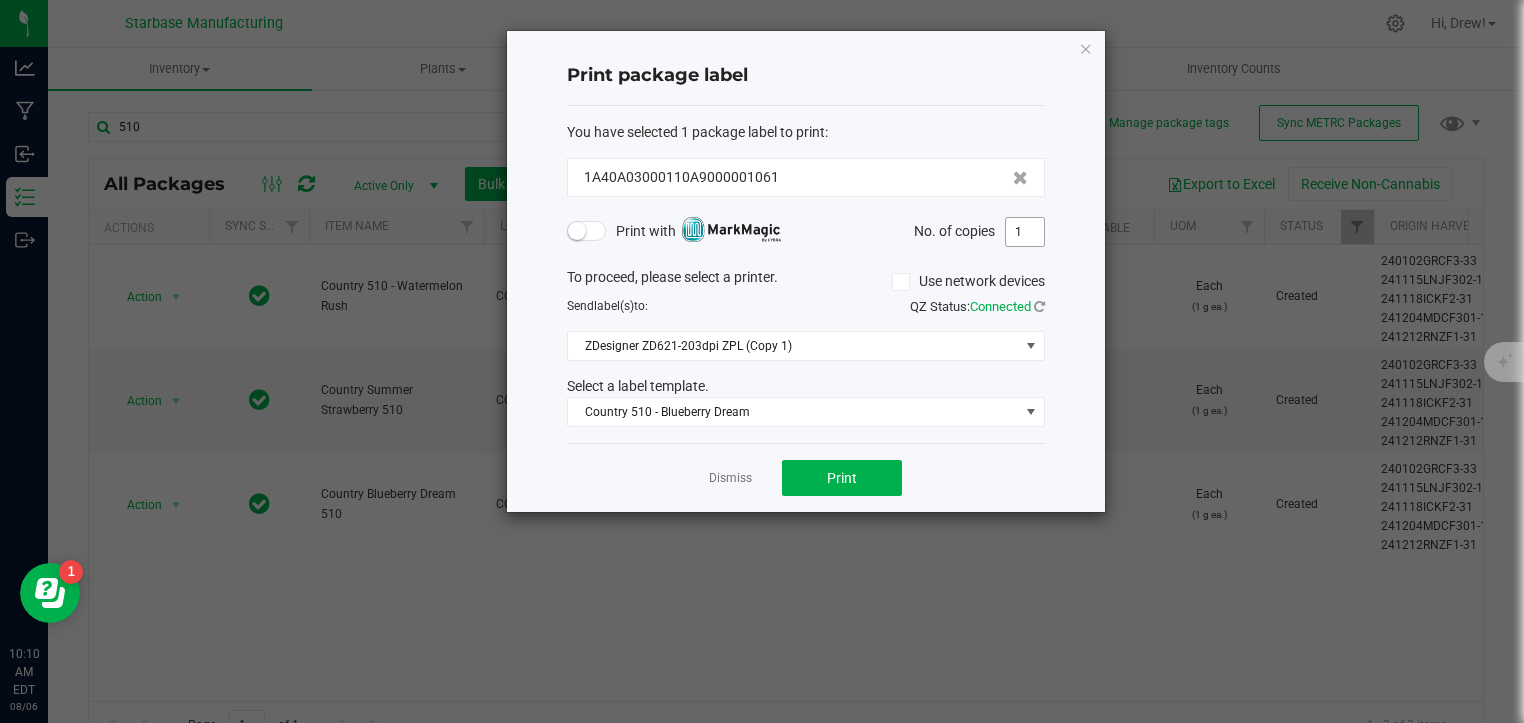 click on "1" at bounding box center (1025, 232) 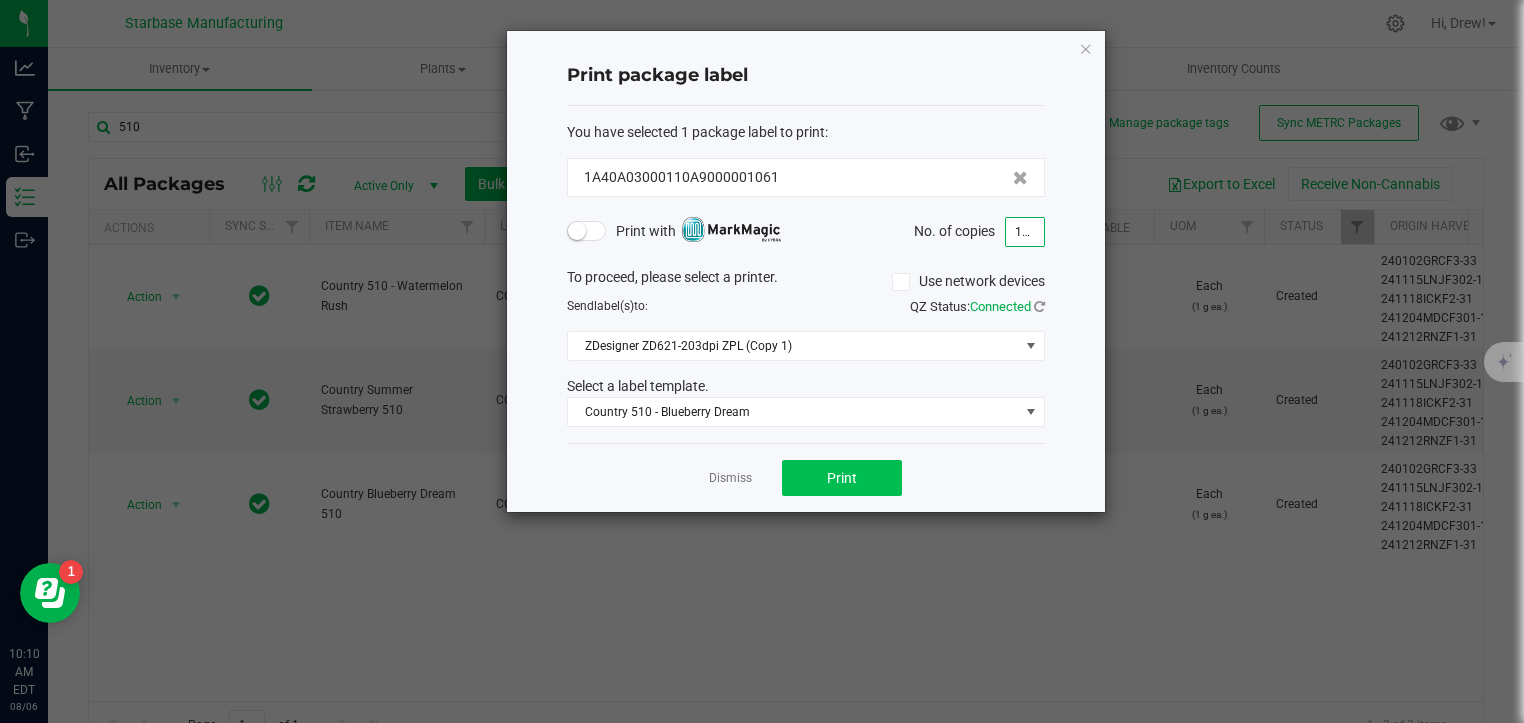 type on "100" 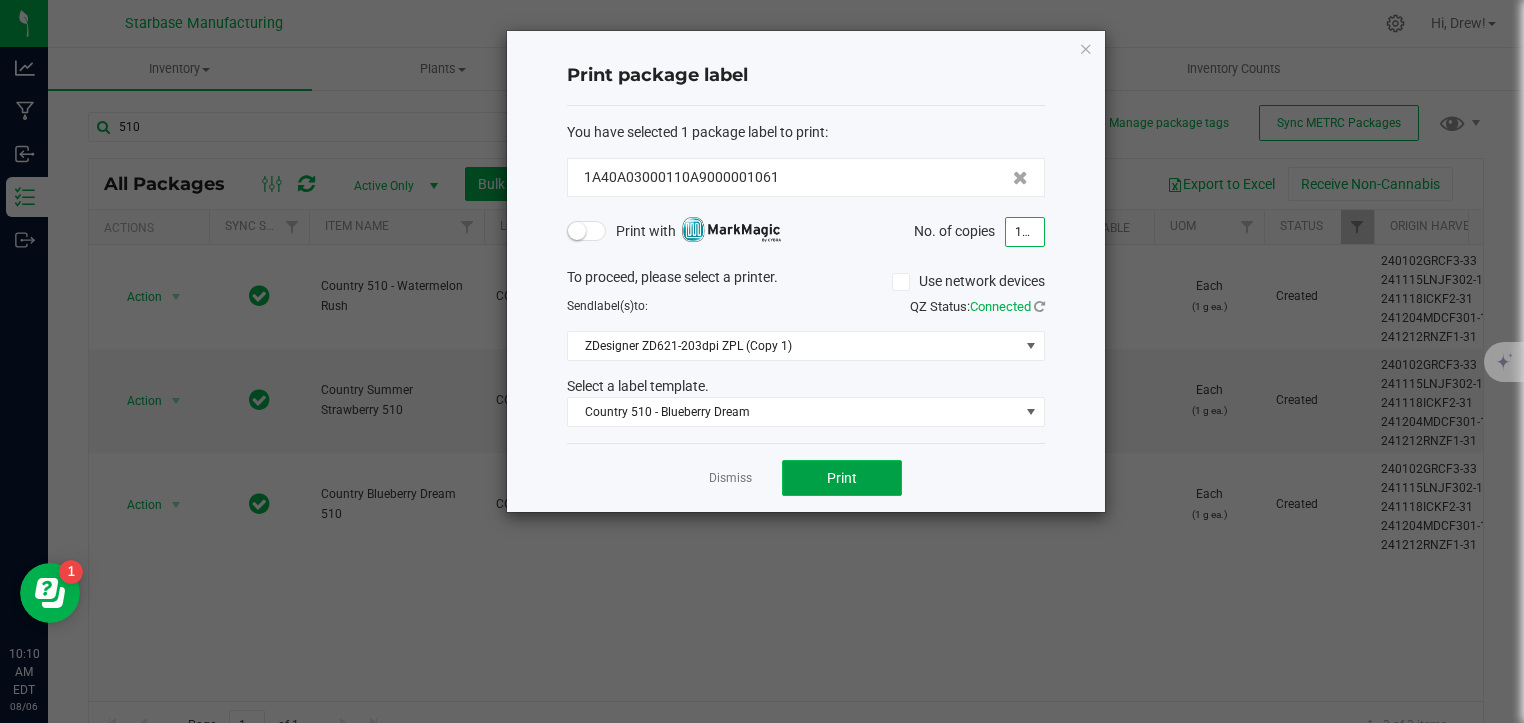 click on "Print" 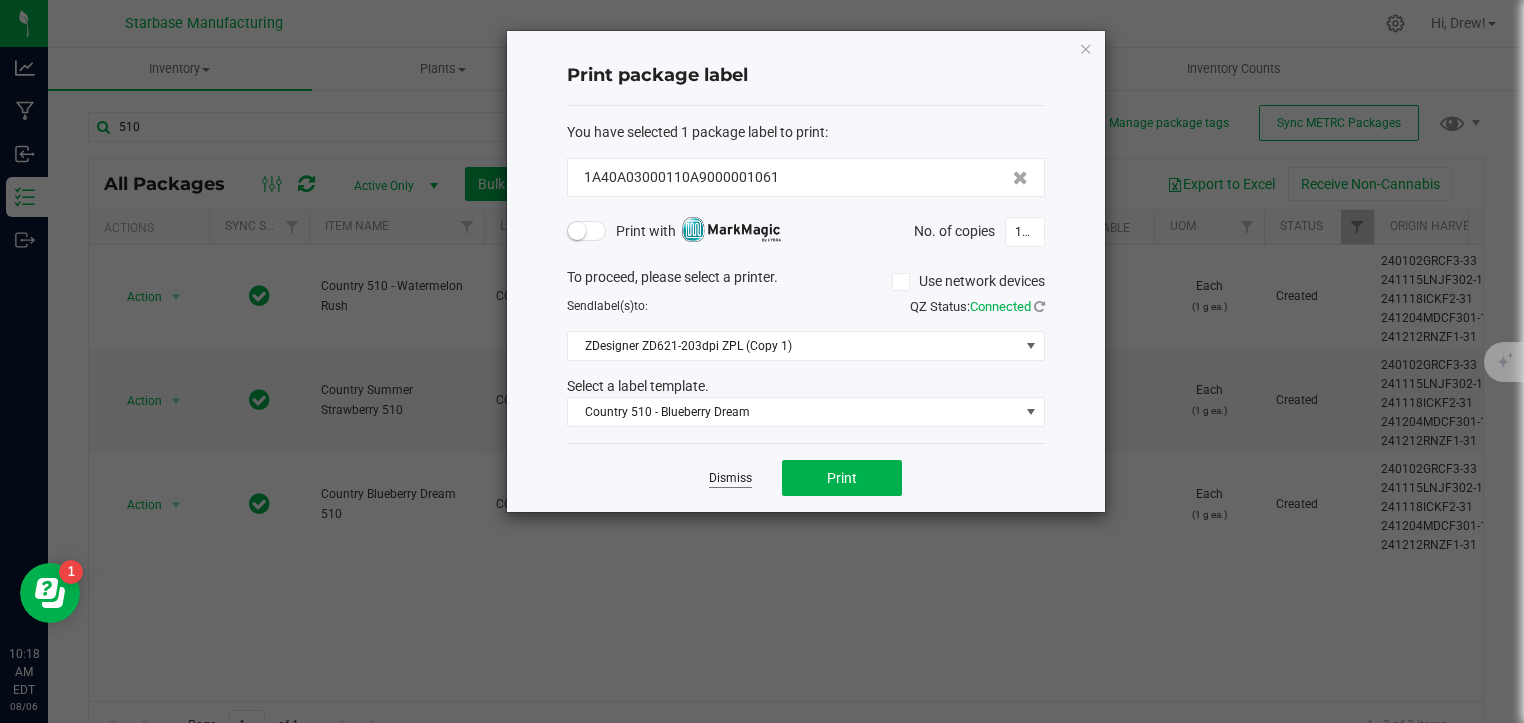 click on "Dismiss" 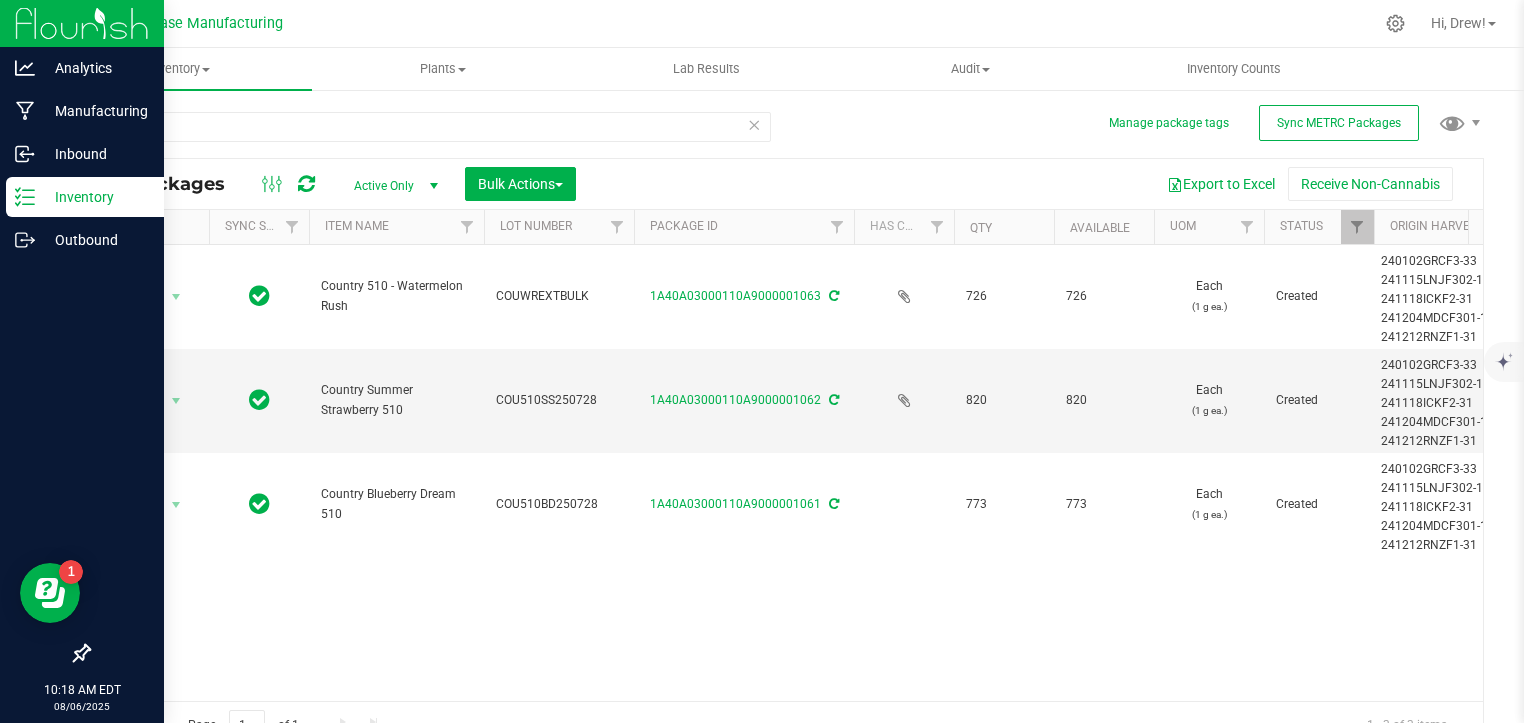 click 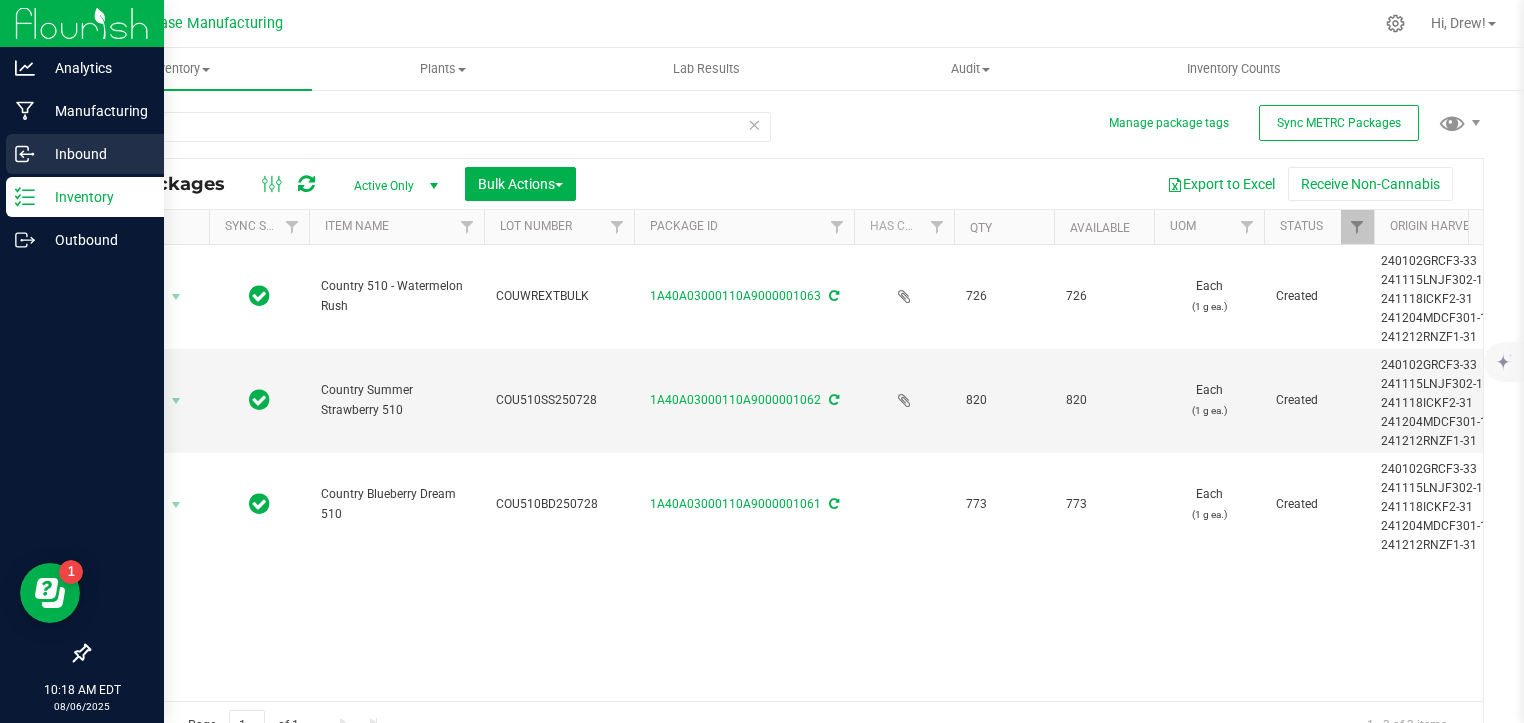 click on "Inbound" at bounding box center [95, 154] 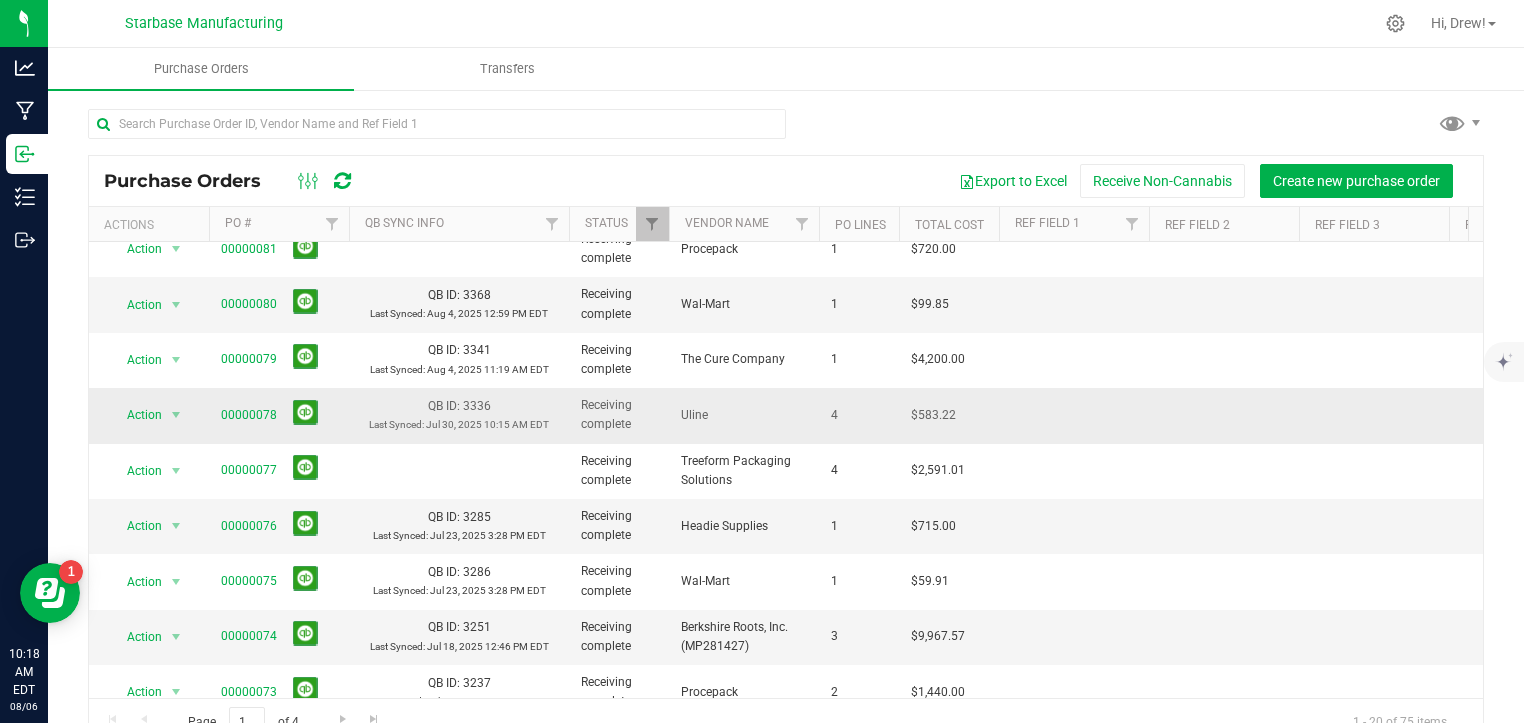 scroll, scrollTop: 0, scrollLeft: 0, axis: both 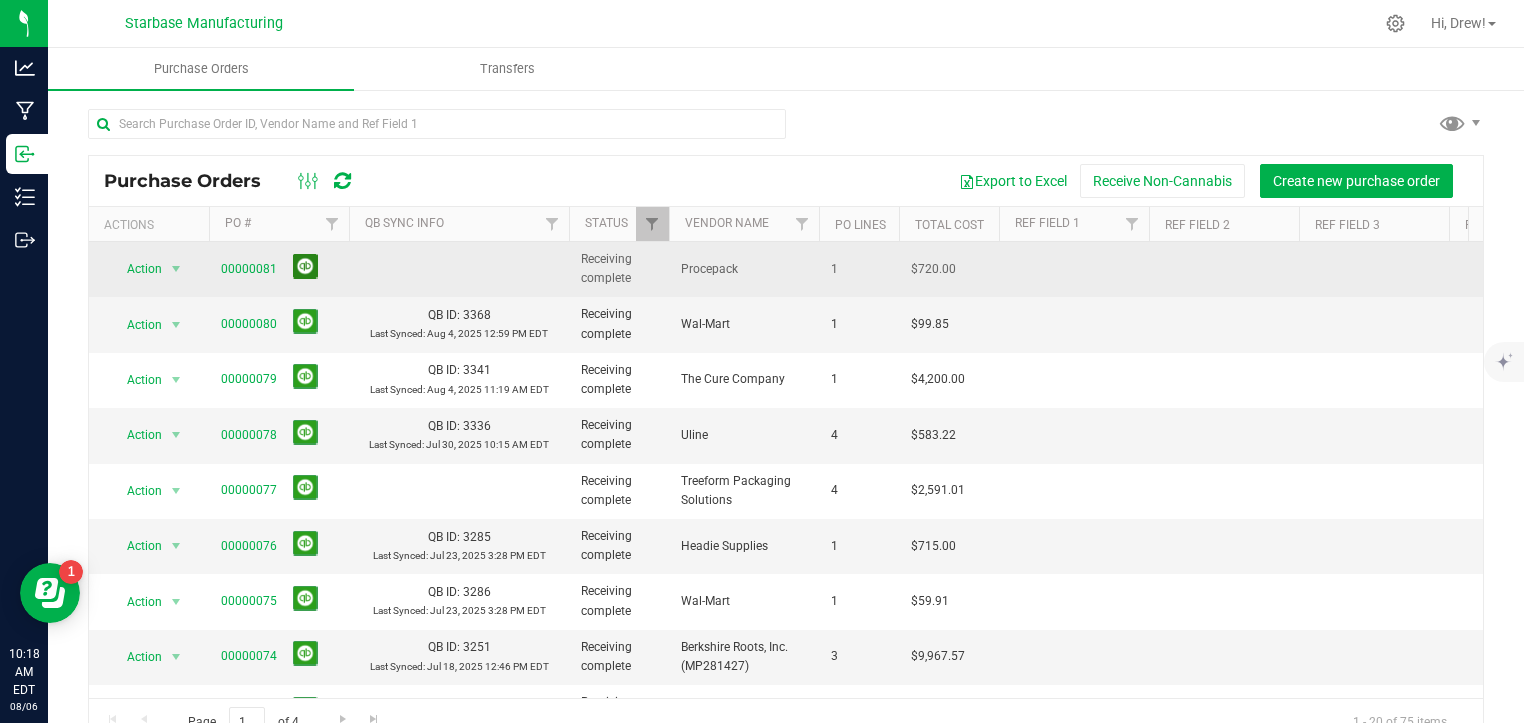 click at bounding box center [305, 266] 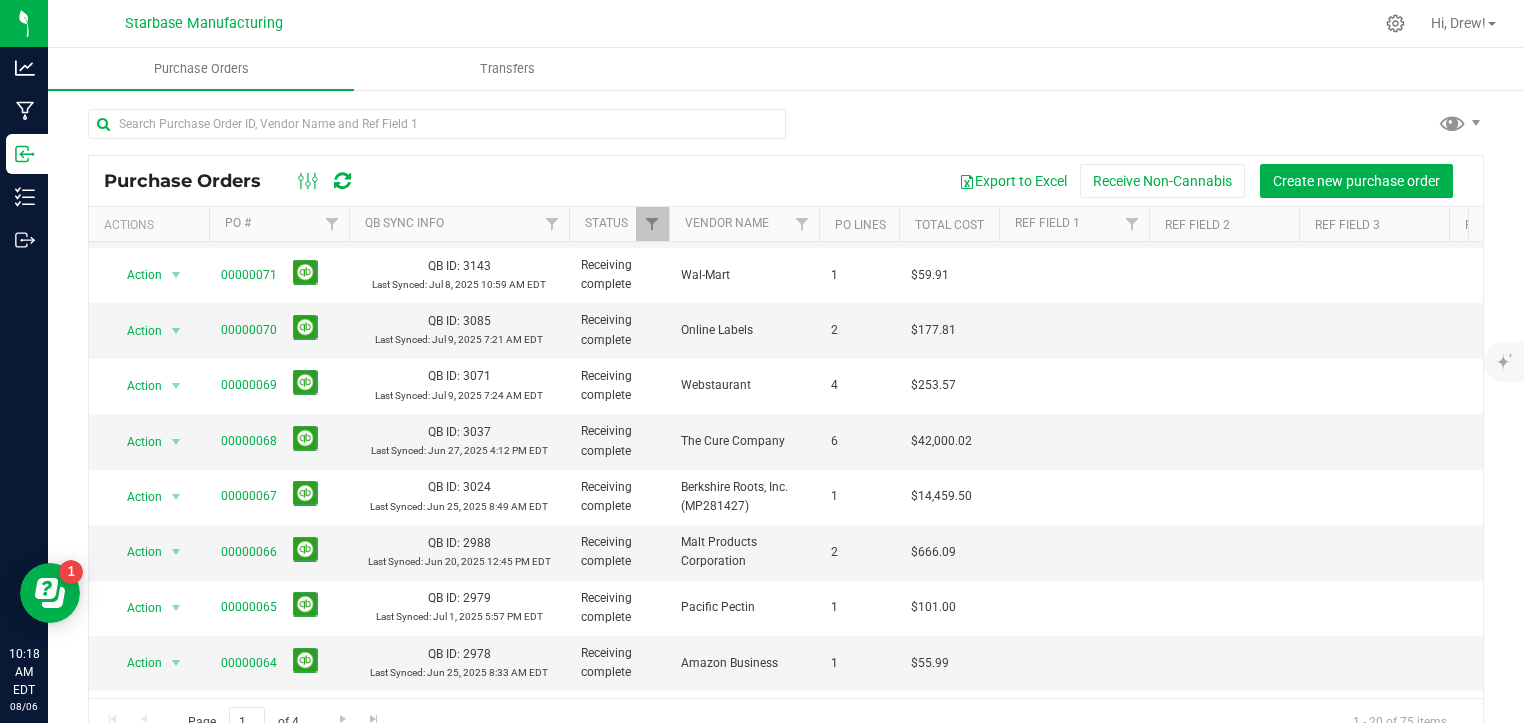 scroll, scrollTop: 0, scrollLeft: 0, axis: both 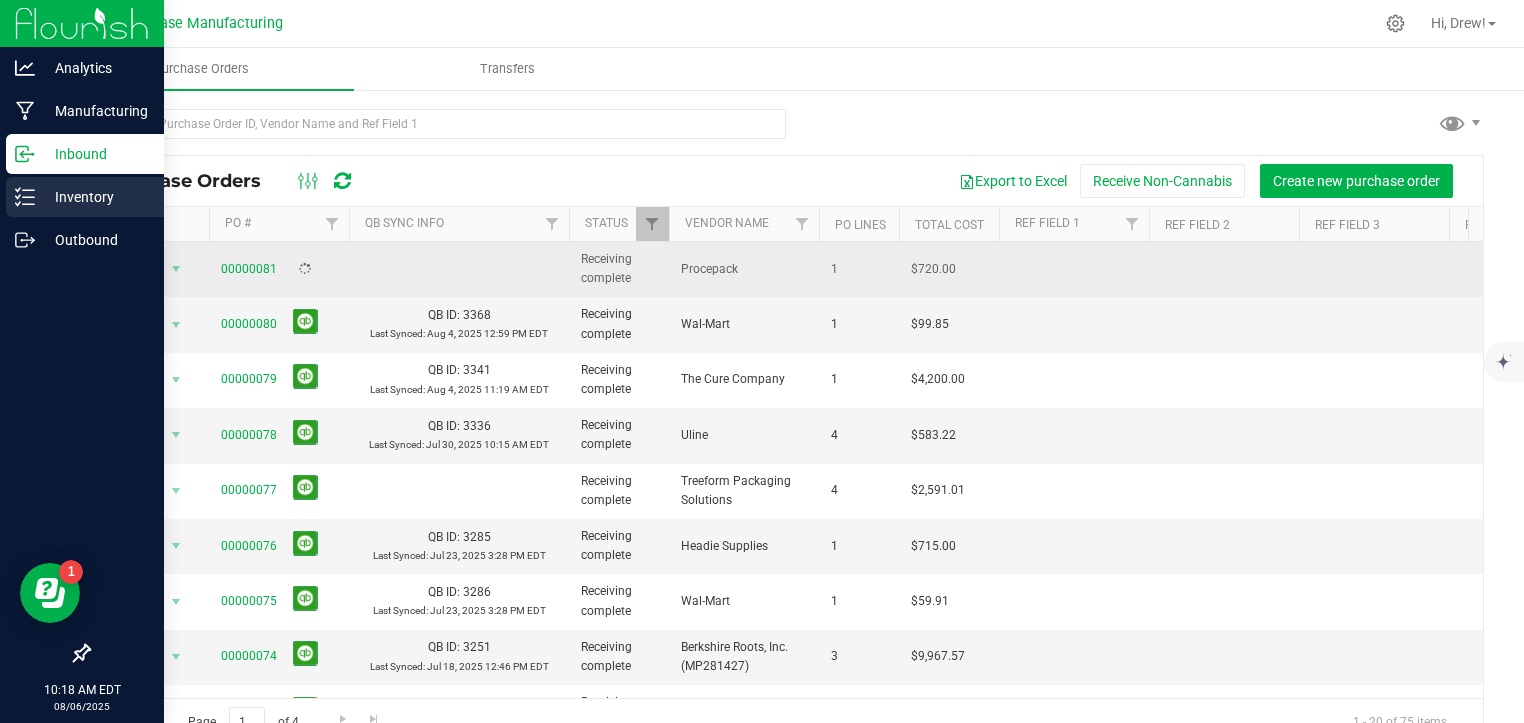 click on "Inventory" at bounding box center (95, 197) 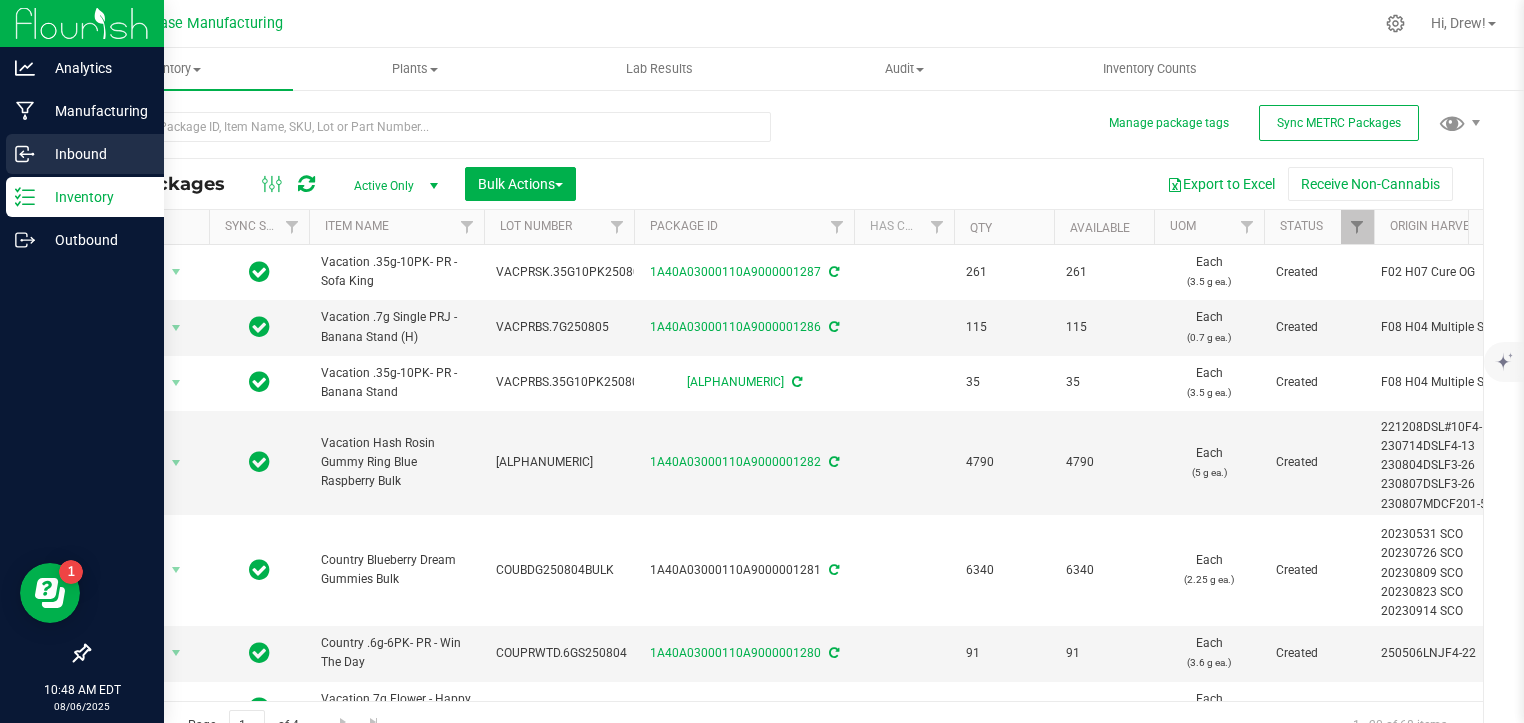 click on "Inbound" at bounding box center (95, 154) 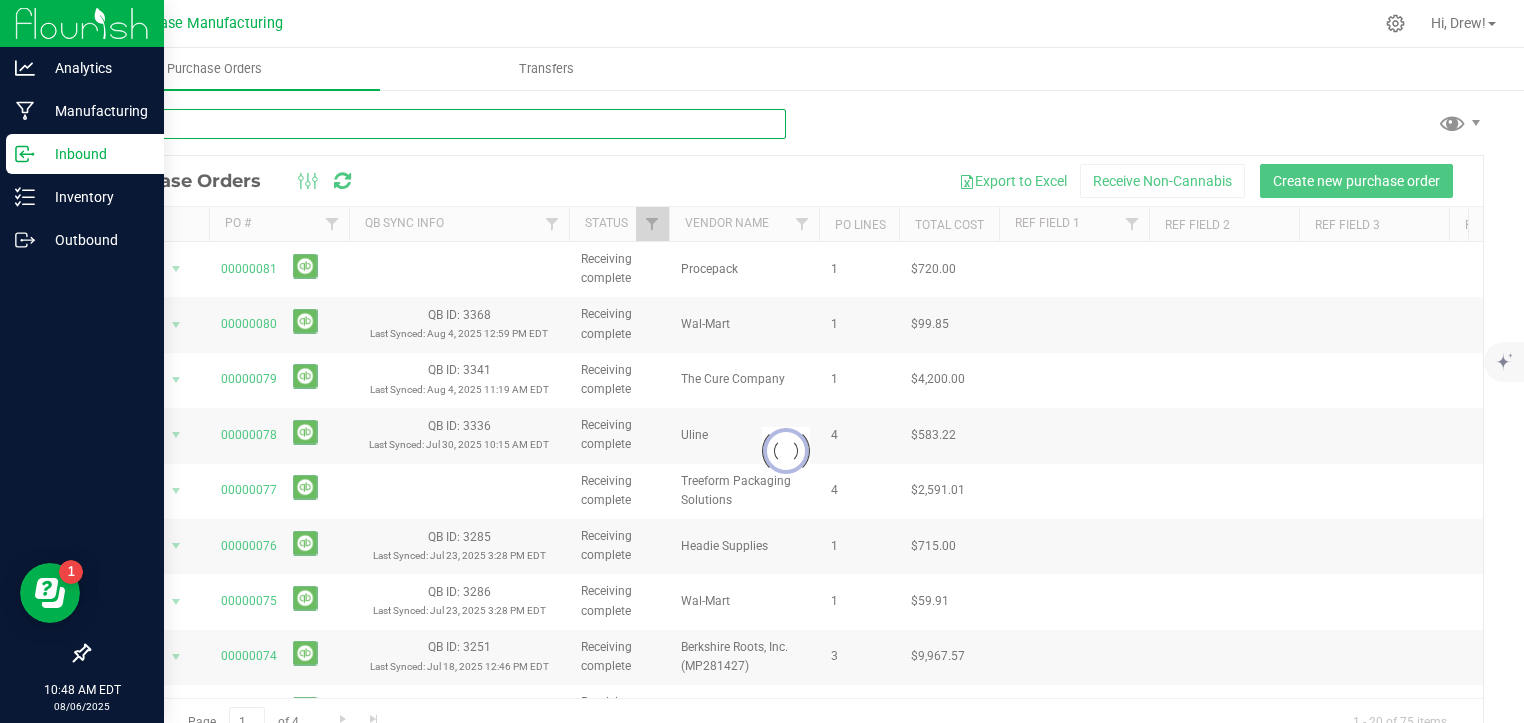 click at bounding box center (437, 124) 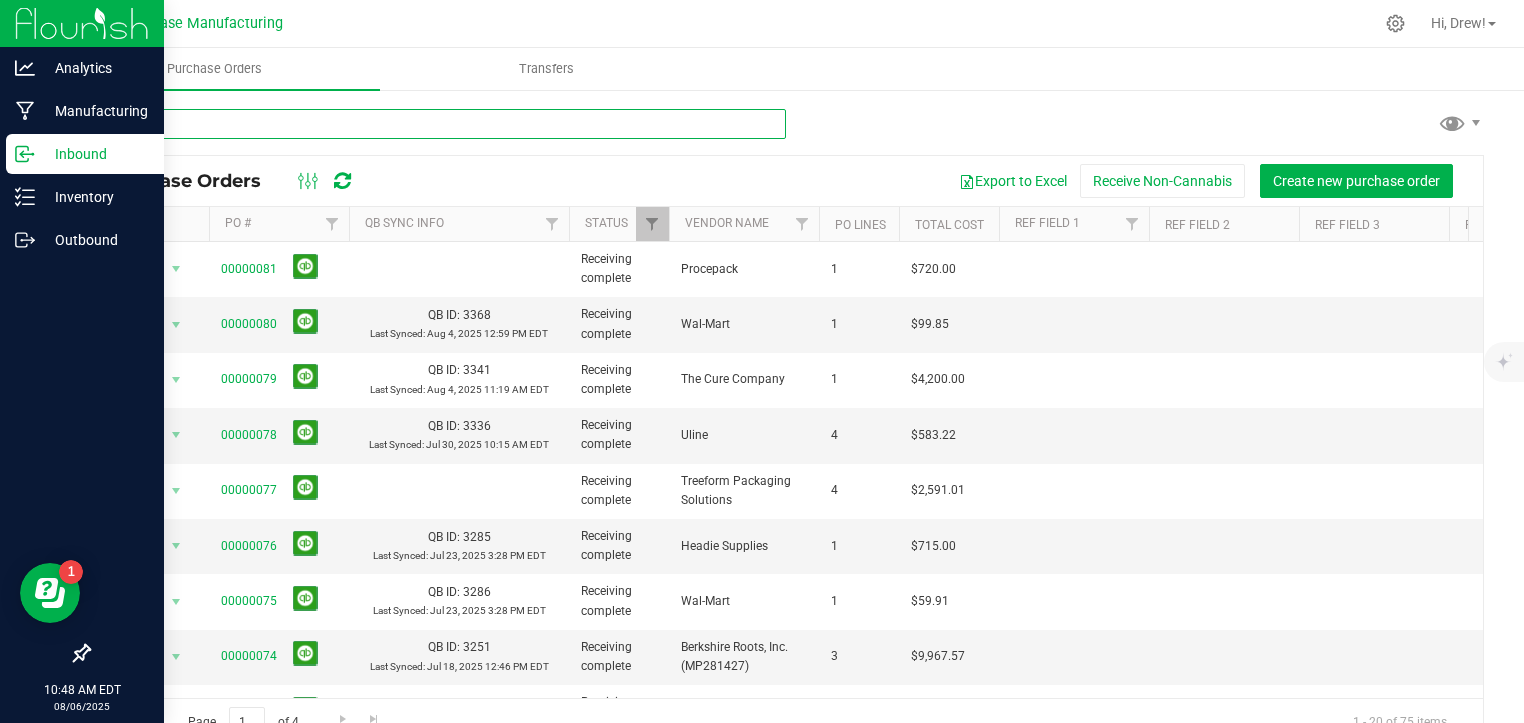 type on "j" 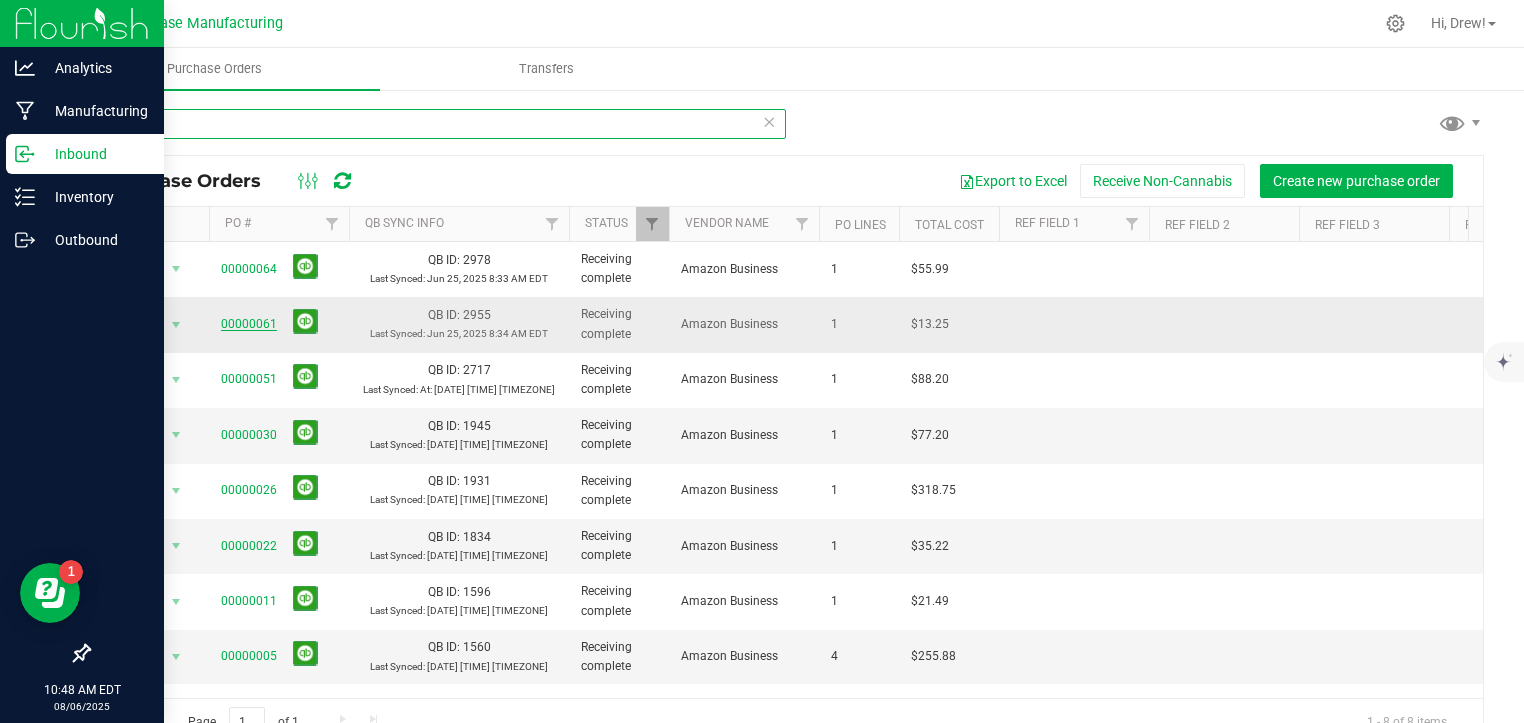 type on "amazon" 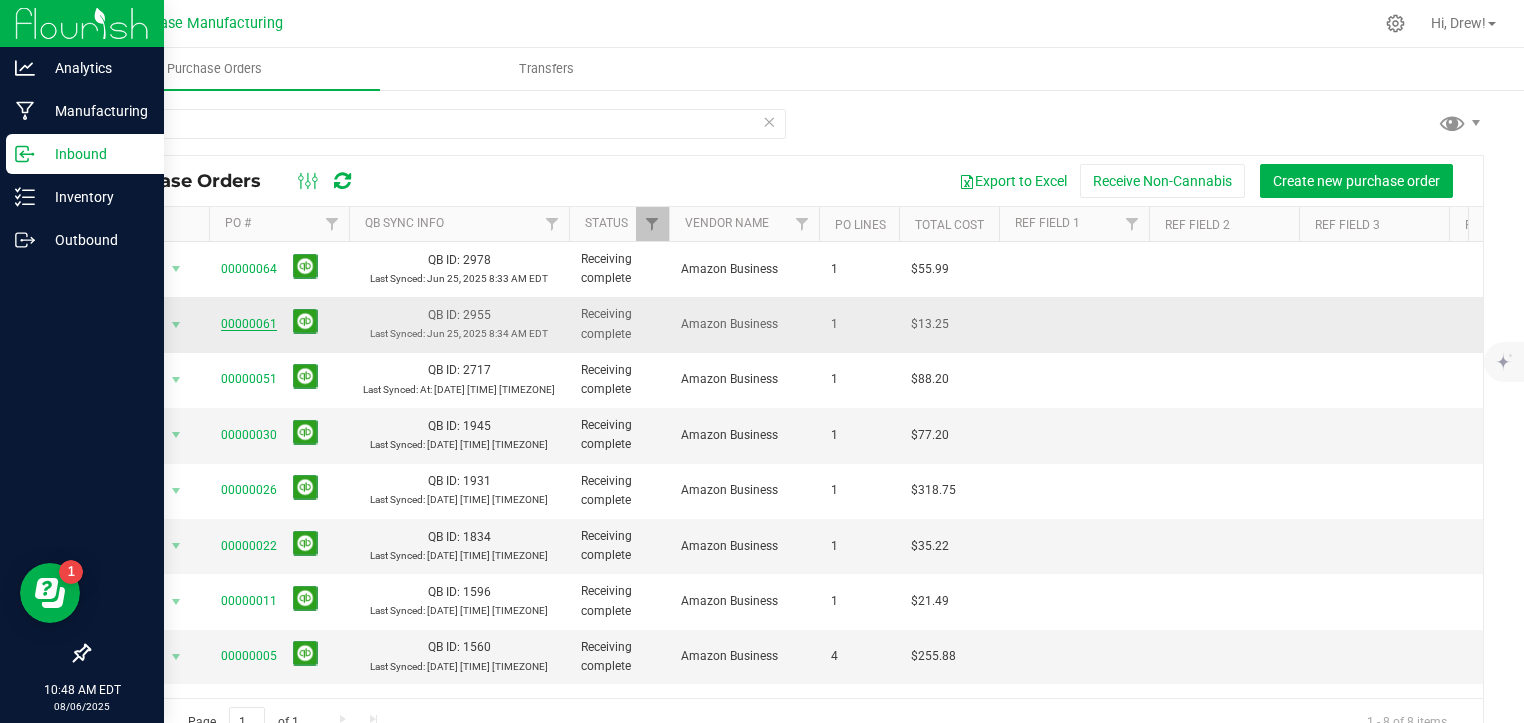 click on "00000061" at bounding box center (249, 324) 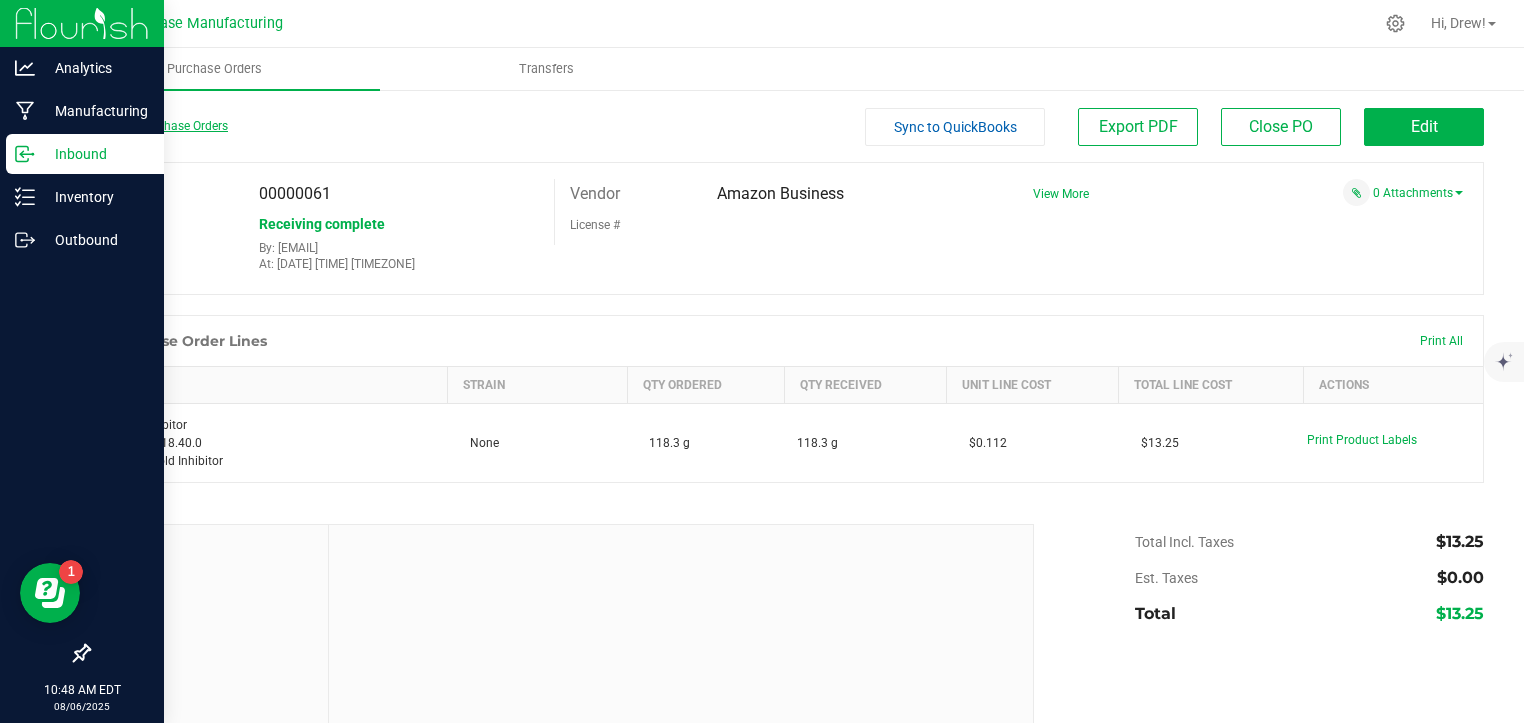 click on "Back to Purchase Orders" at bounding box center [158, 126] 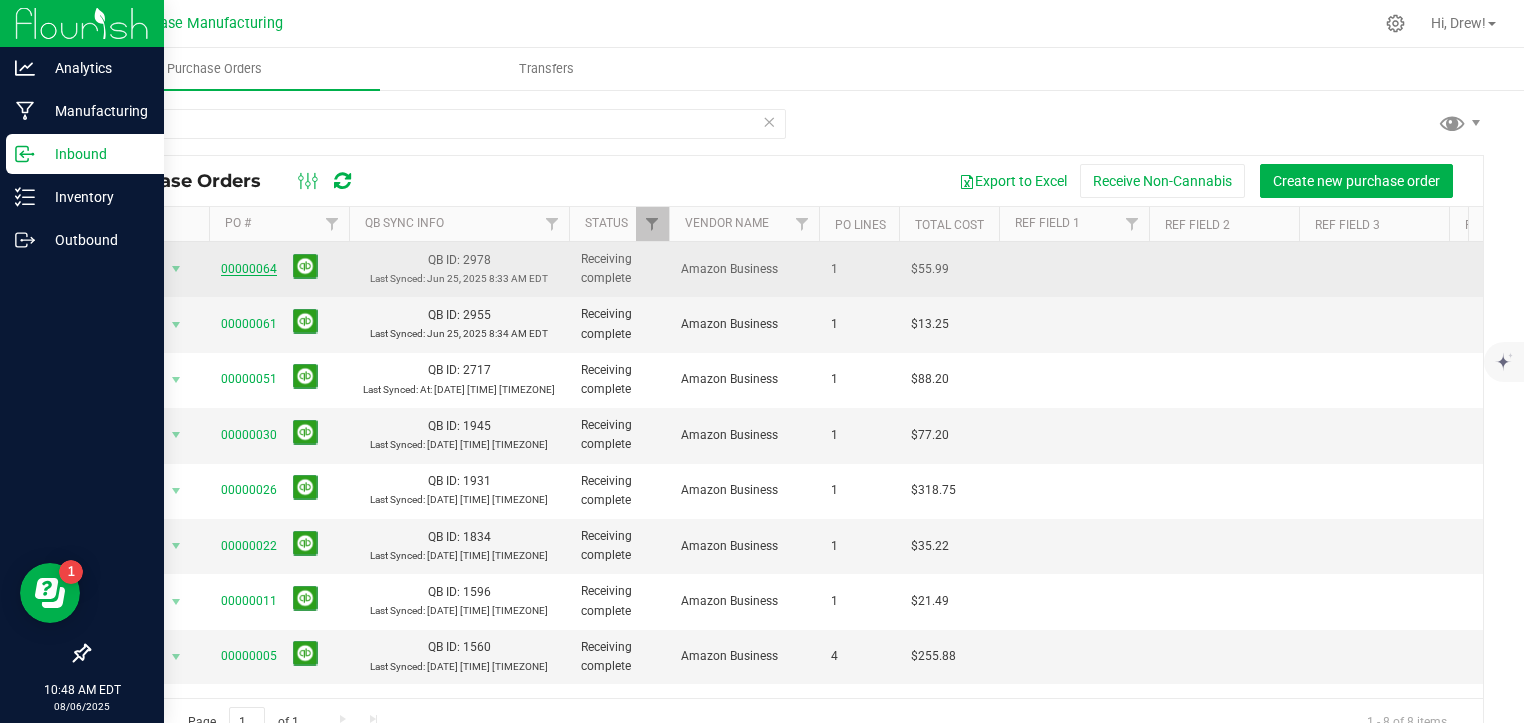 click on "00000064" at bounding box center [249, 269] 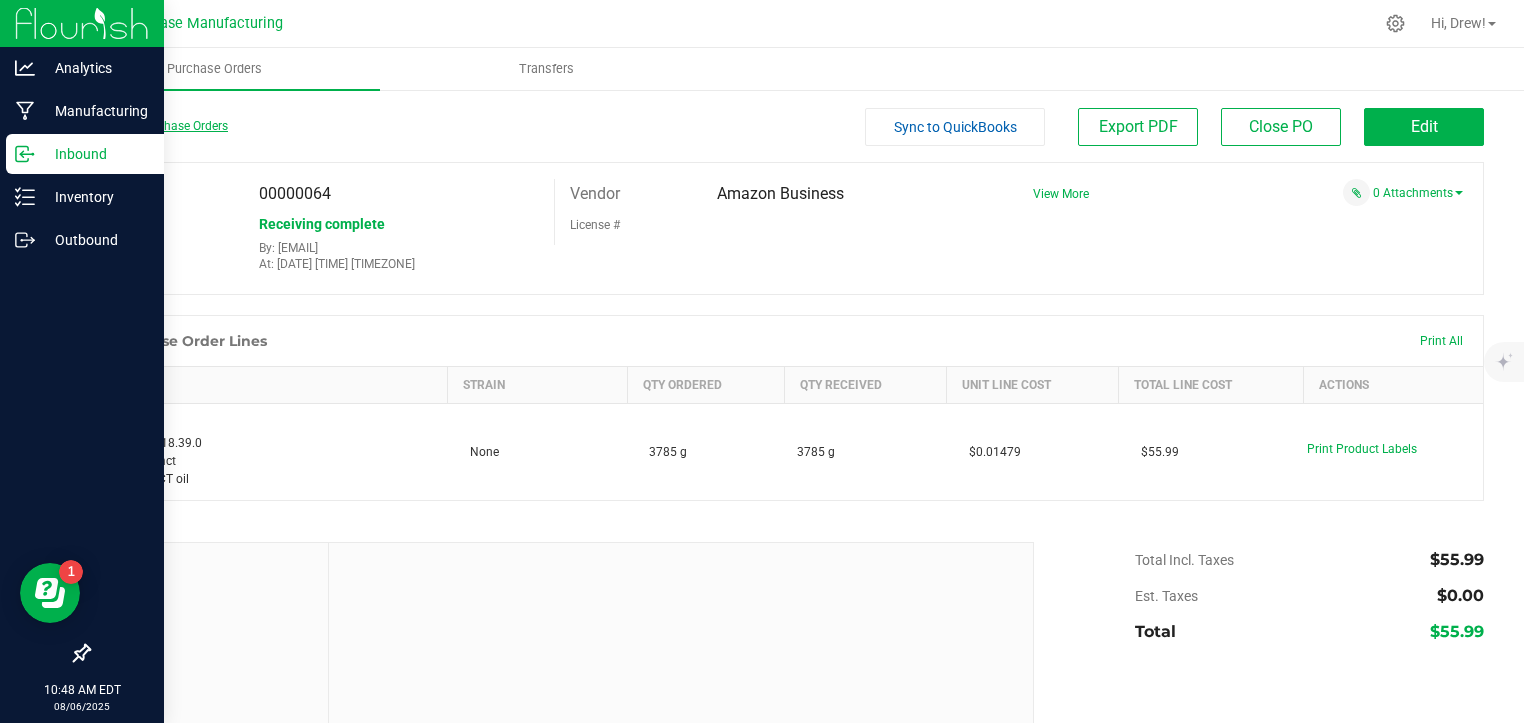 click on "Back to Purchase Orders" at bounding box center [158, 126] 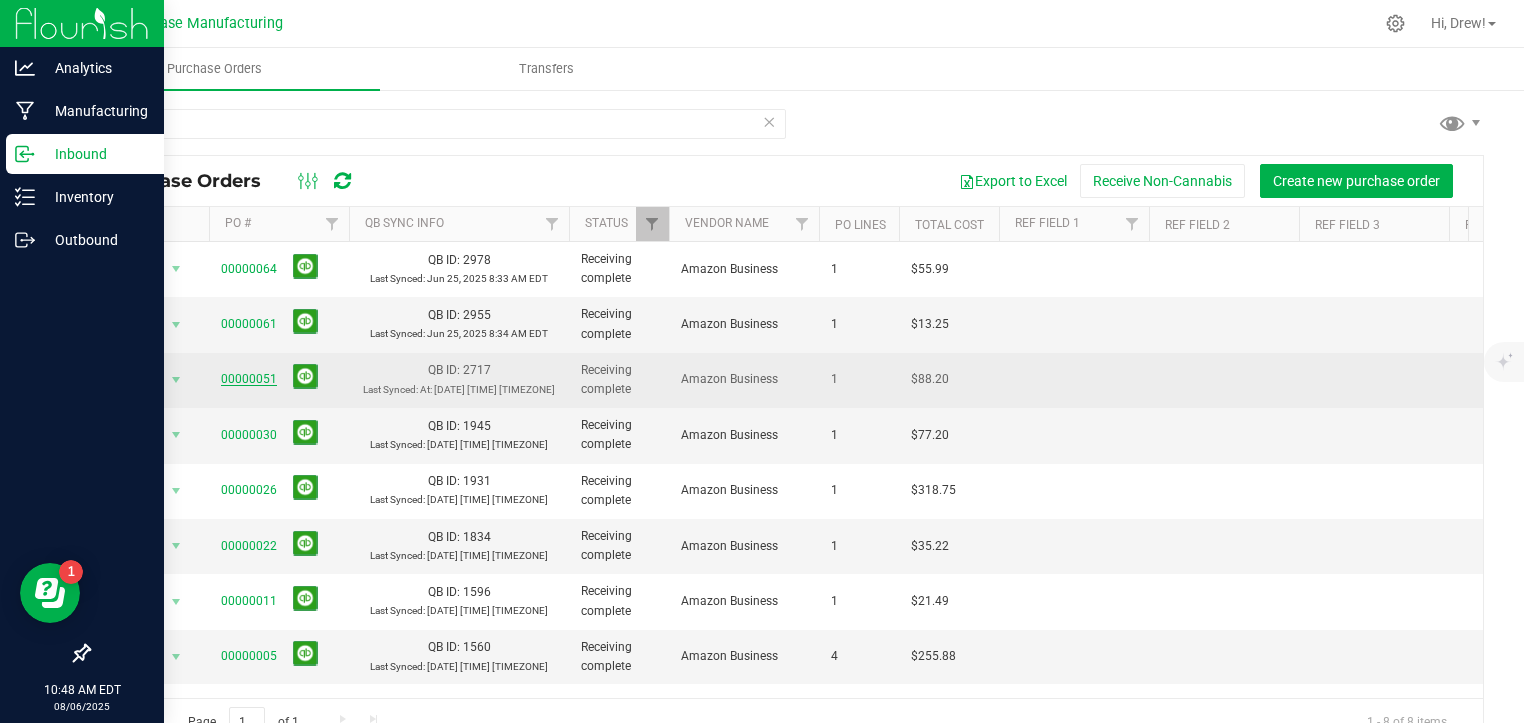 click on "00000051" at bounding box center (249, 379) 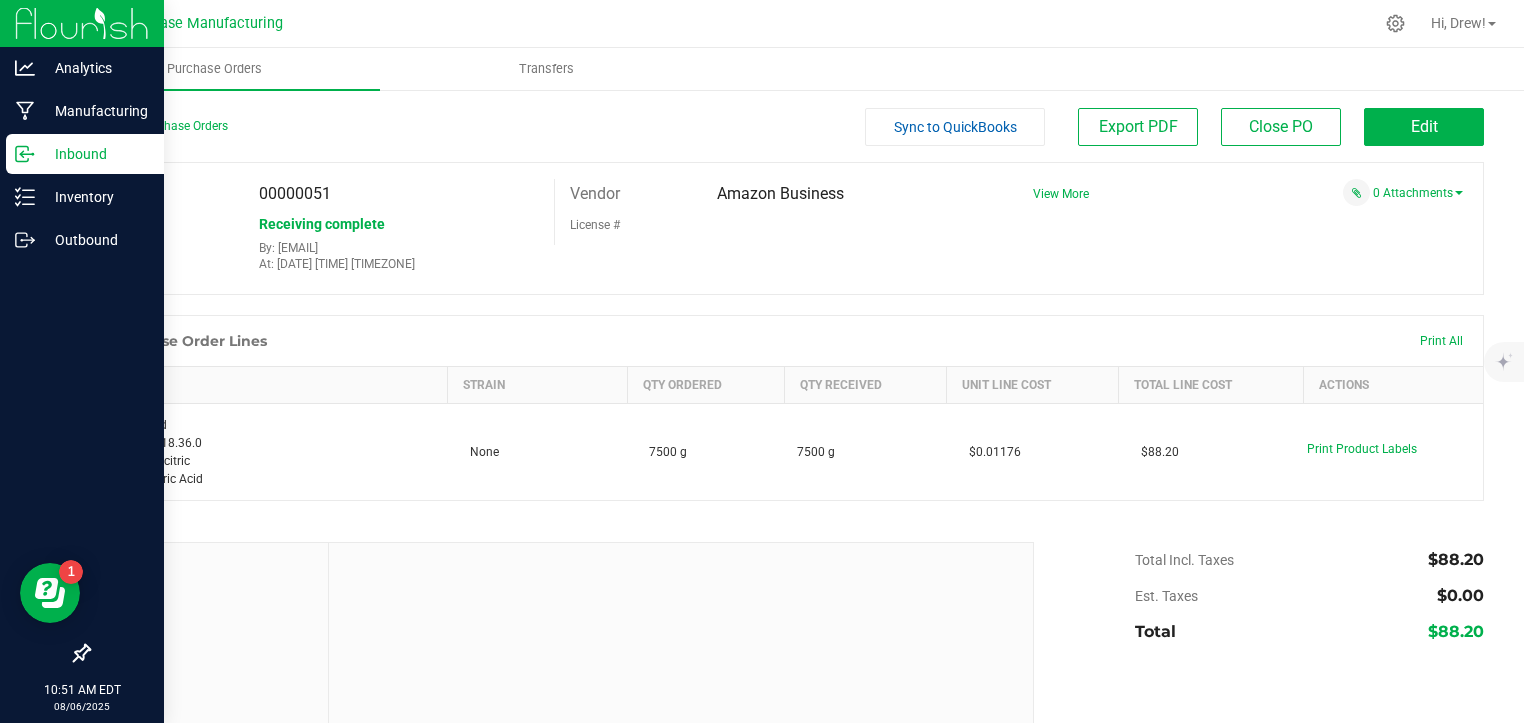 click on "Inbound" at bounding box center (95, 154) 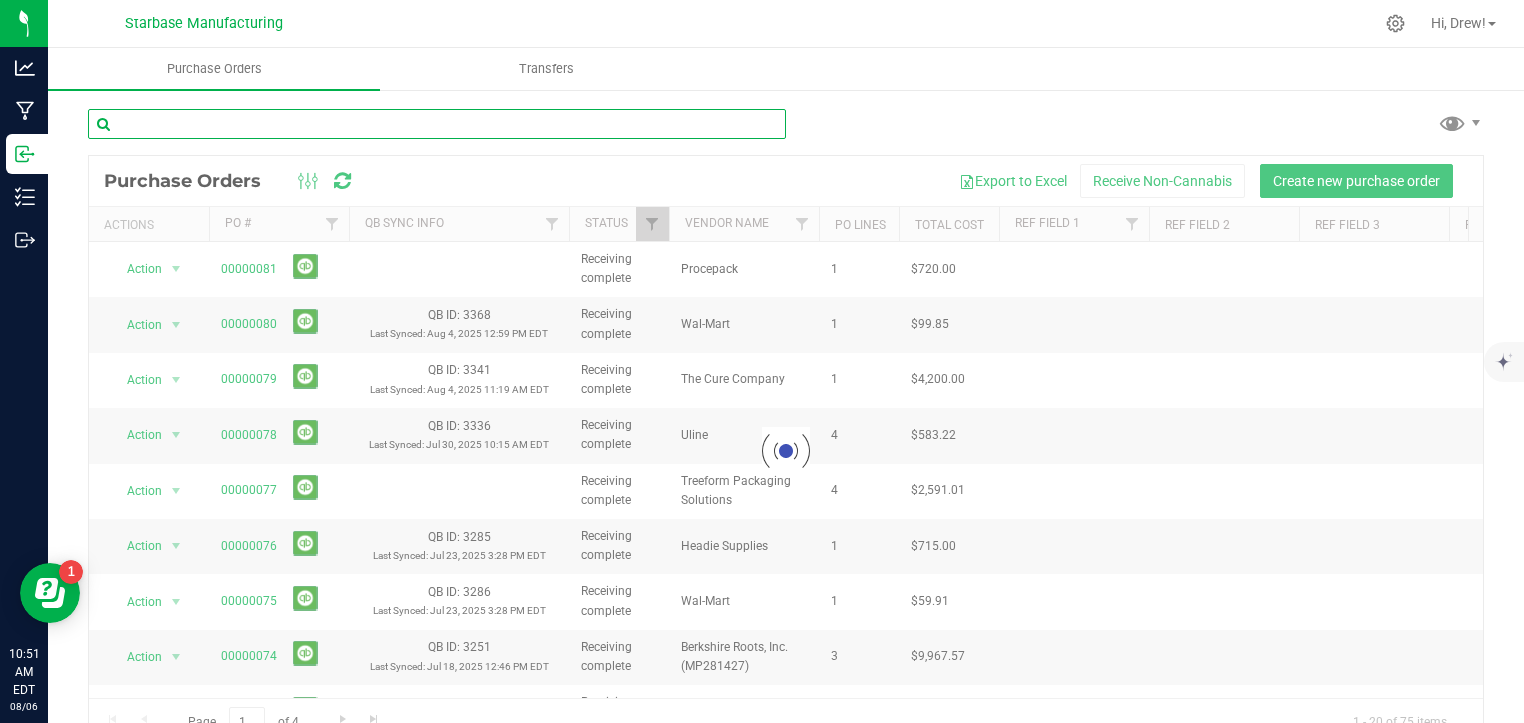click at bounding box center (437, 124) 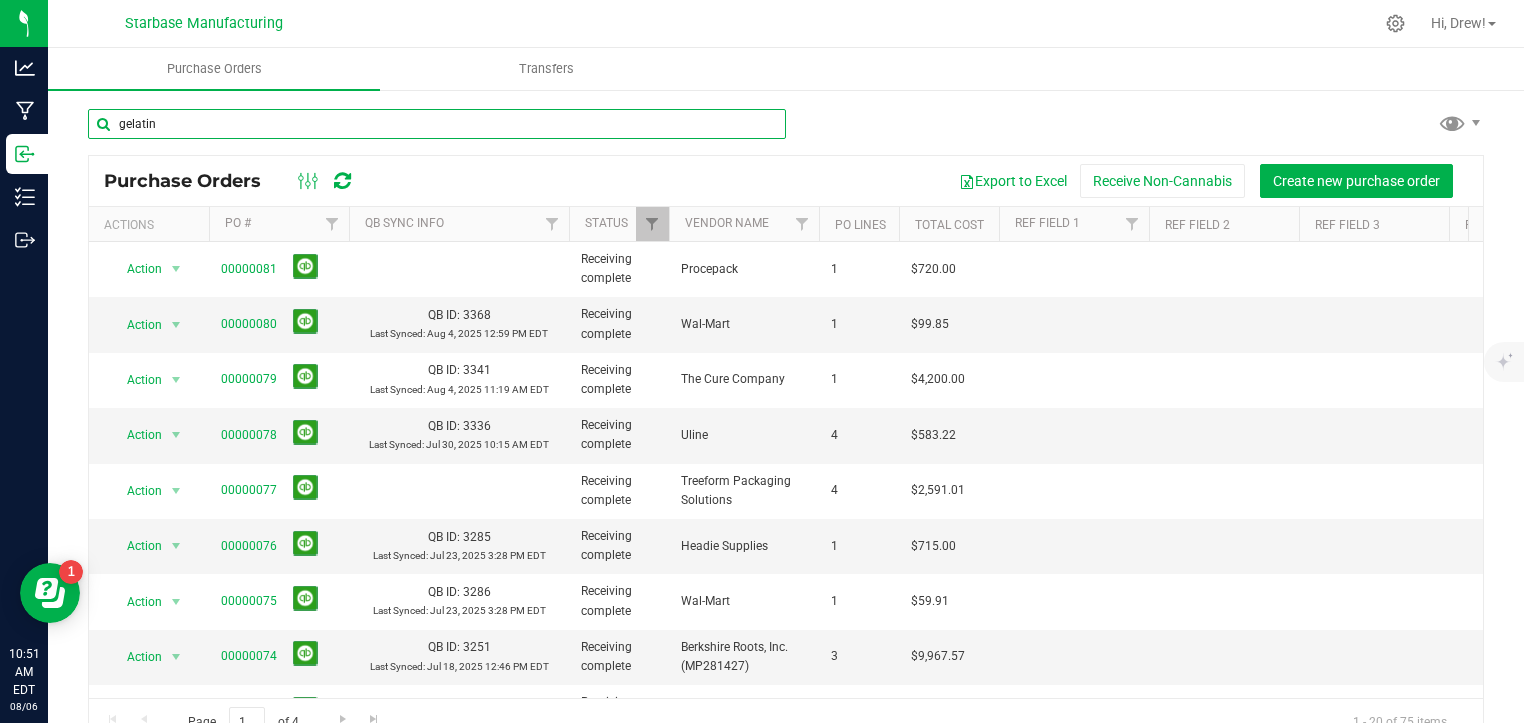 type on "gelatin" 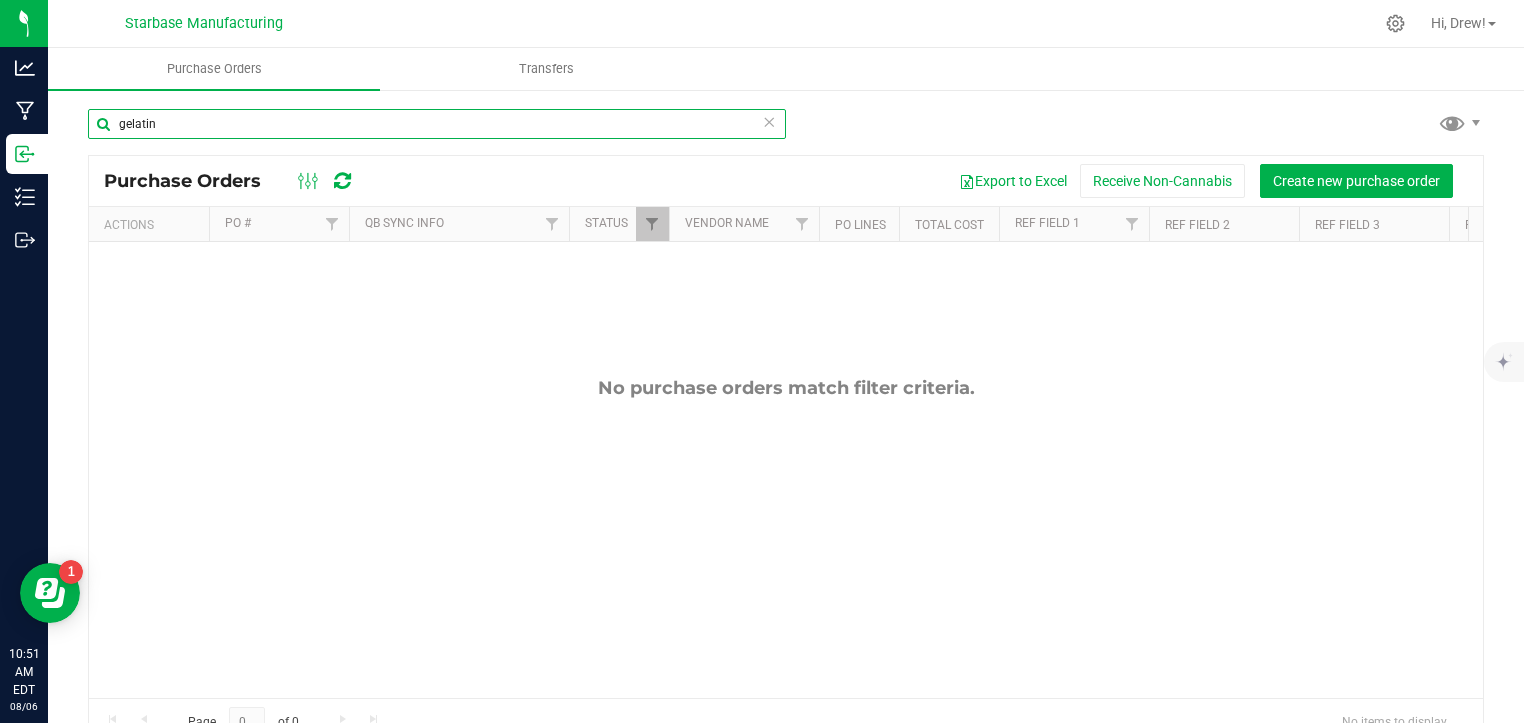 click on "gelatin" at bounding box center (437, 124) 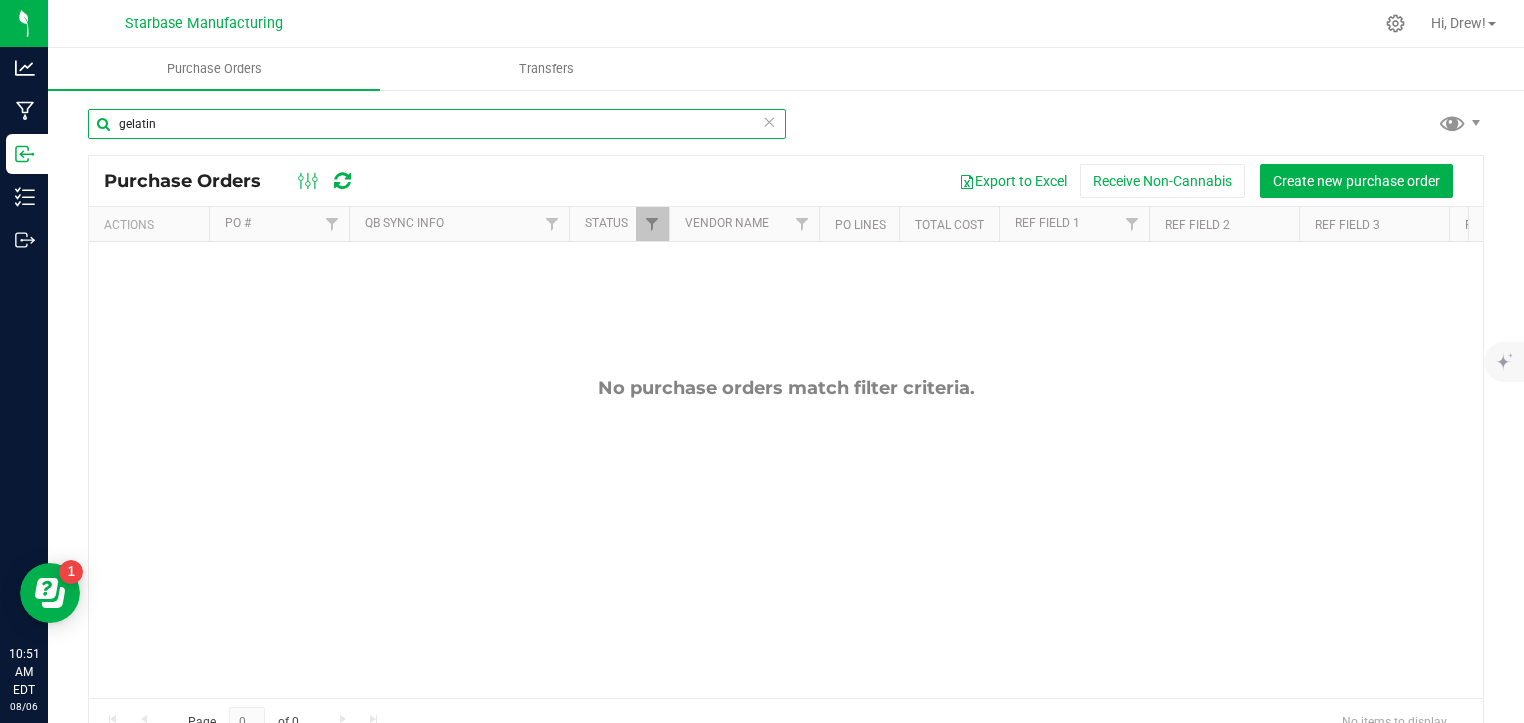 click on "gelatin" at bounding box center (437, 124) 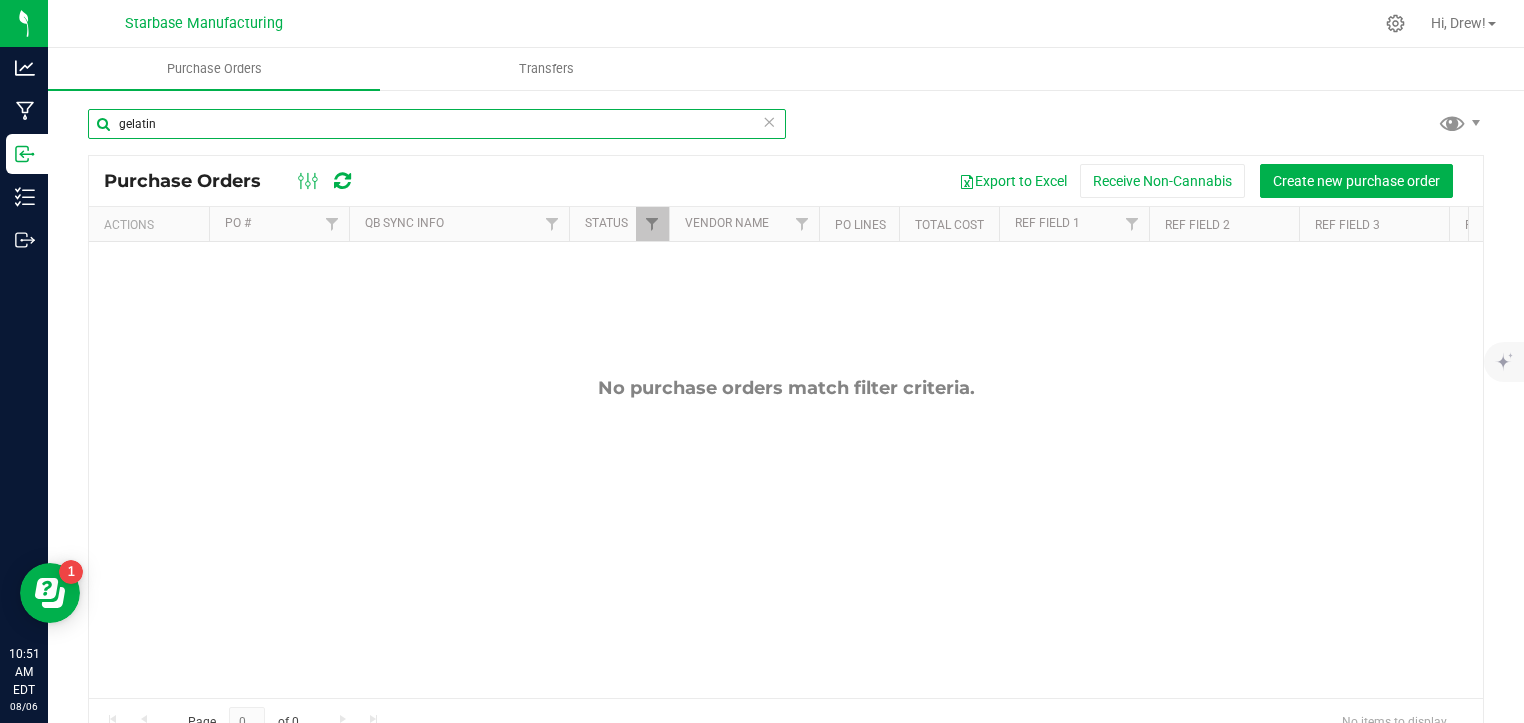 click on "gelatin" at bounding box center (437, 124) 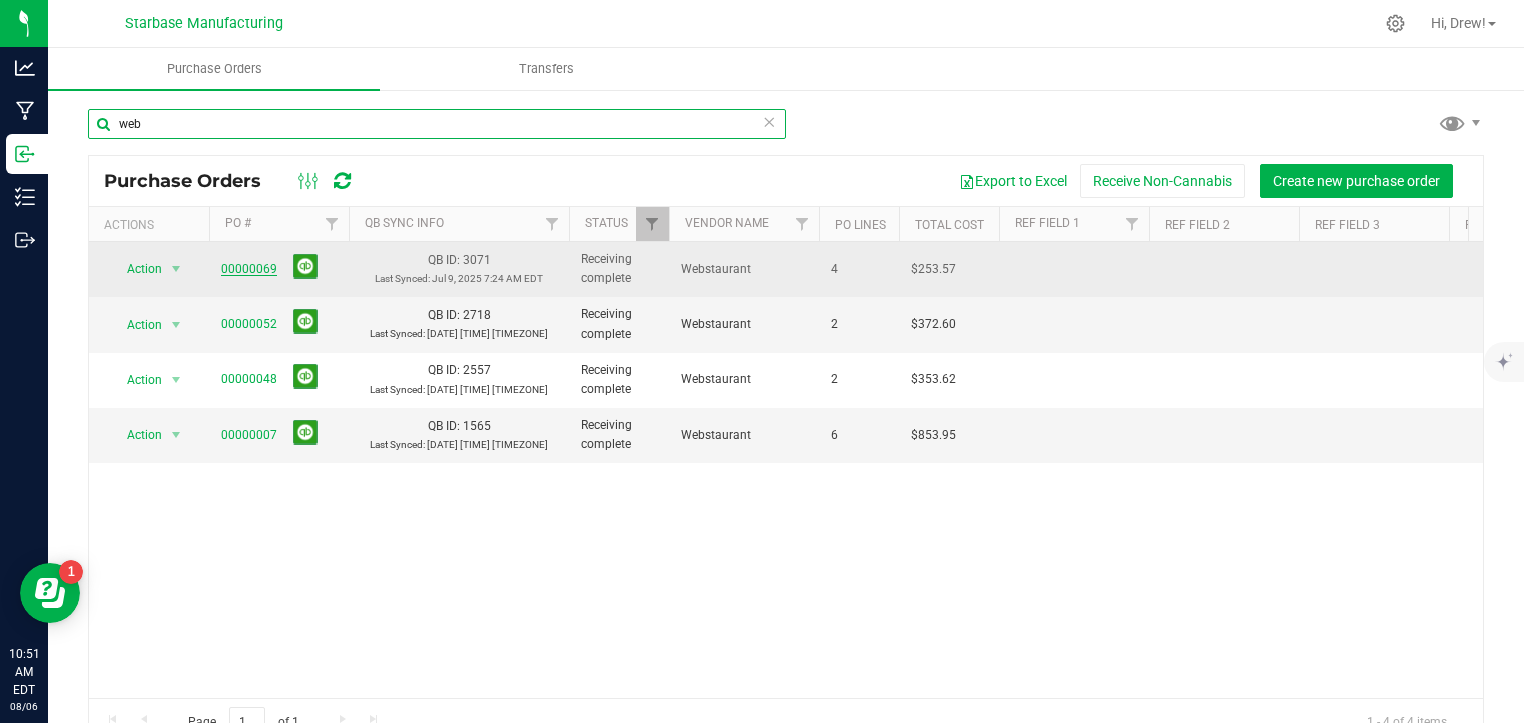 type on "web" 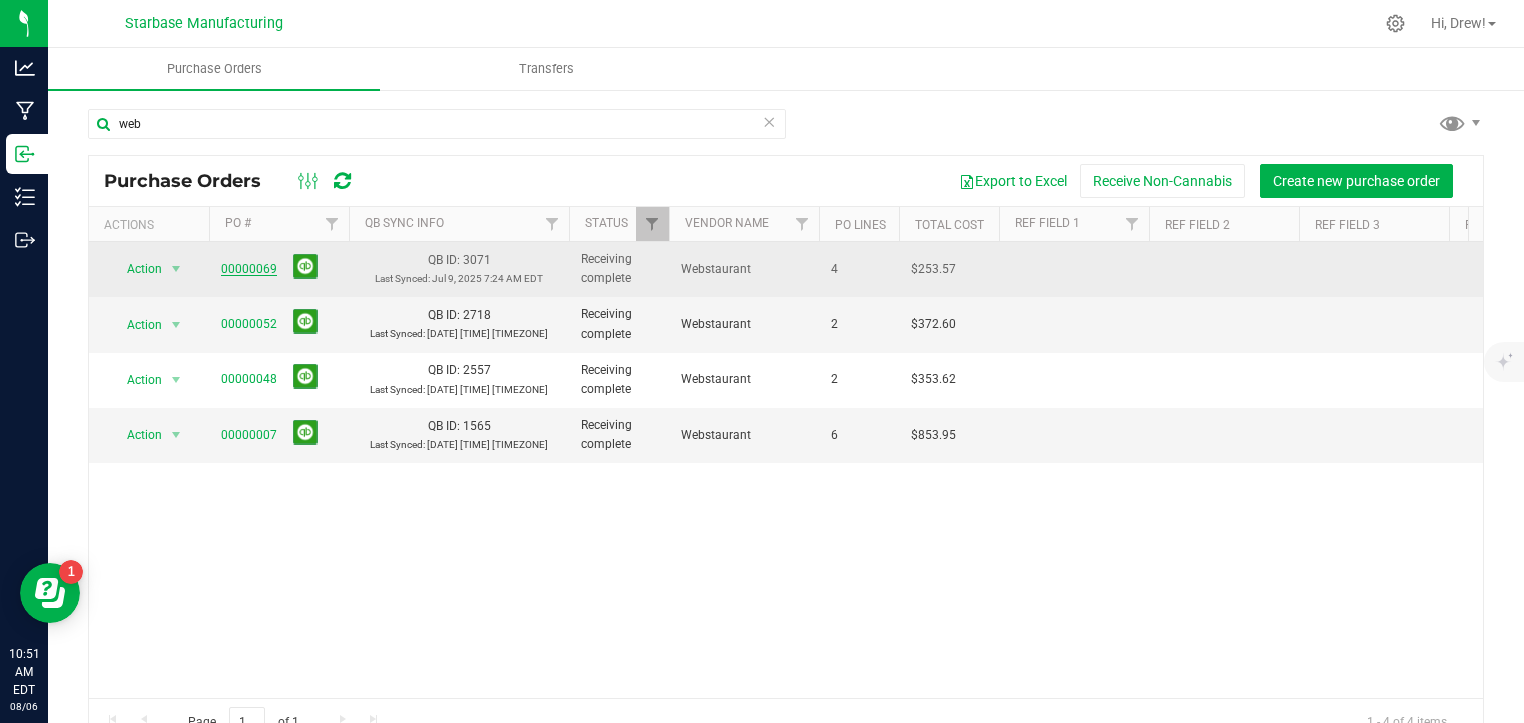 click on "00000069" at bounding box center (249, 269) 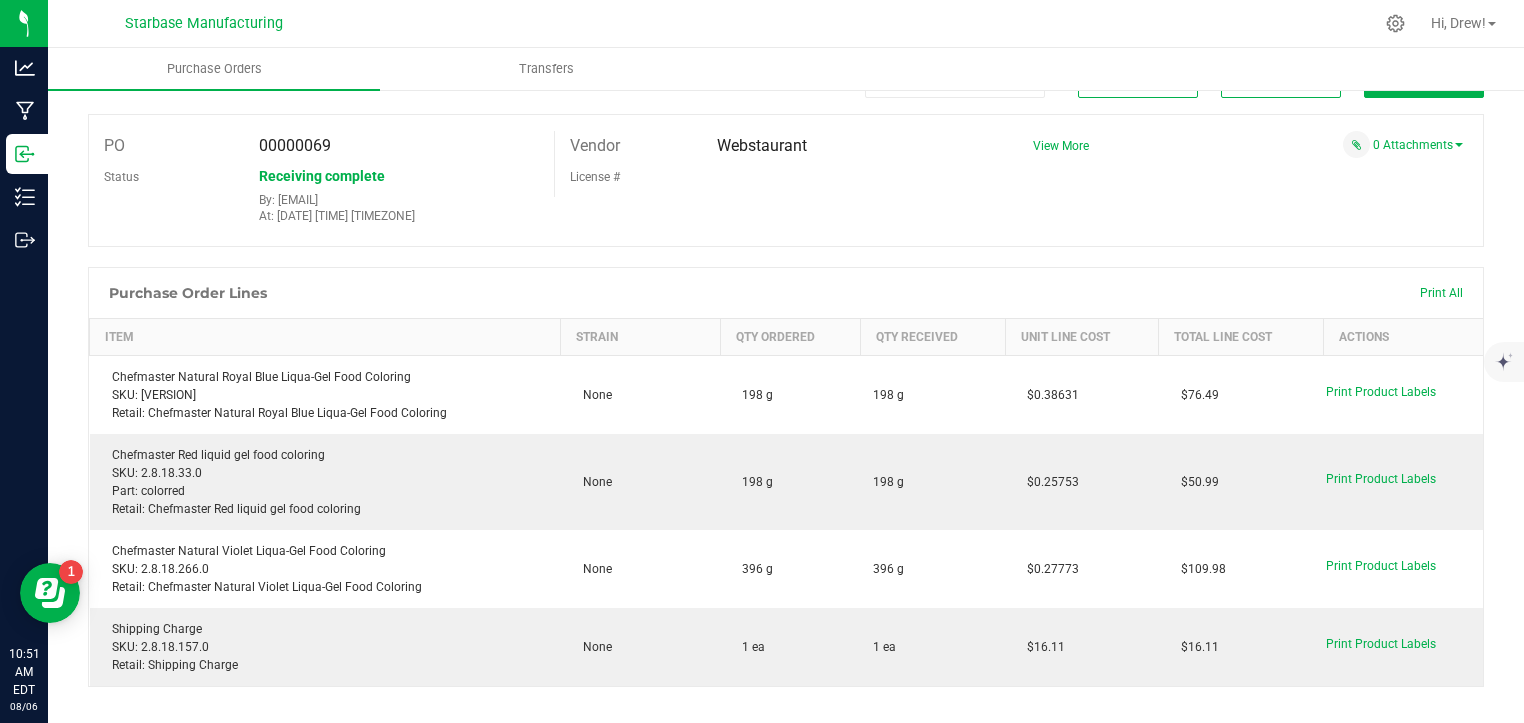 scroll, scrollTop: 0, scrollLeft: 0, axis: both 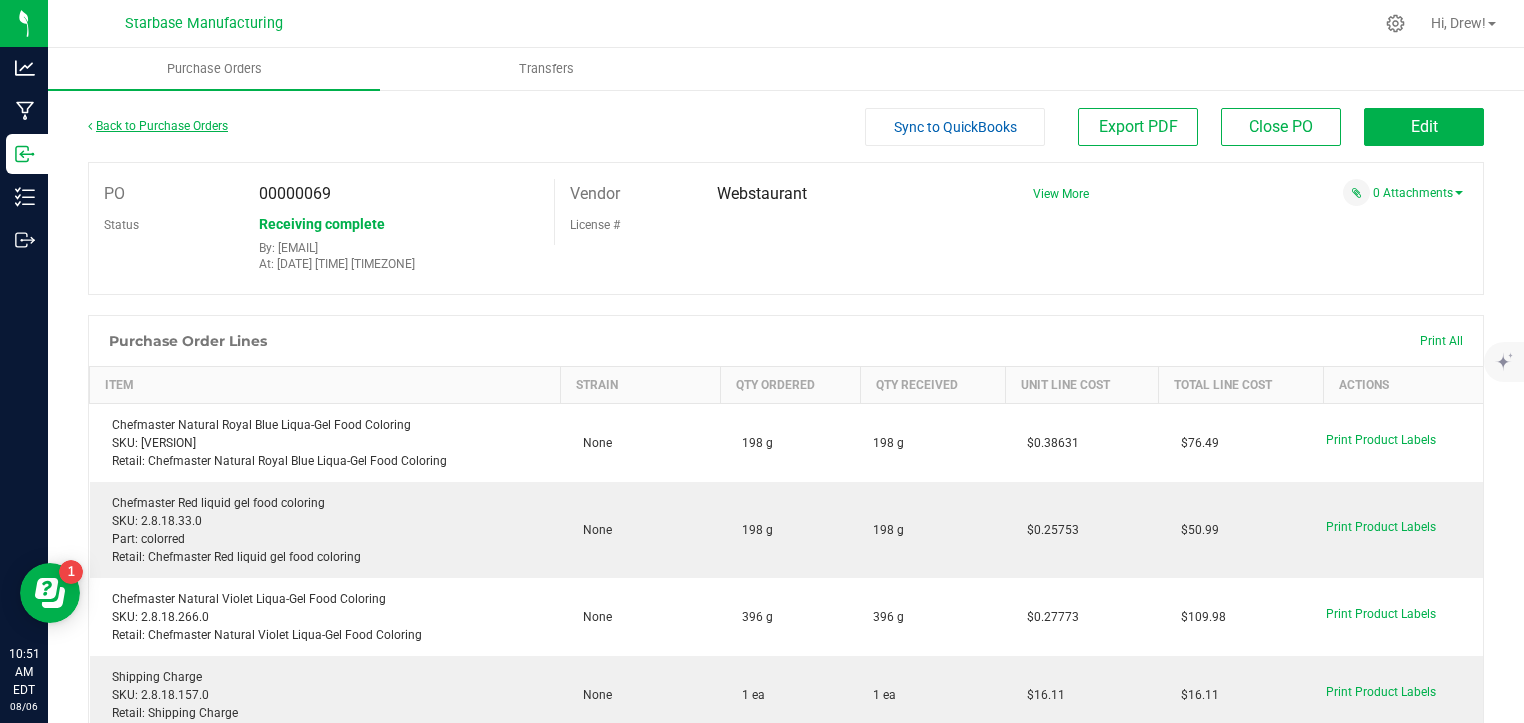 click on "Back to Purchase Orders" at bounding box center (158, 126) 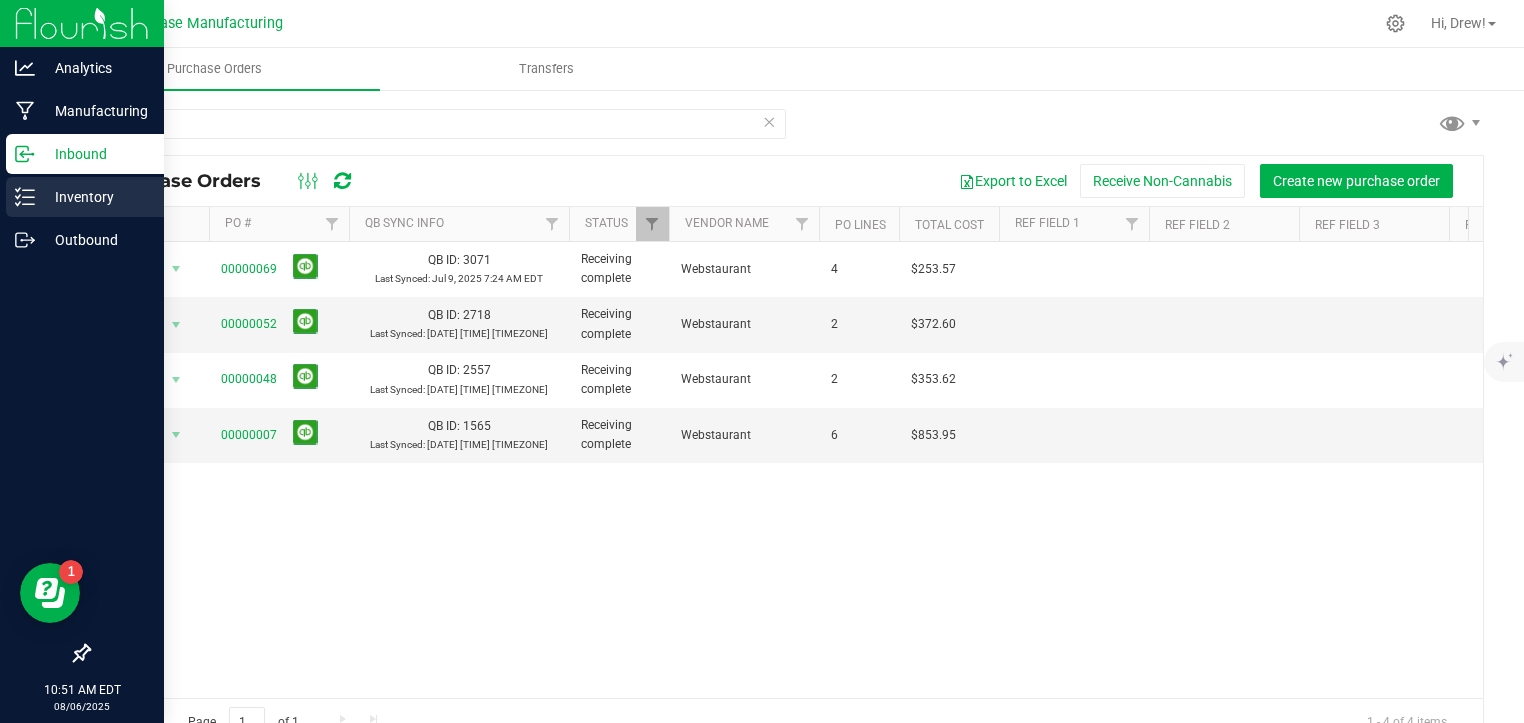 click 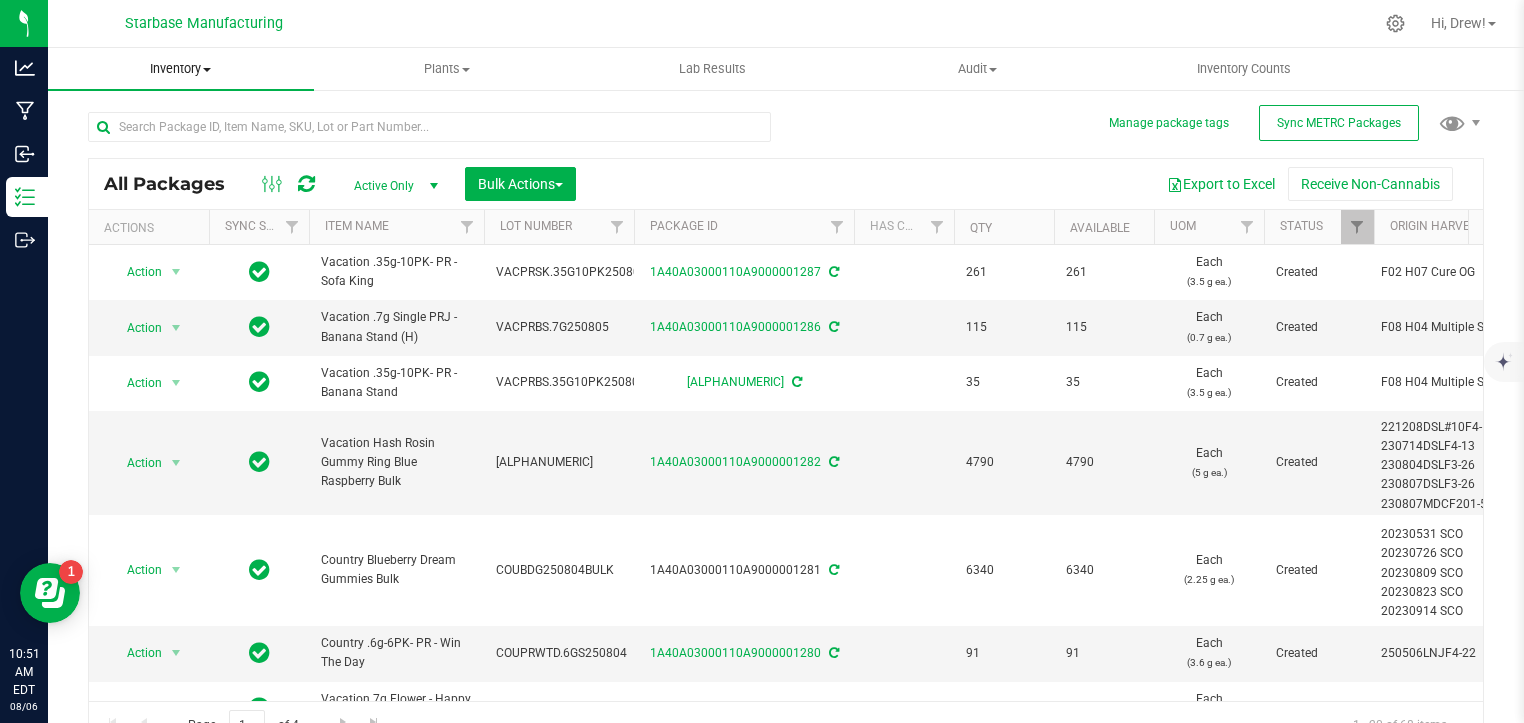click on "Inventory" at bounding box center (181, 69) 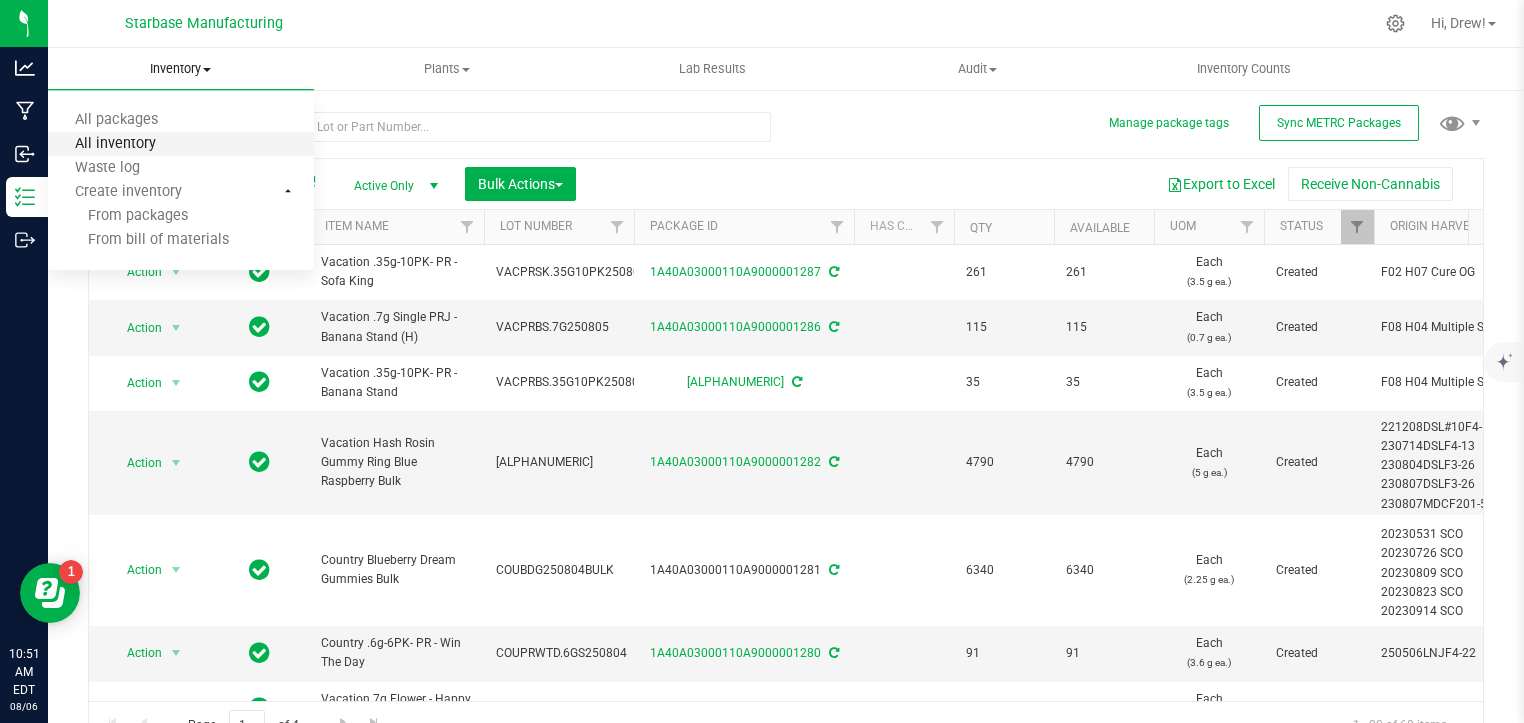 click on "All inventory" at bounding box center (115, 144) 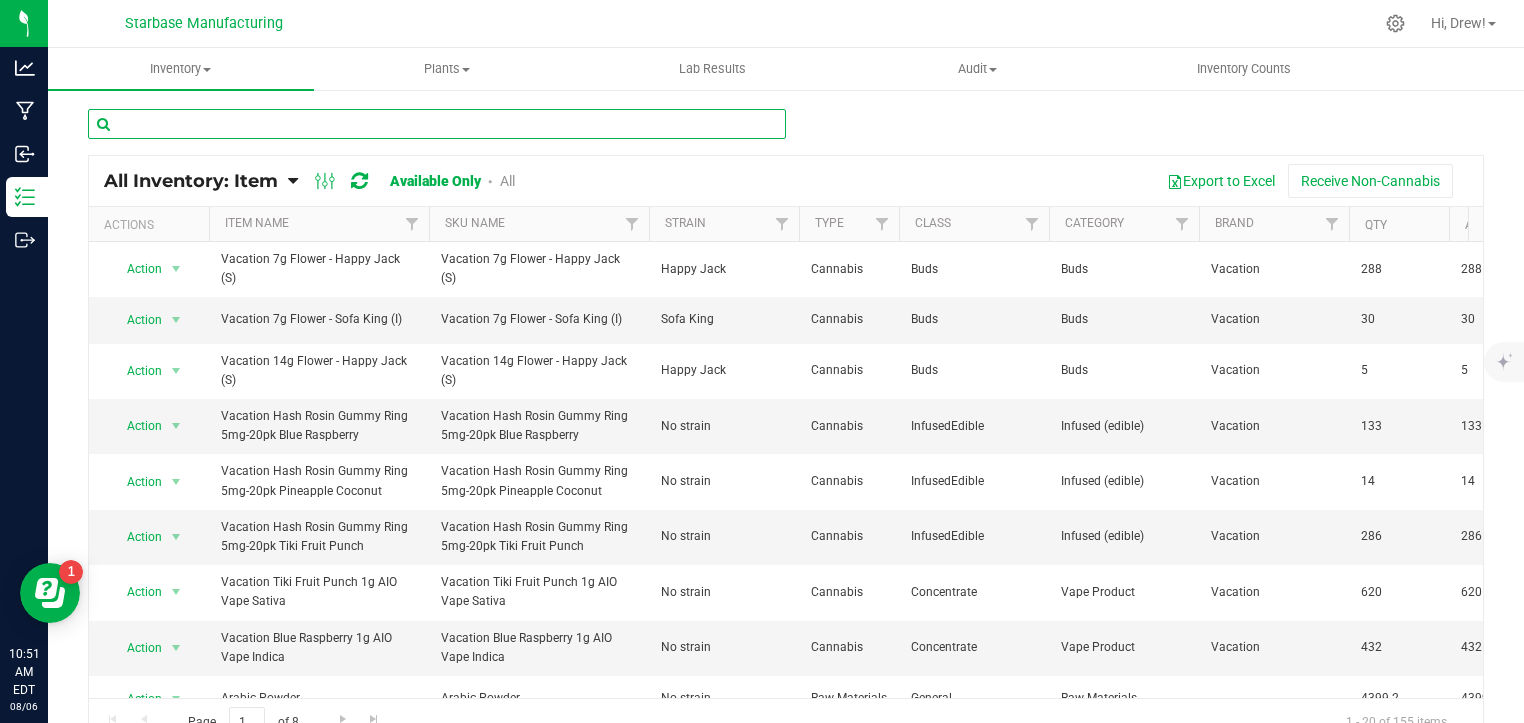 click at bounding box center (437, 124) 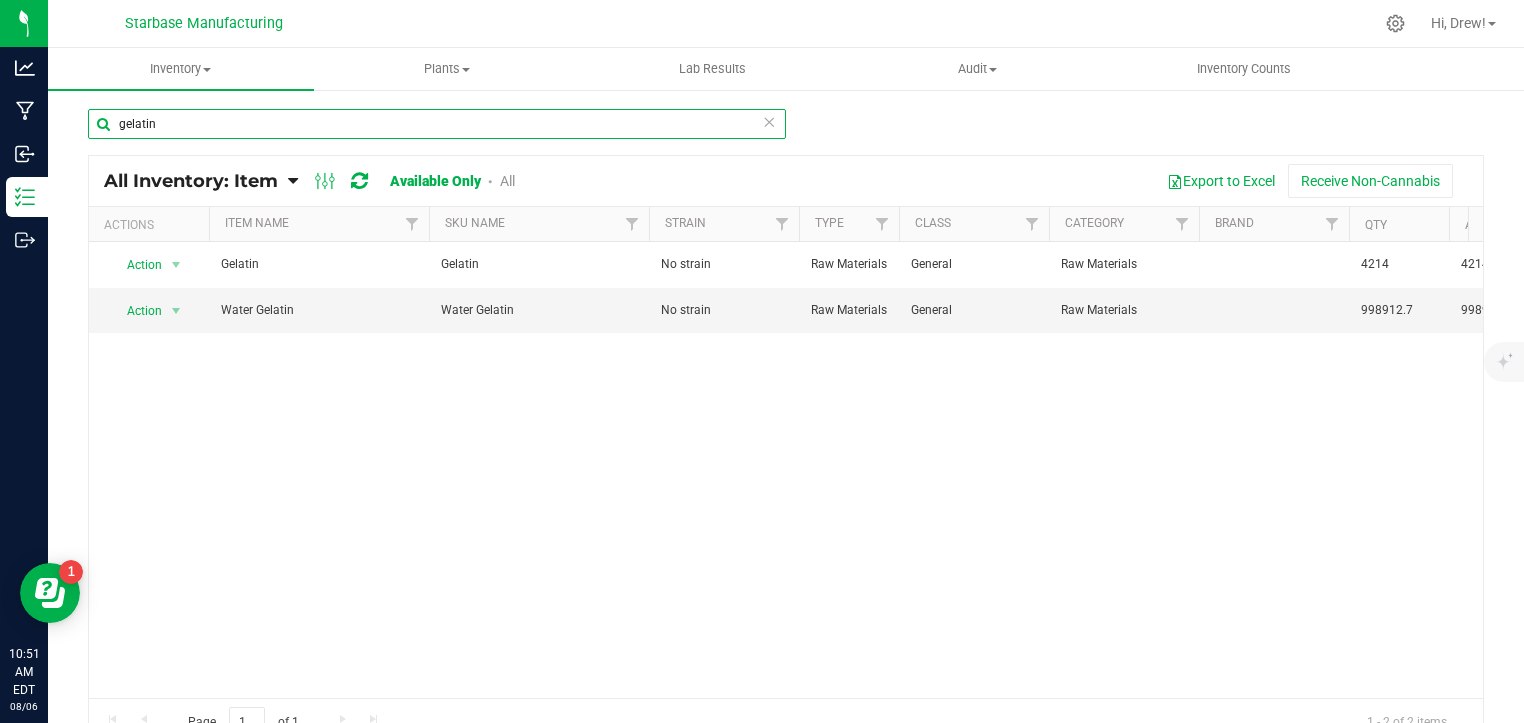 scroll, scrollTop: 0, scrollLeft: 342, axis: horizontal 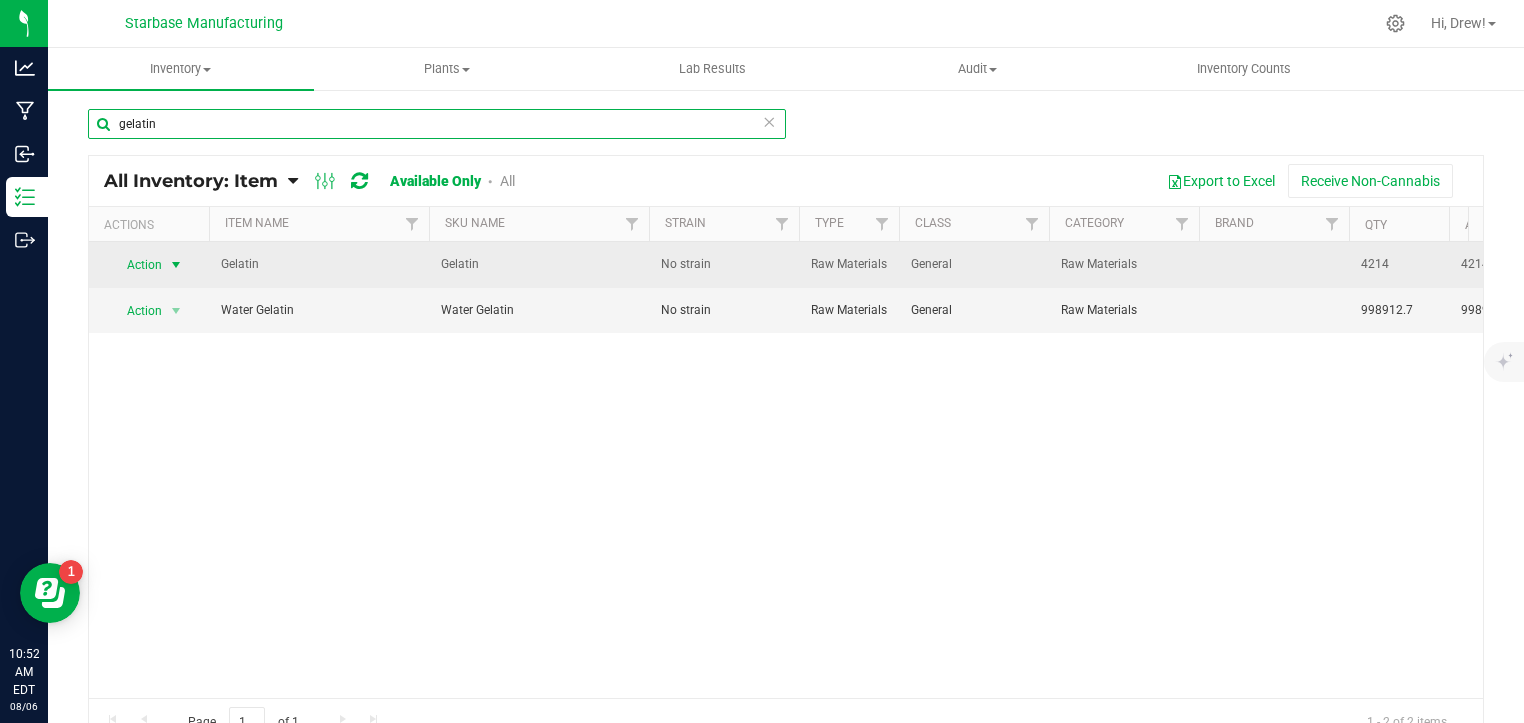 type on "gelatin" 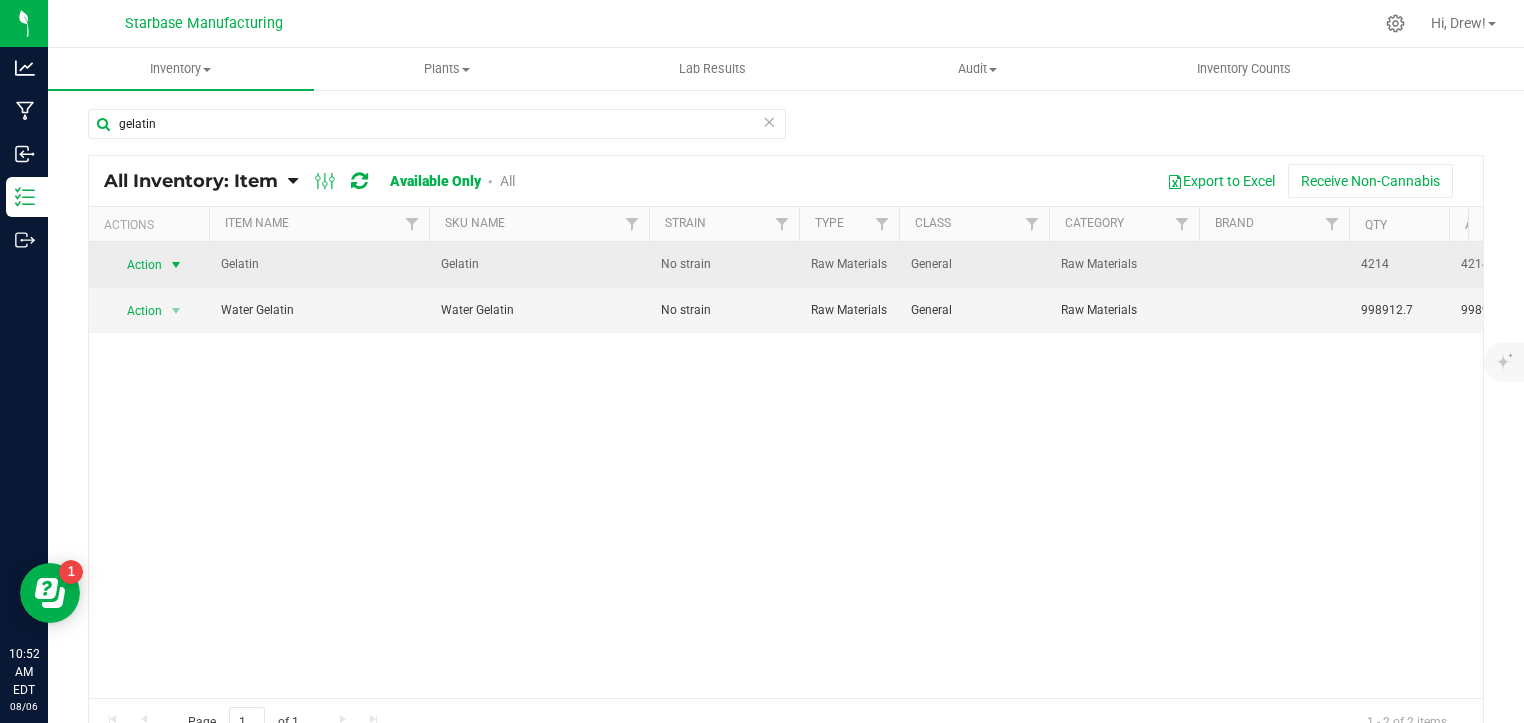 click on "Action" at bounding box center [136, 265] 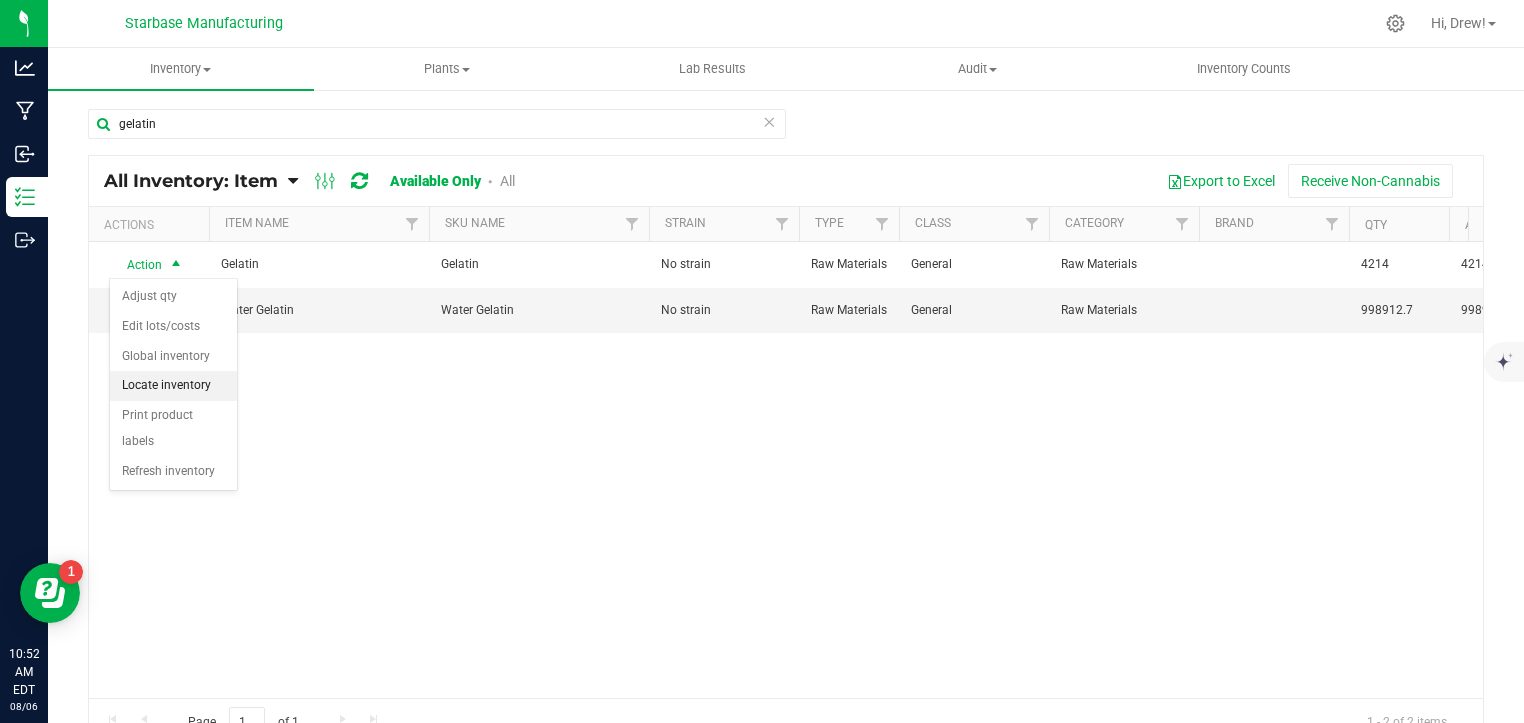 click on "Locate inventory" at bounding box center [173, 386] 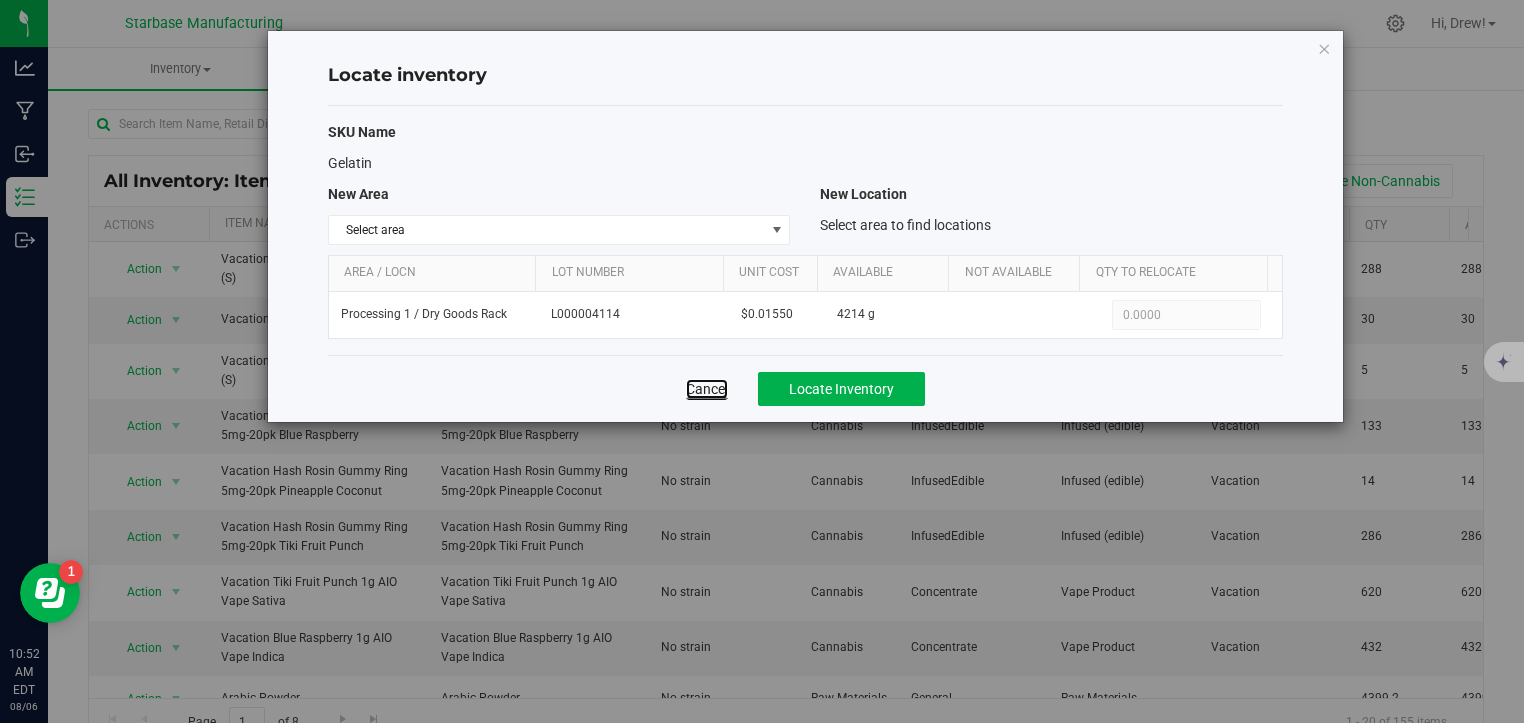 click on "Cancel" at bounding box center [707, 389] 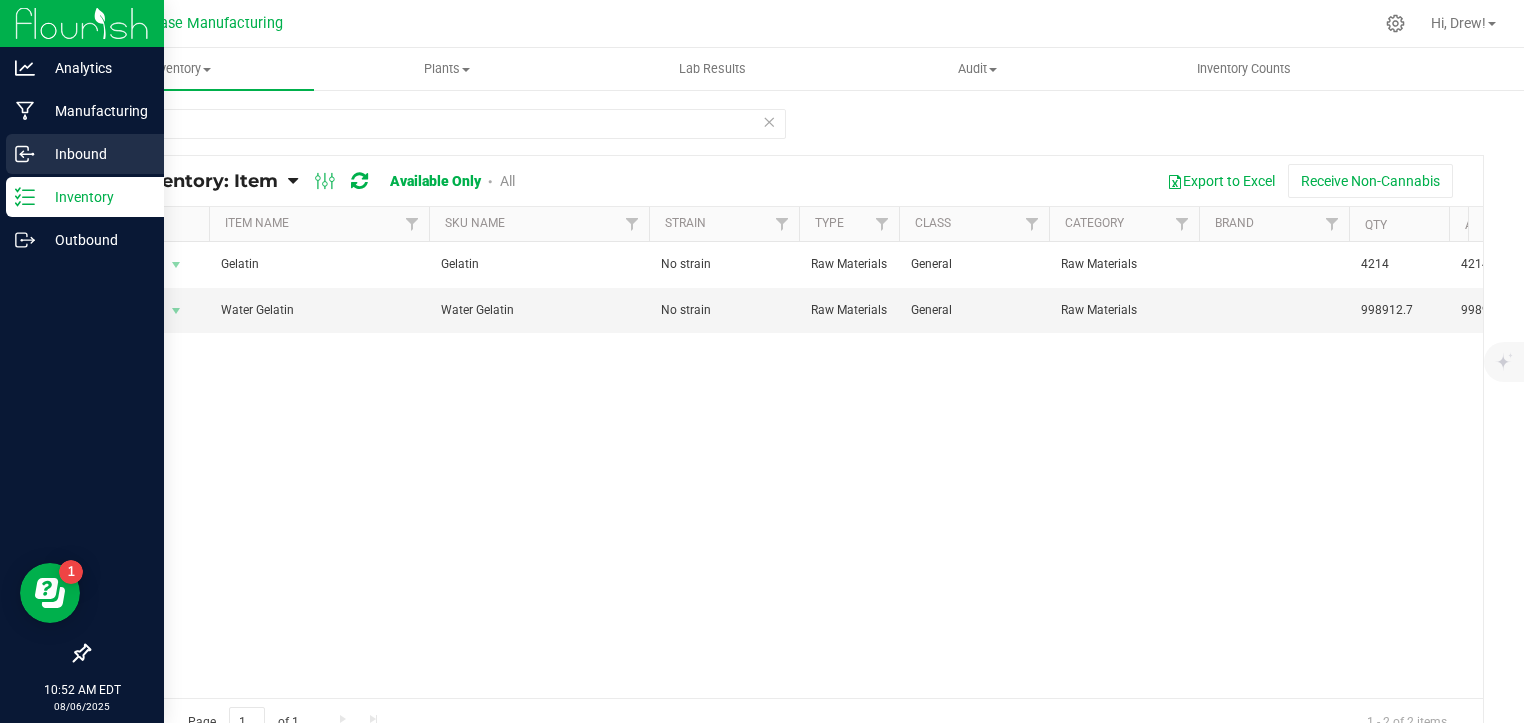 click 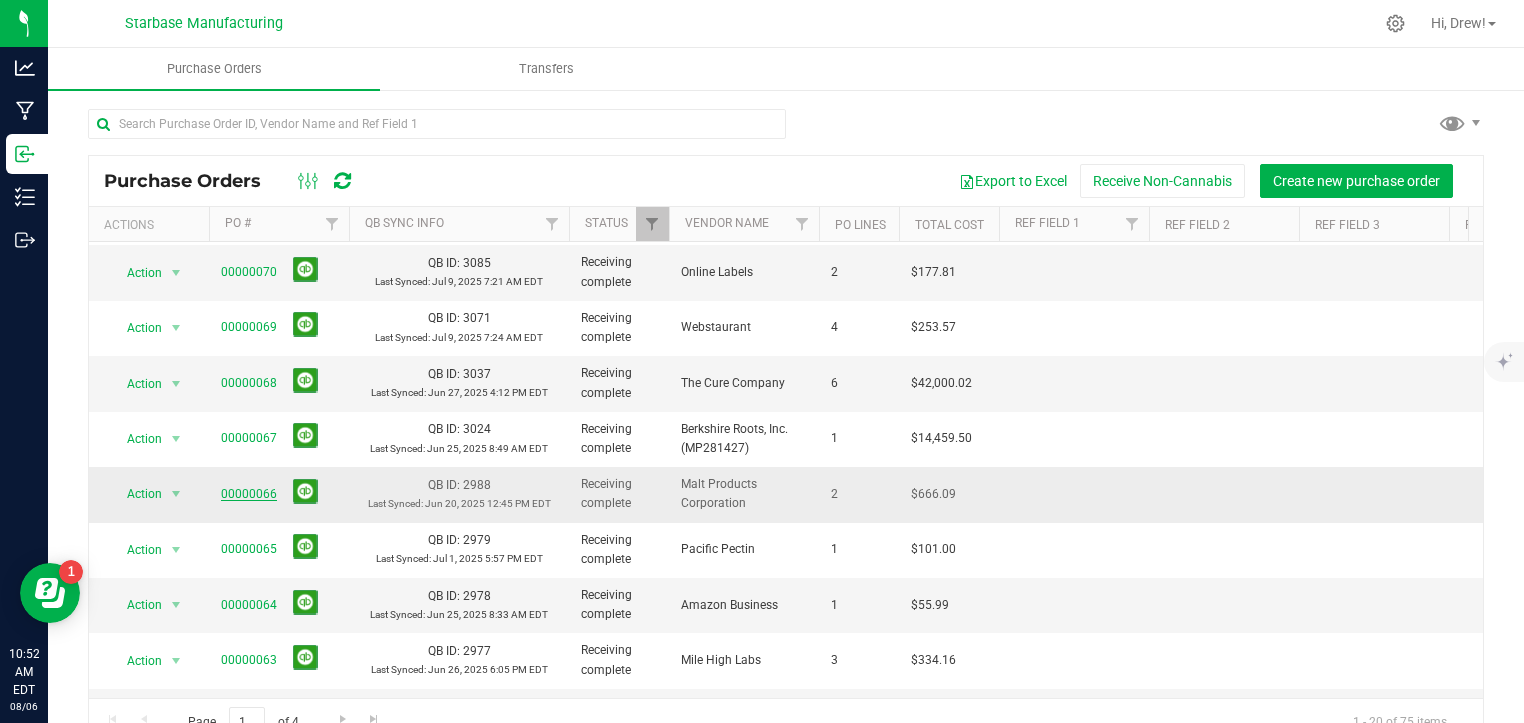 click on "00000066" at bounding box center [249, 494] 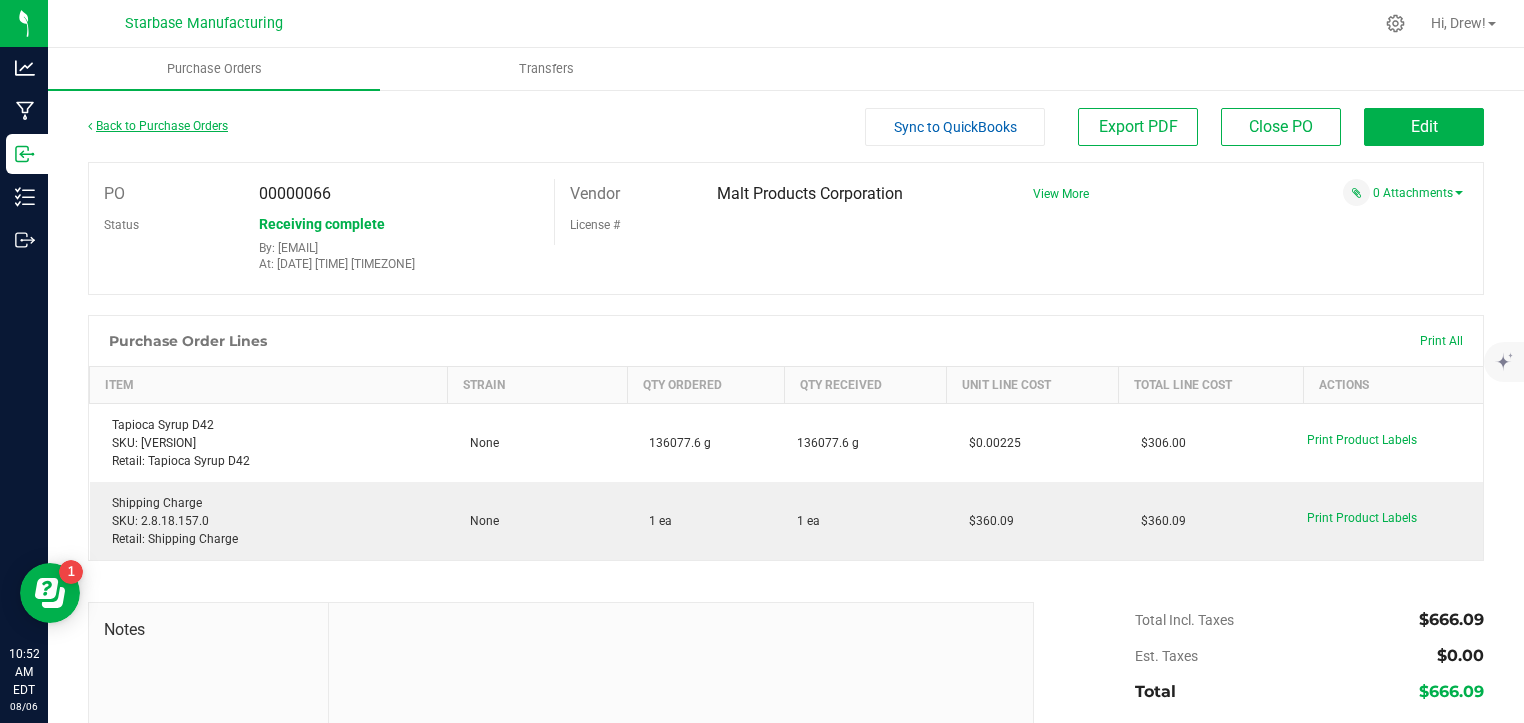 click on "Back to Purchase Orders" at bounding box center (158, 126) 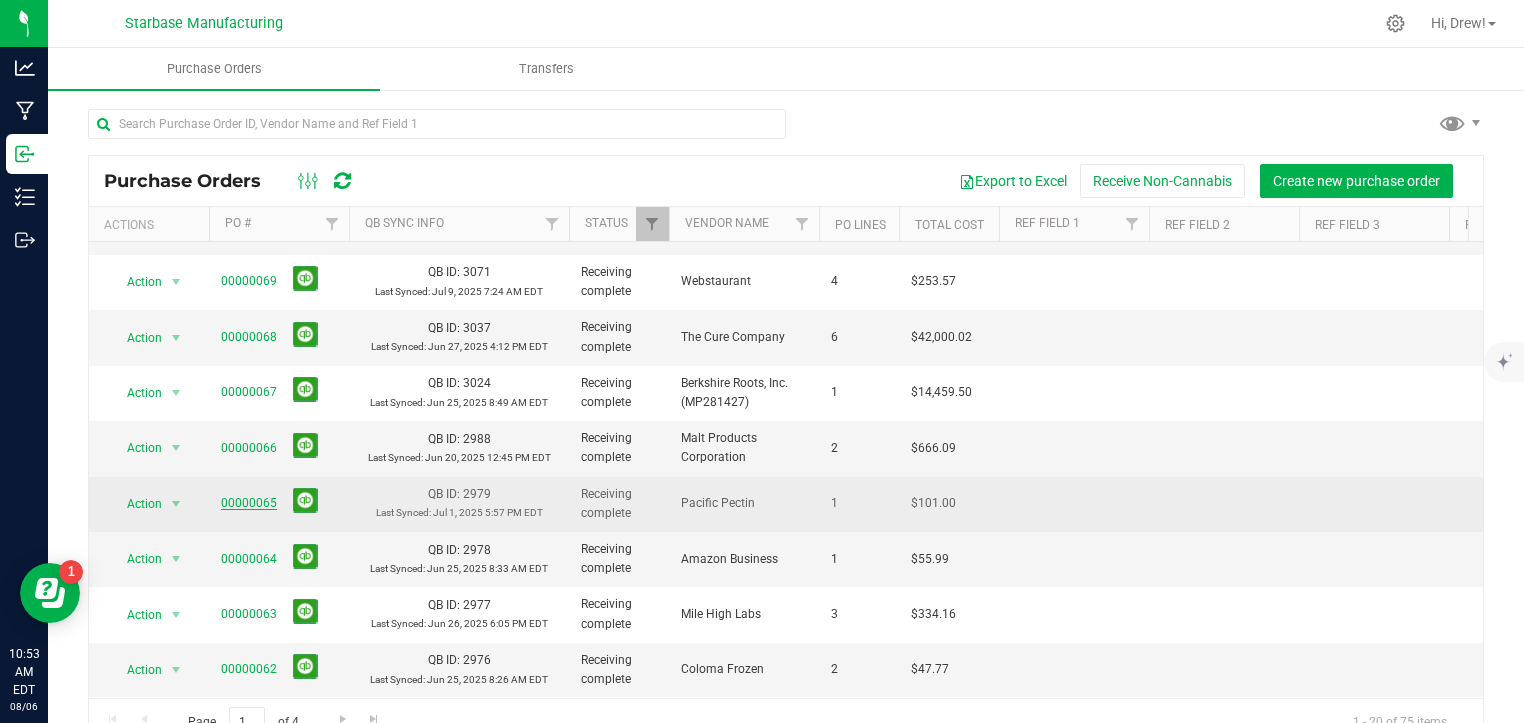 click on "00000065" at bounding box center [249, 503] 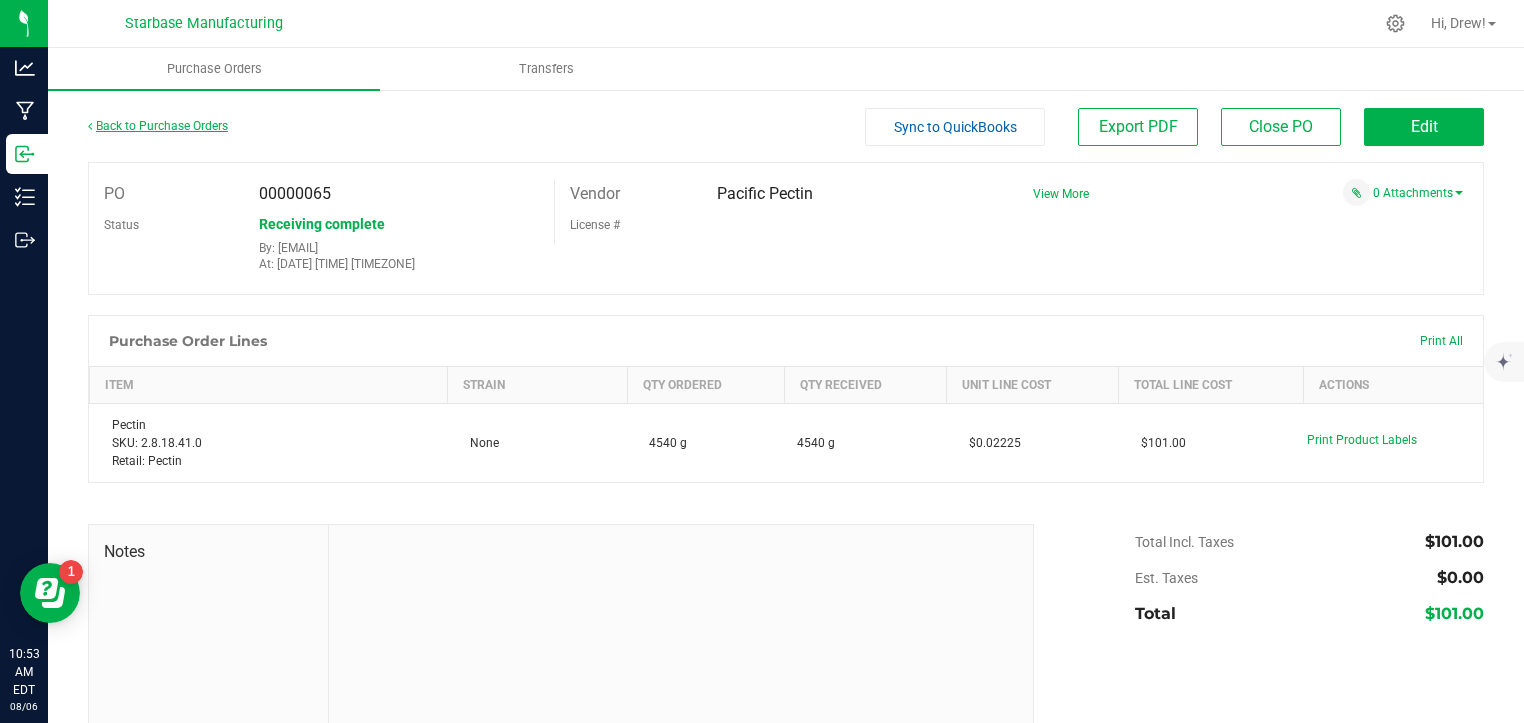click on "Back to Purchase Orders" at bounding box center [158, 126] 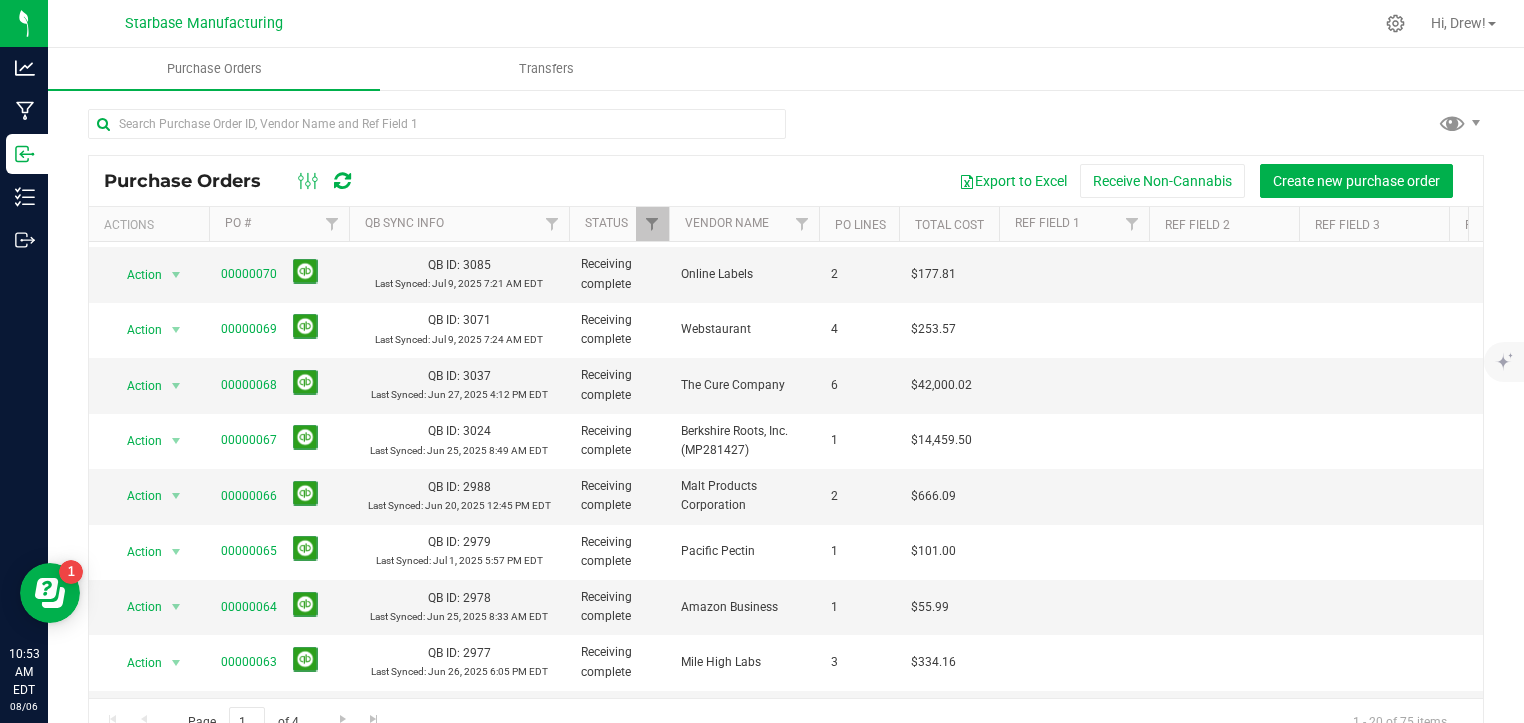 scroll, scrollTop: 662, scrollLeft: 0, axis: vertical 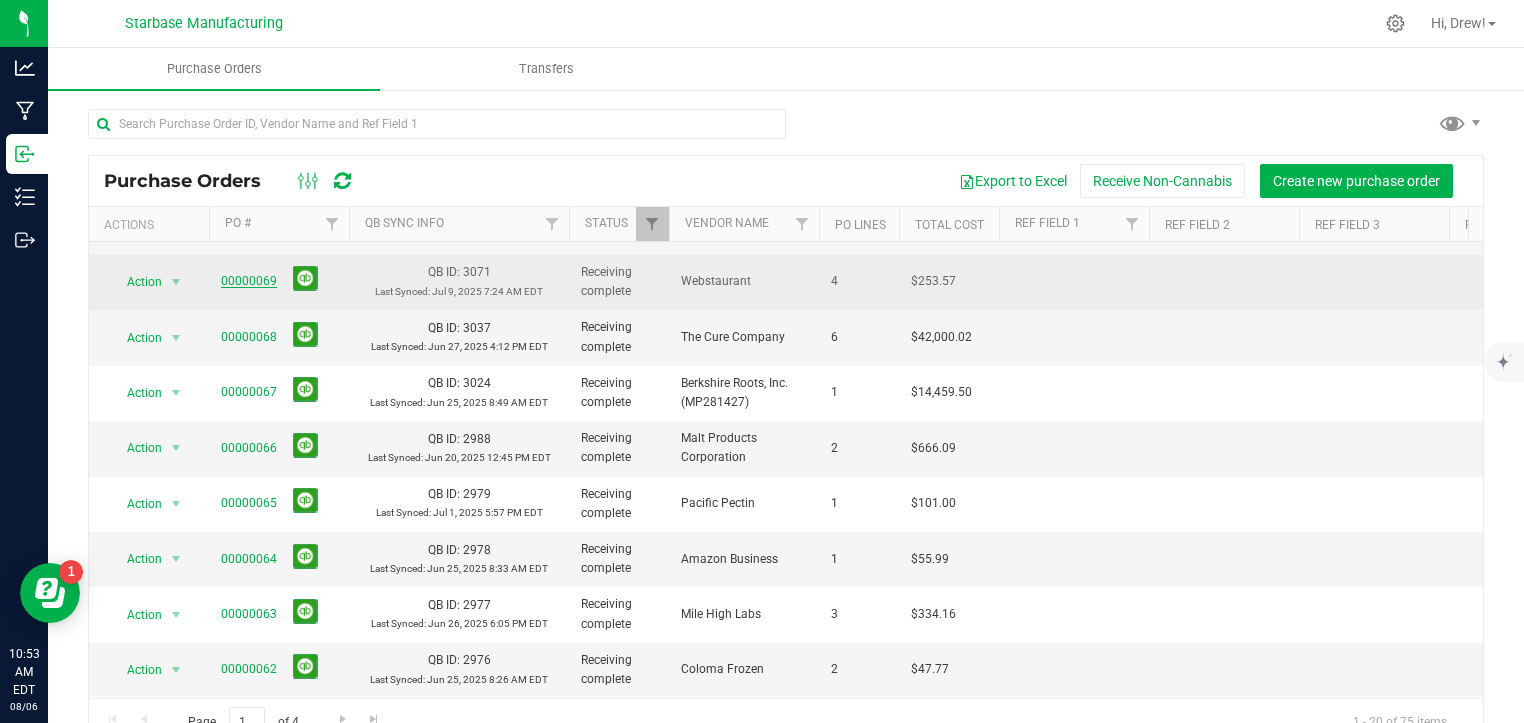 click on "00000069" at bounding box center (249, 281) 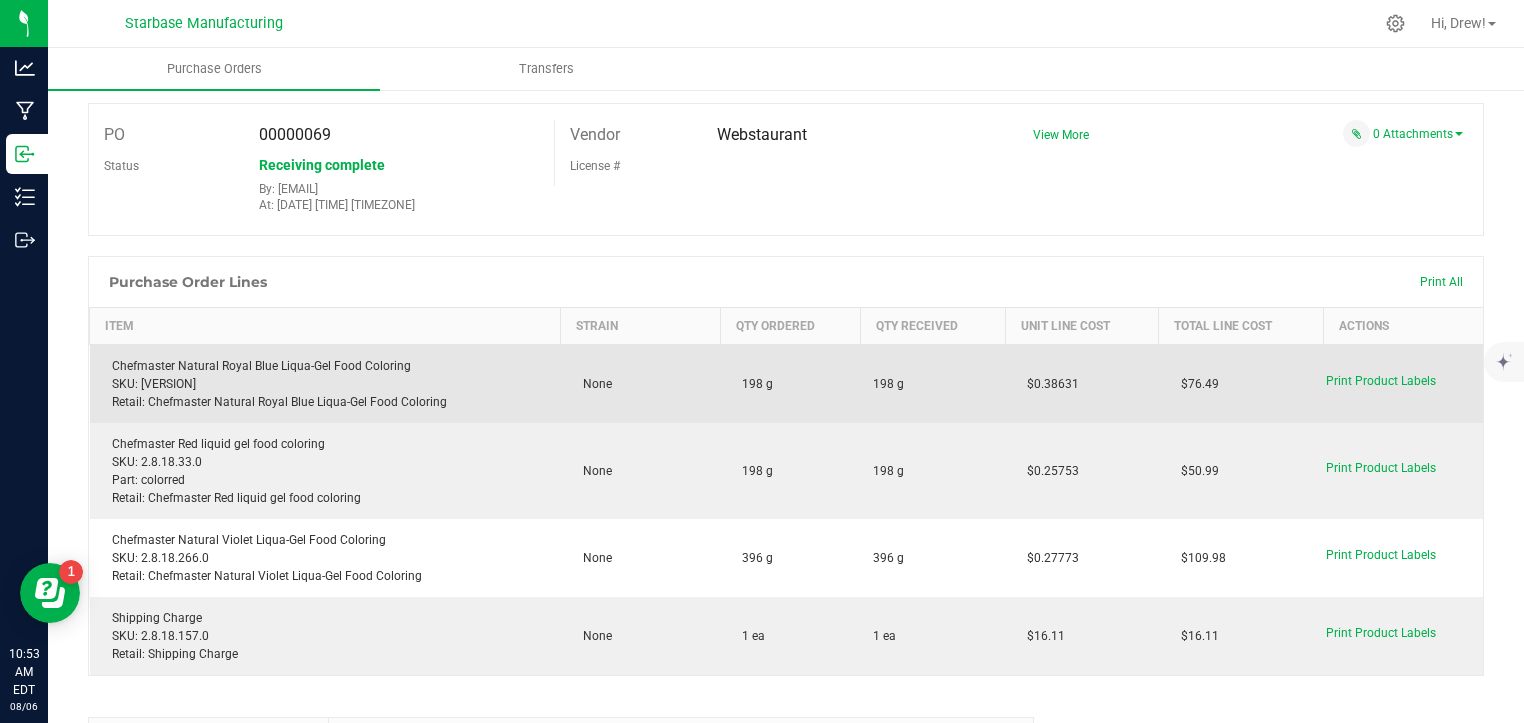scroll, scrollTop: 0, scrollLeft: 0, axis: both 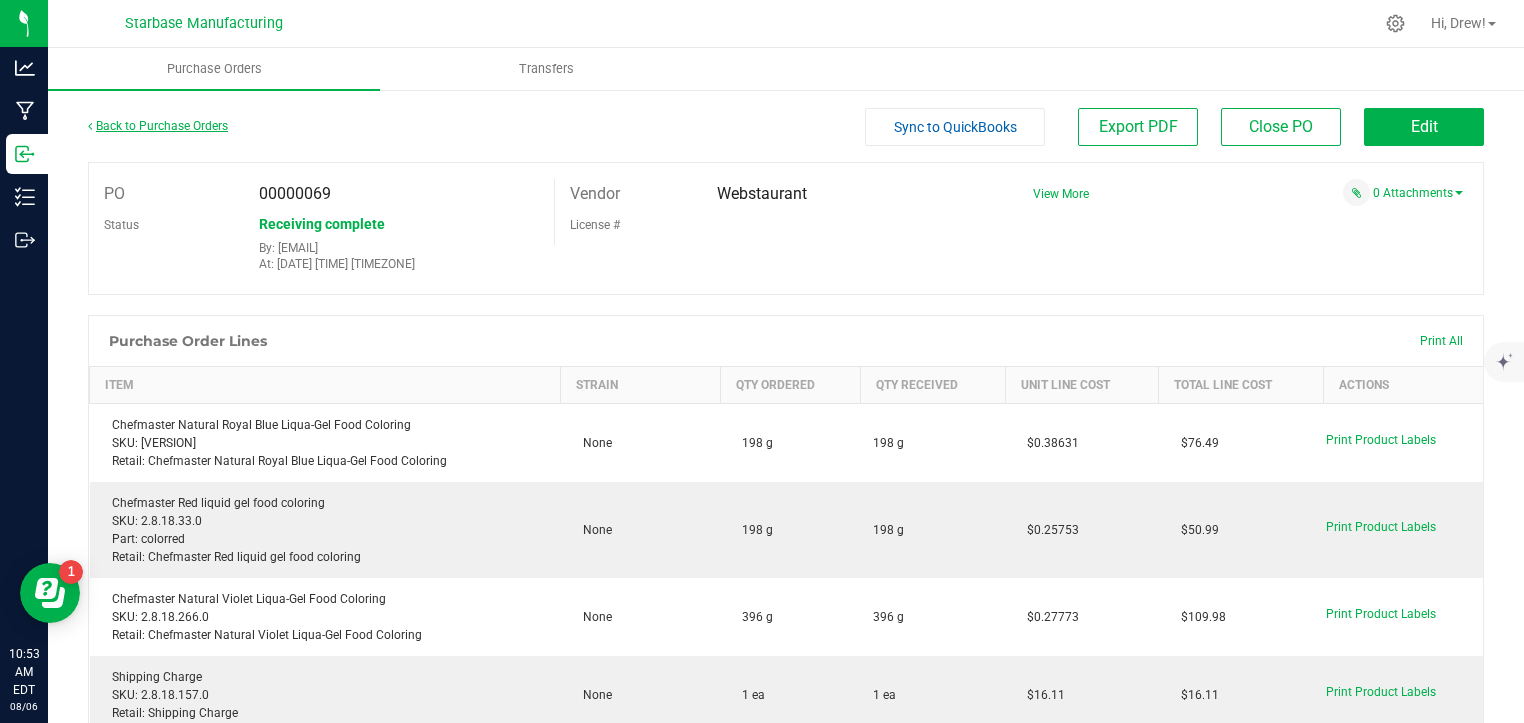 click on "Back to Purchase Orders" at bounding box center (158, 126) 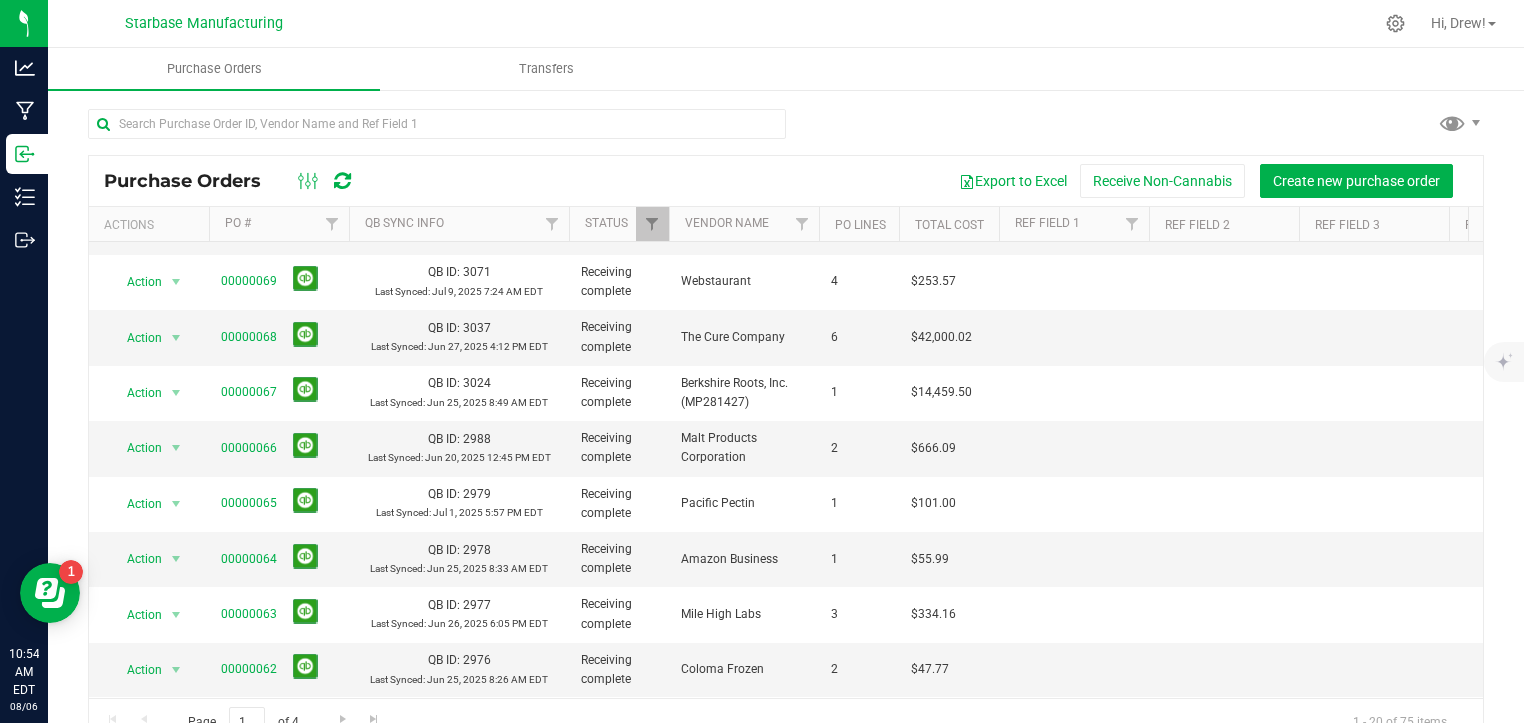 scroll, scrollTop: 662, scrollLeft: 0, axis: vertical 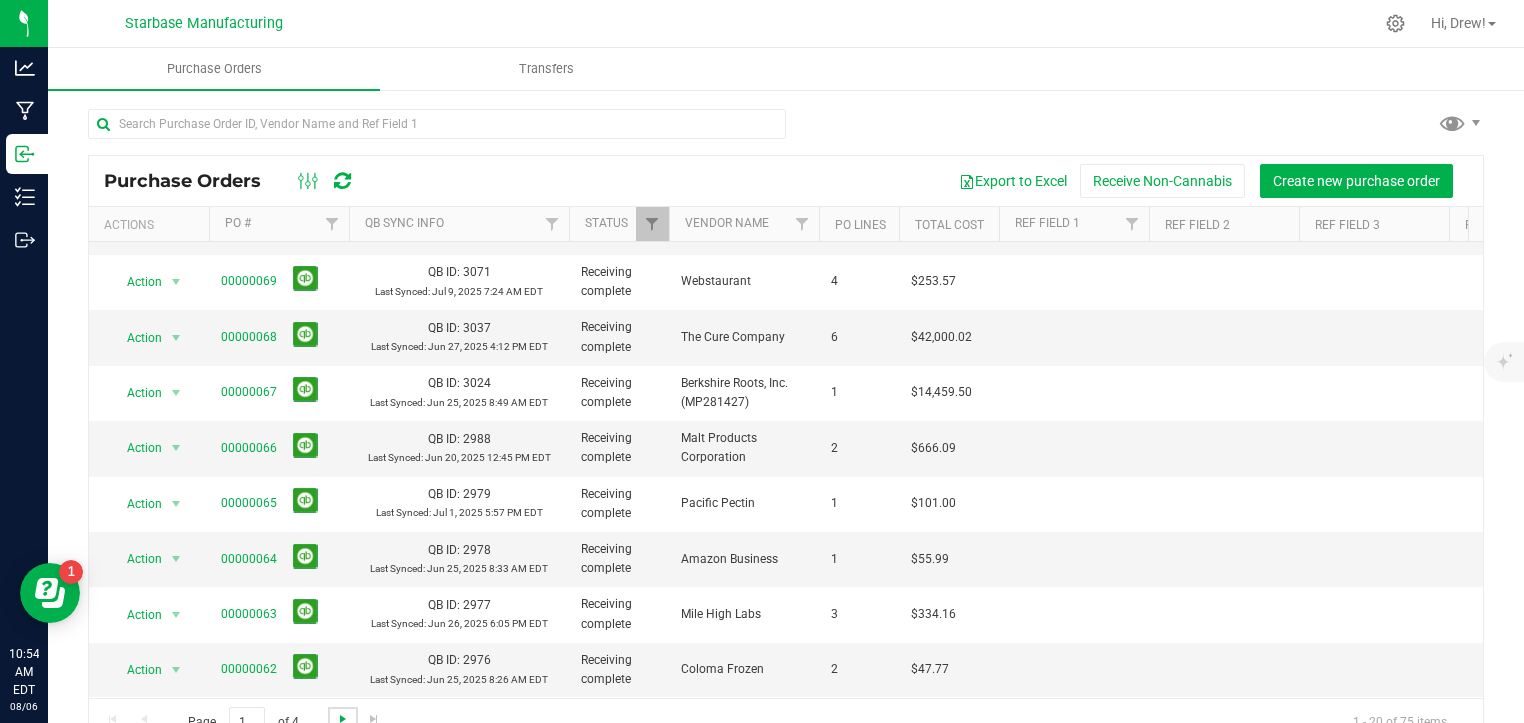 click at bounding box center [343, 719] 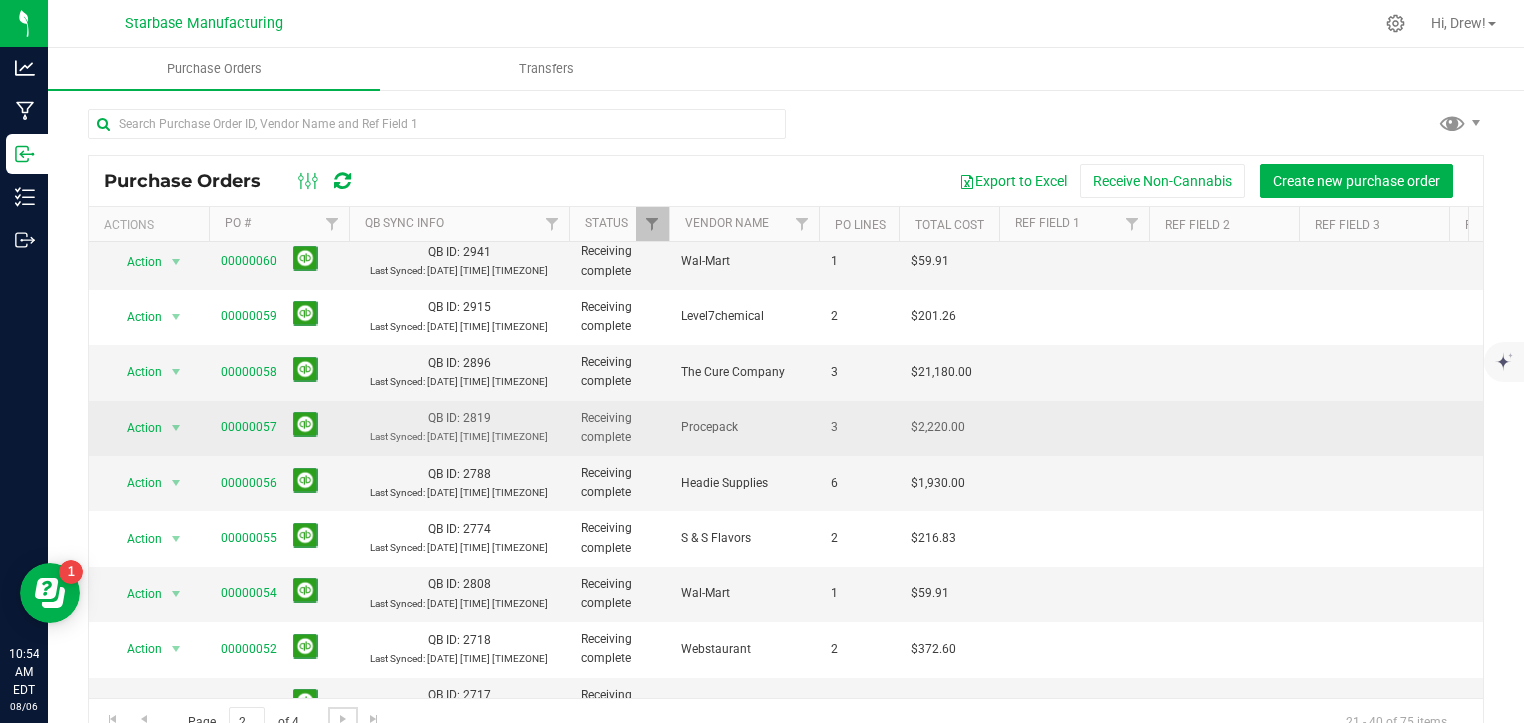 scroll, scrollTop: 64, scrollLeft: 0, axis: vertical 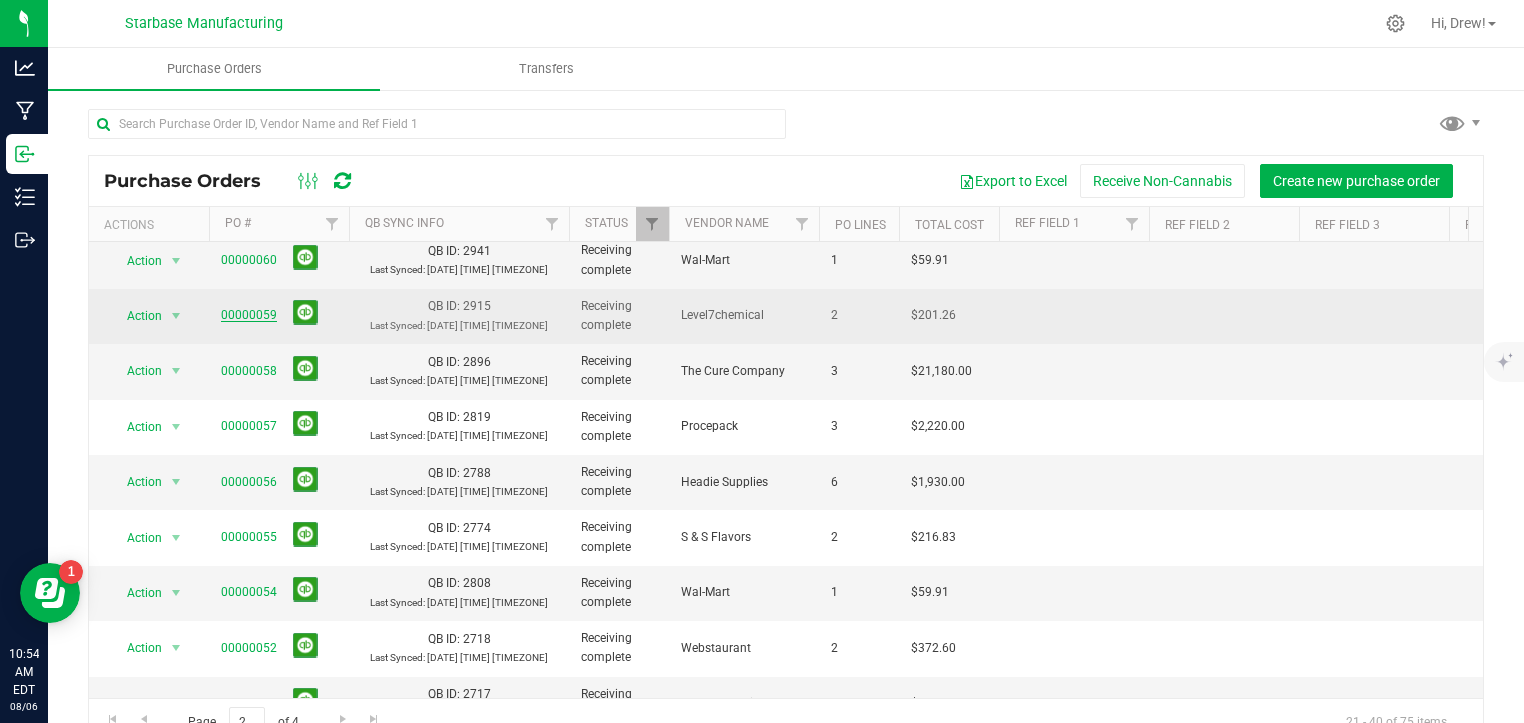 click on "00000059" at bounding box center [249, 315] 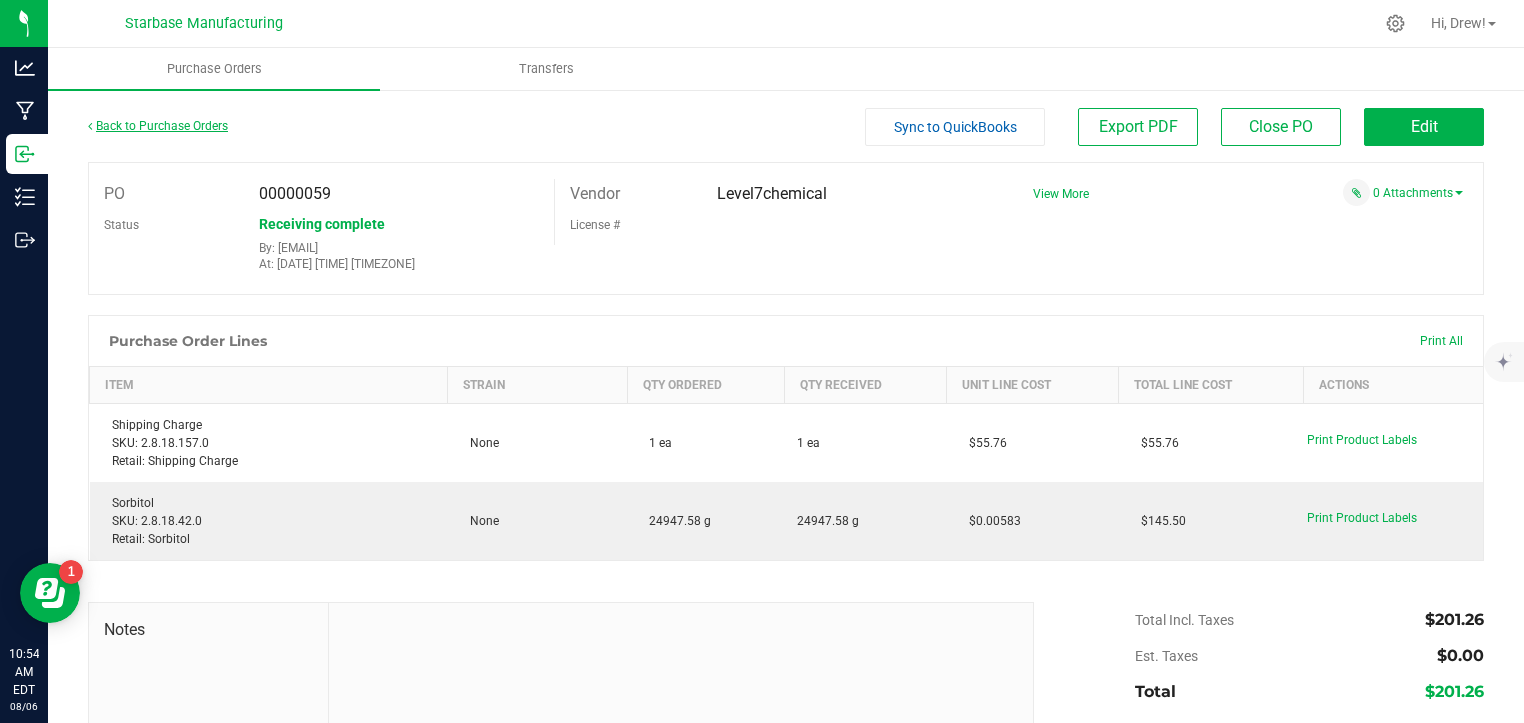 click on "Back to Purchase Orders" at bounding box center (158, 126) 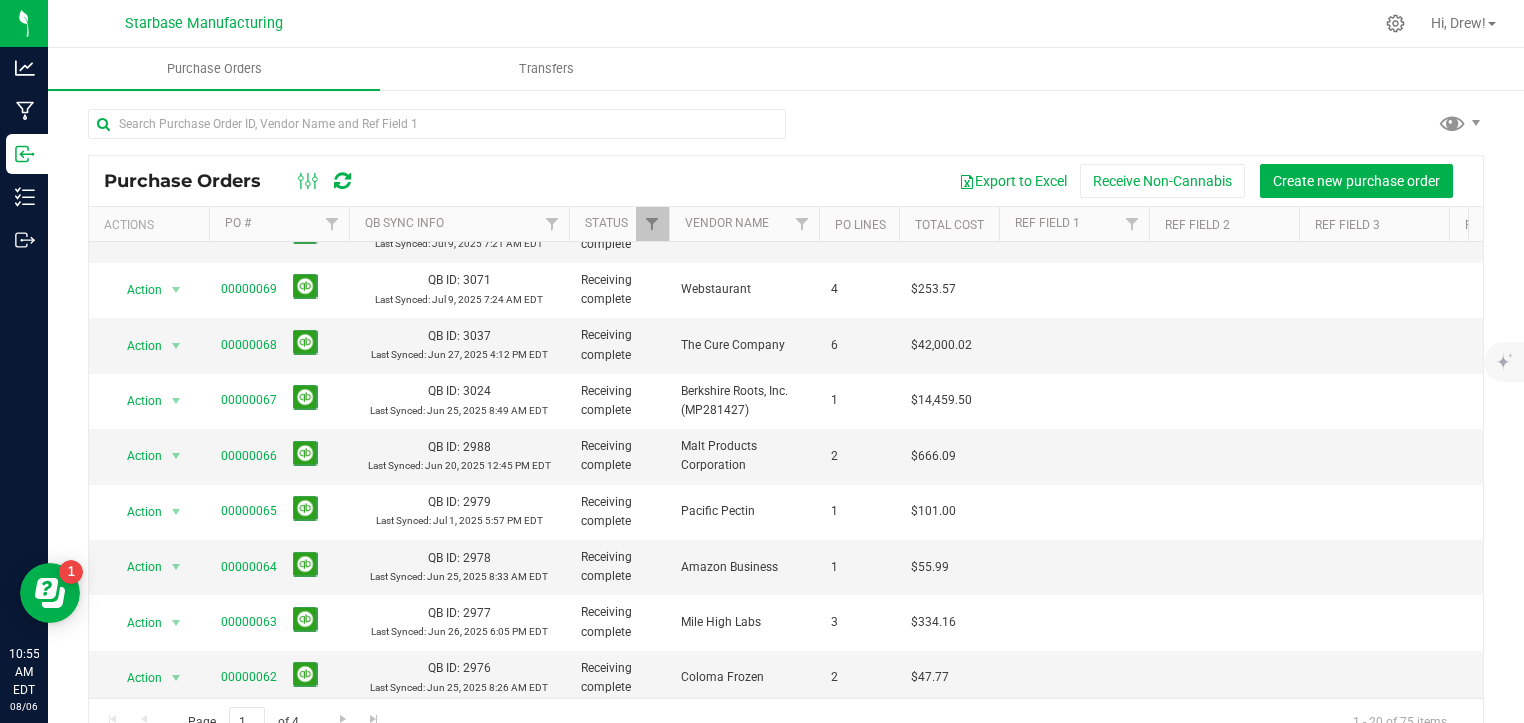 scroll, scrollTop: 662, scrollLeft: 0, axis: vertical 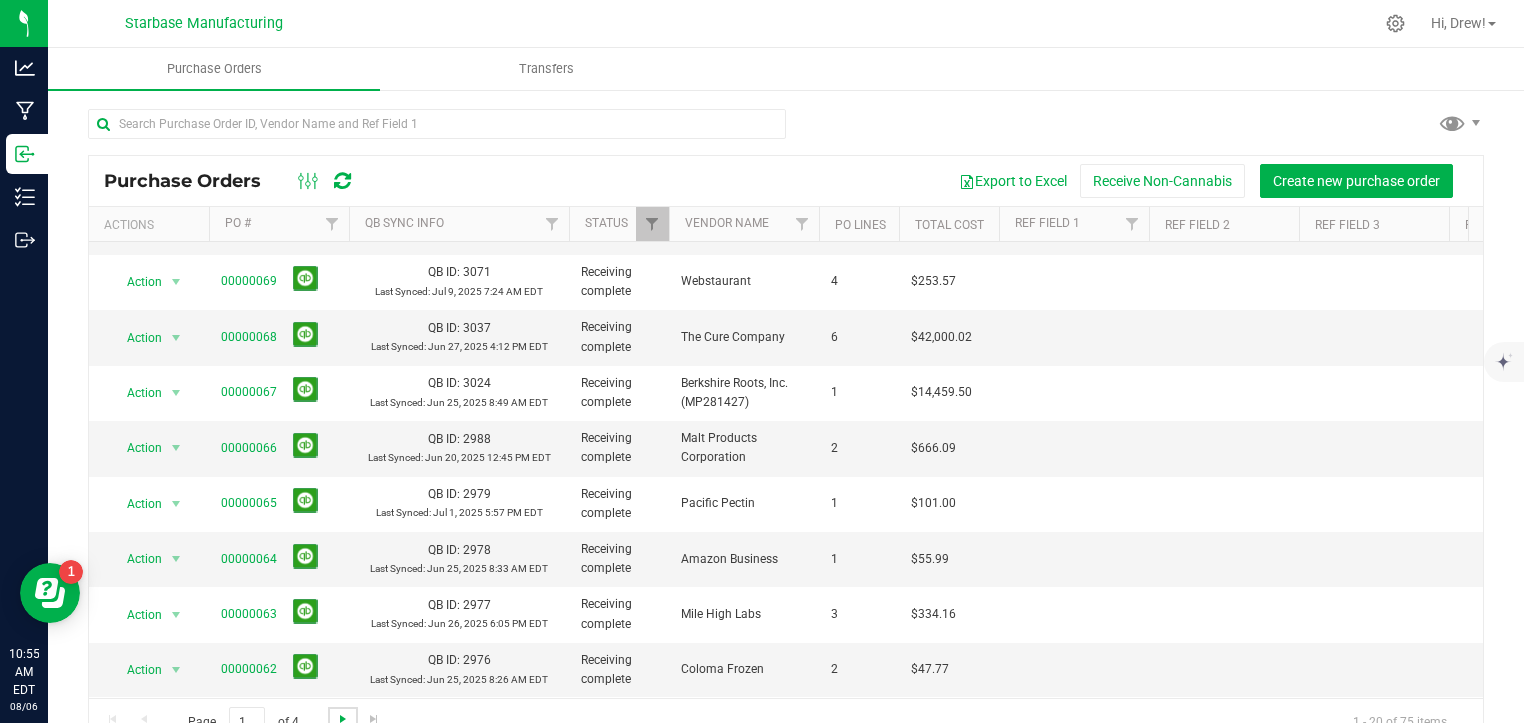 click at bounding box center [343, 719] 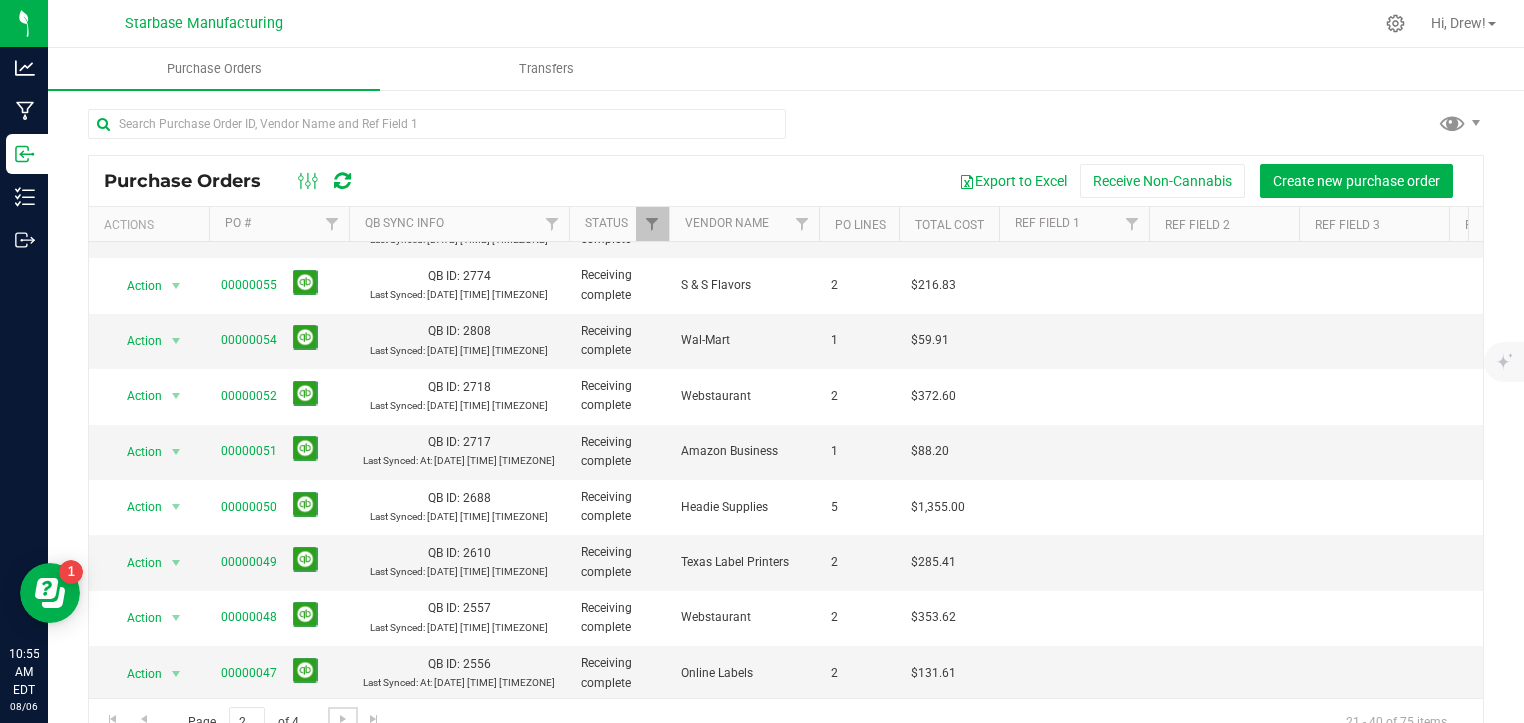 scroll, scrollTop: 324, scrollLeft: 0, axis: vertical 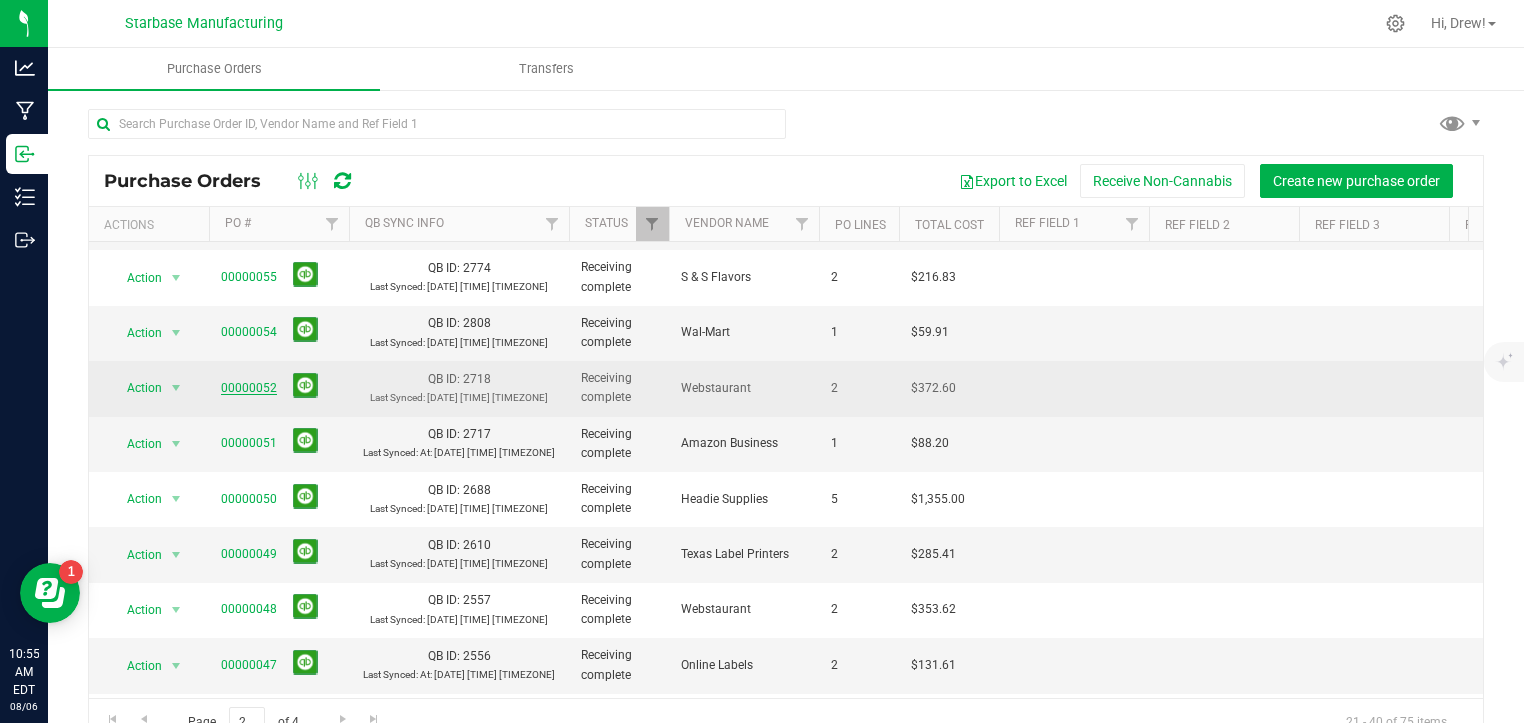 click on "00000052" at bounding box center [249, 388] 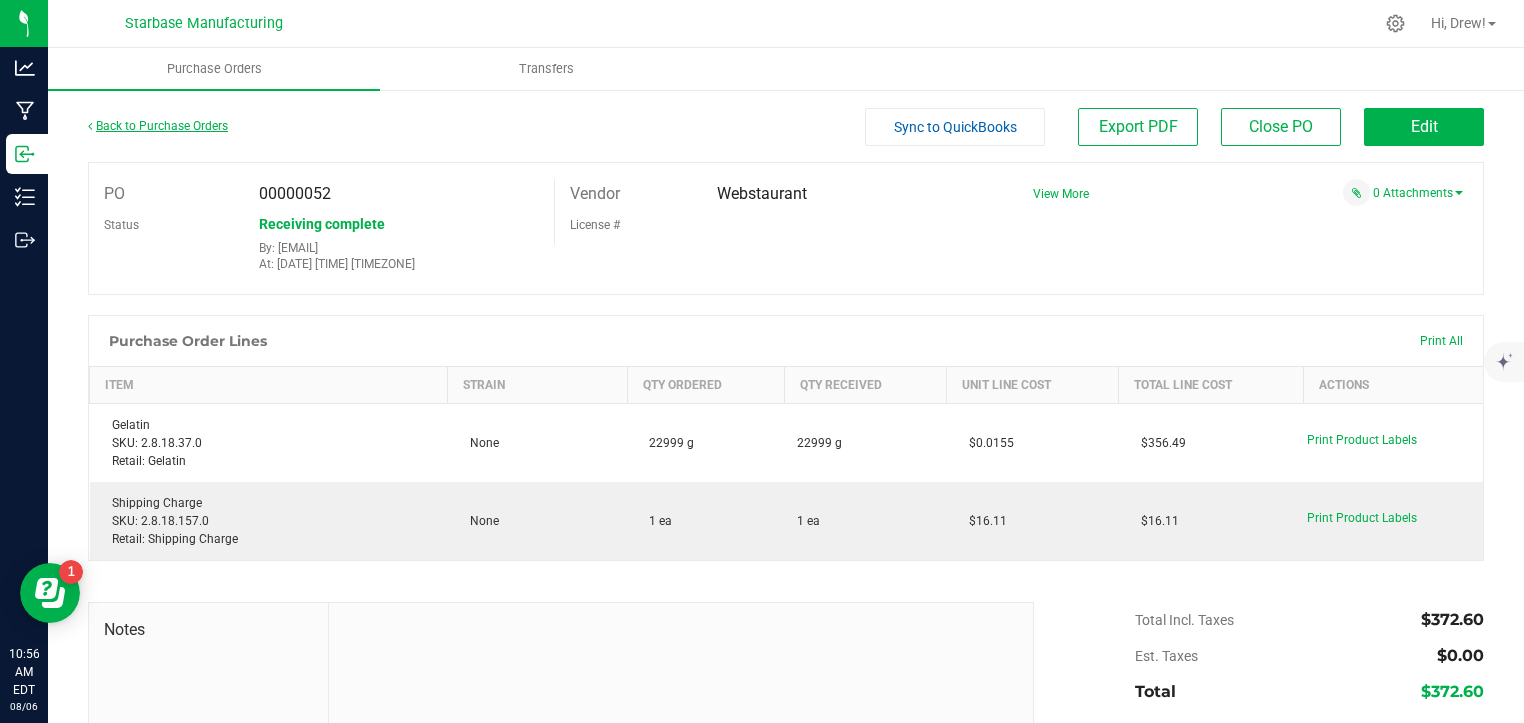 click on "Back to Purchase Orders" at bounding box center (158, 126) 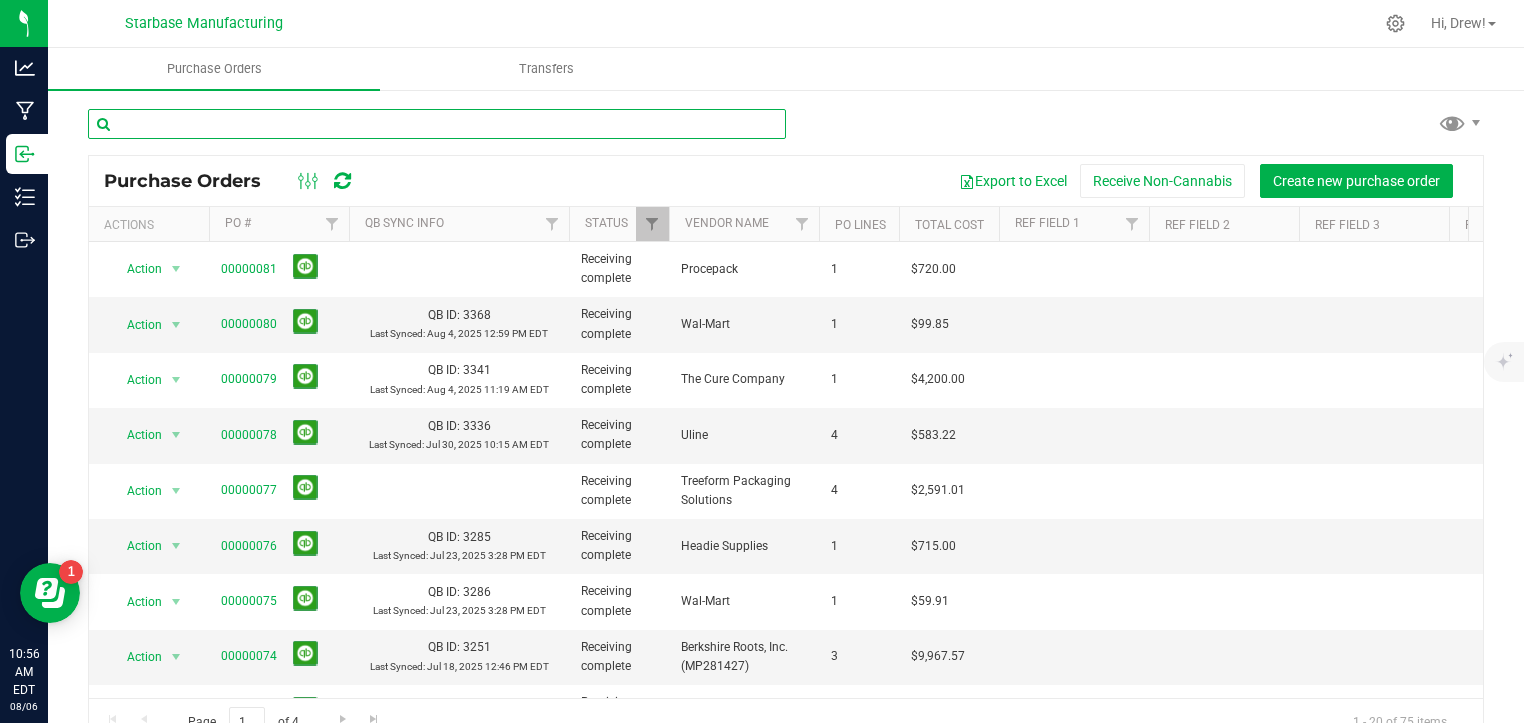 click at bounding box center (437, 124) 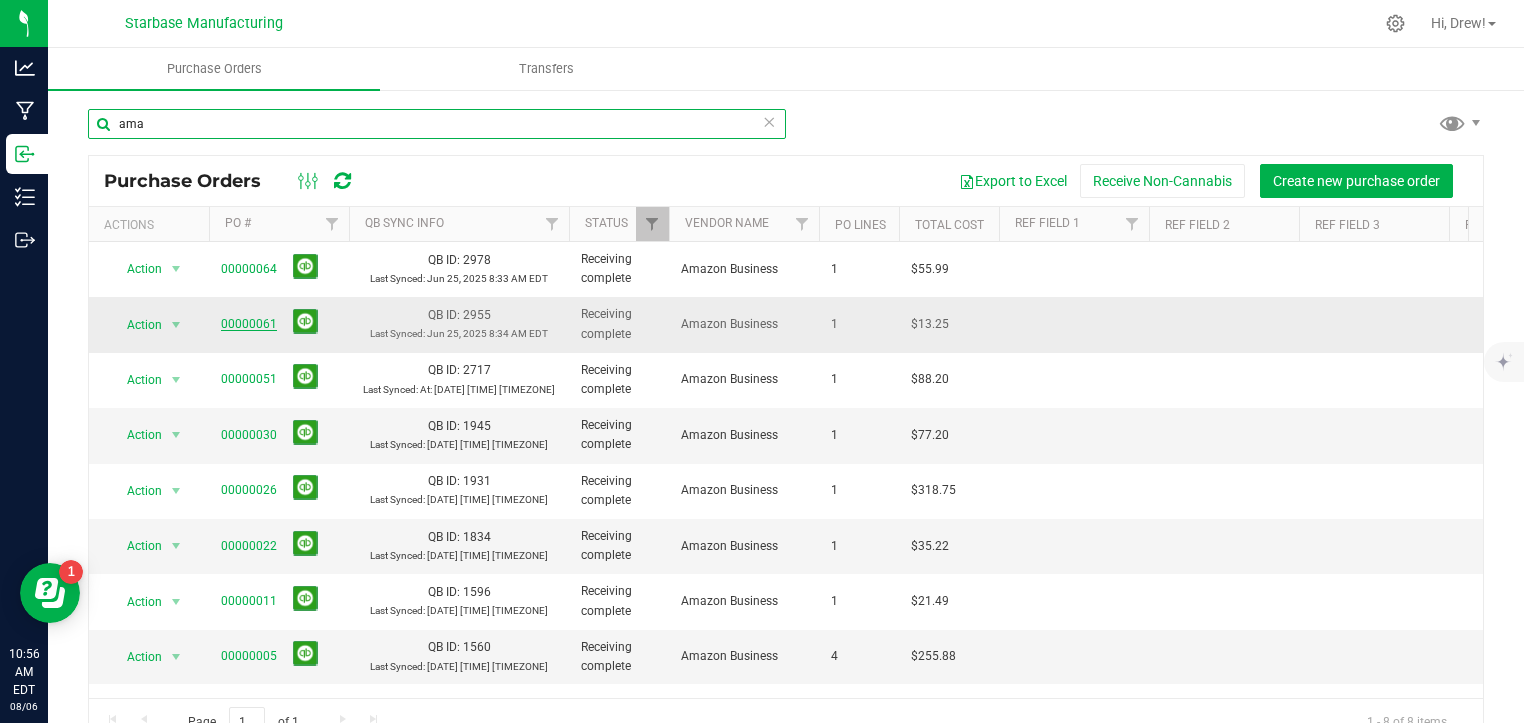 type on "ama" 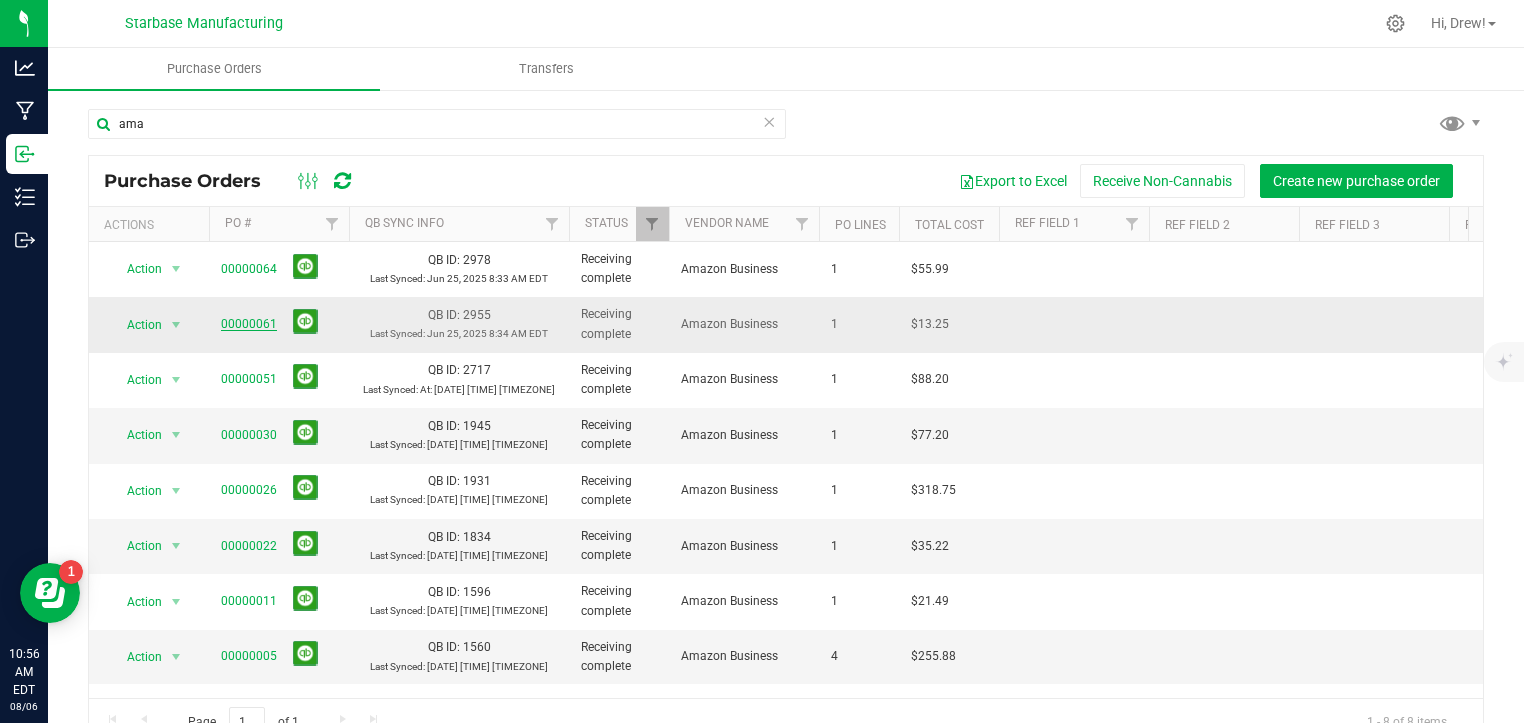 click on "00000061" at bounding box center (249, 324) 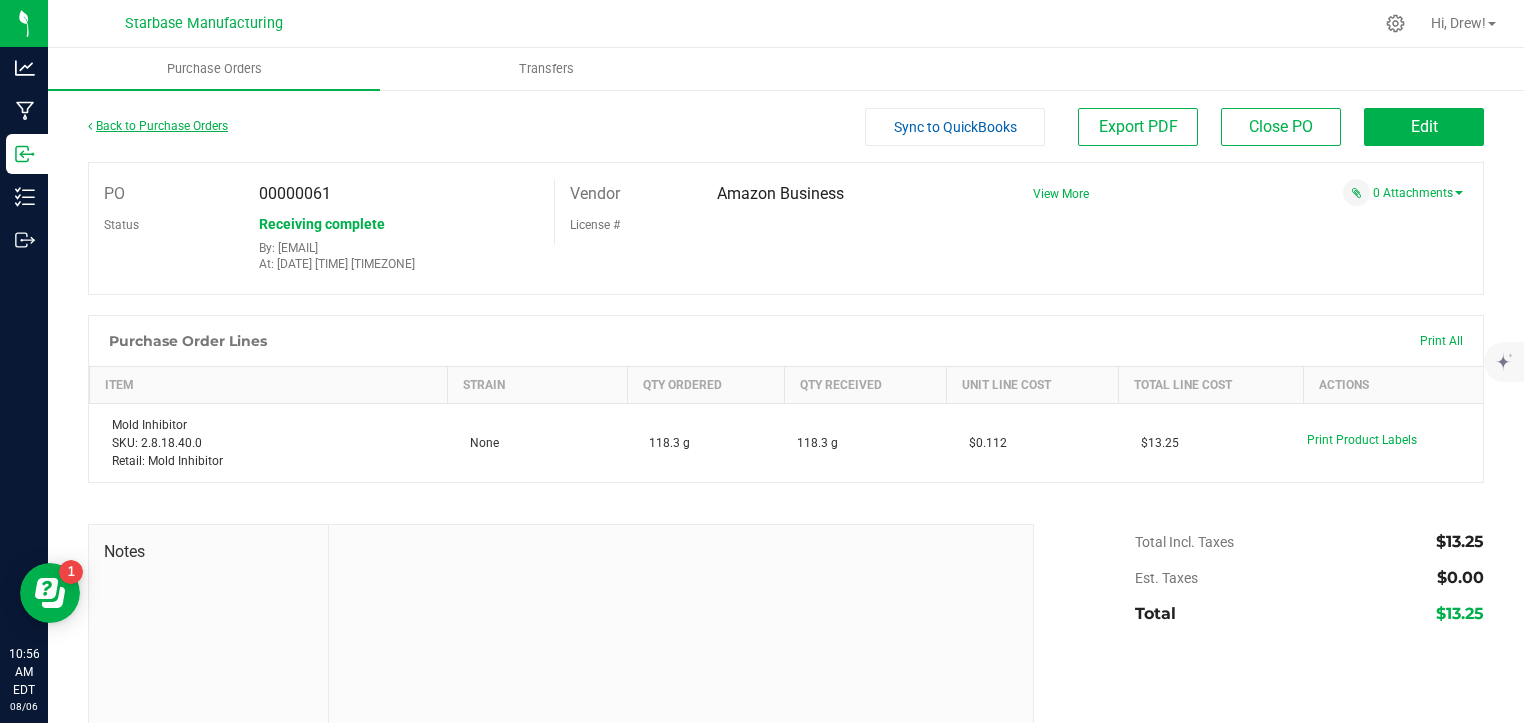 click on "Back to Purchase Orders" at bounding box center (158, 126) 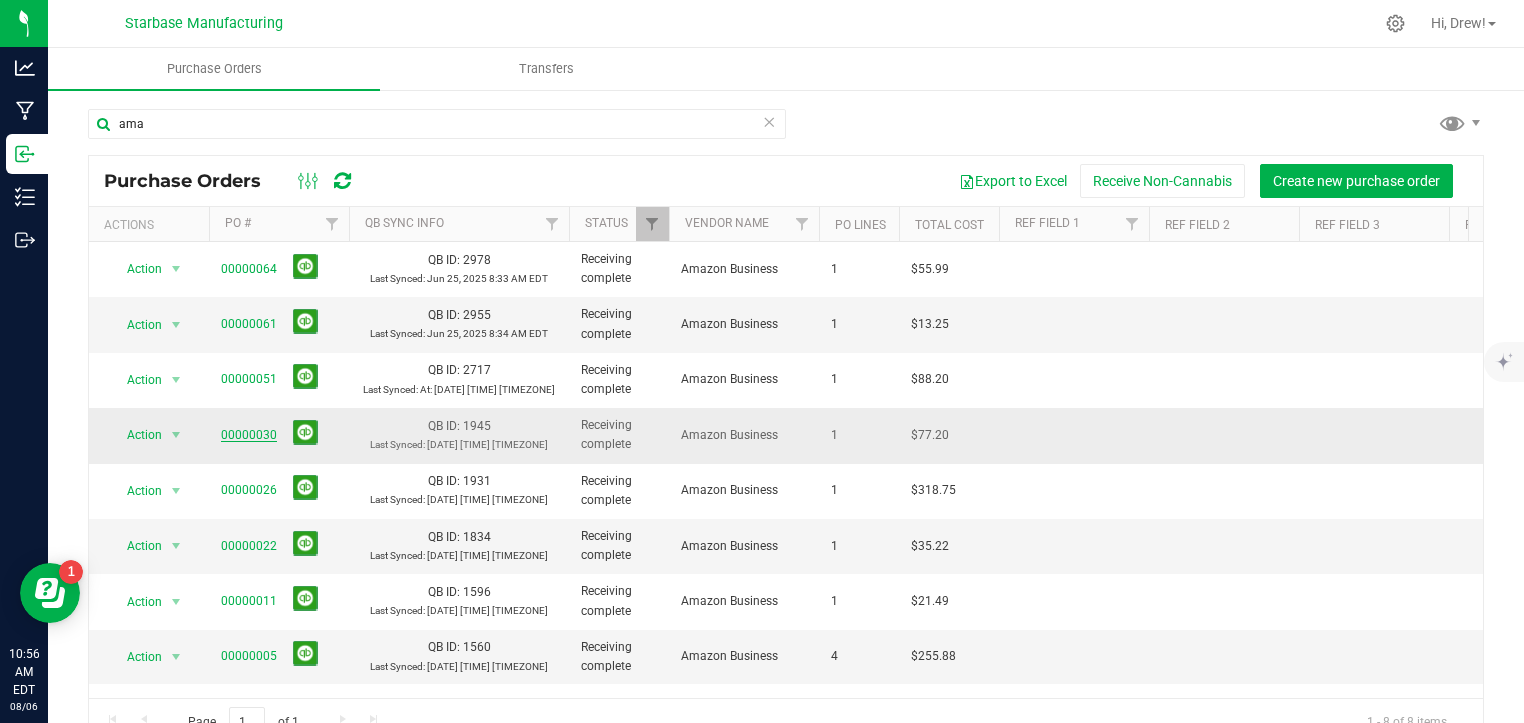 click on "00000030" at bounding box center (249, 435) 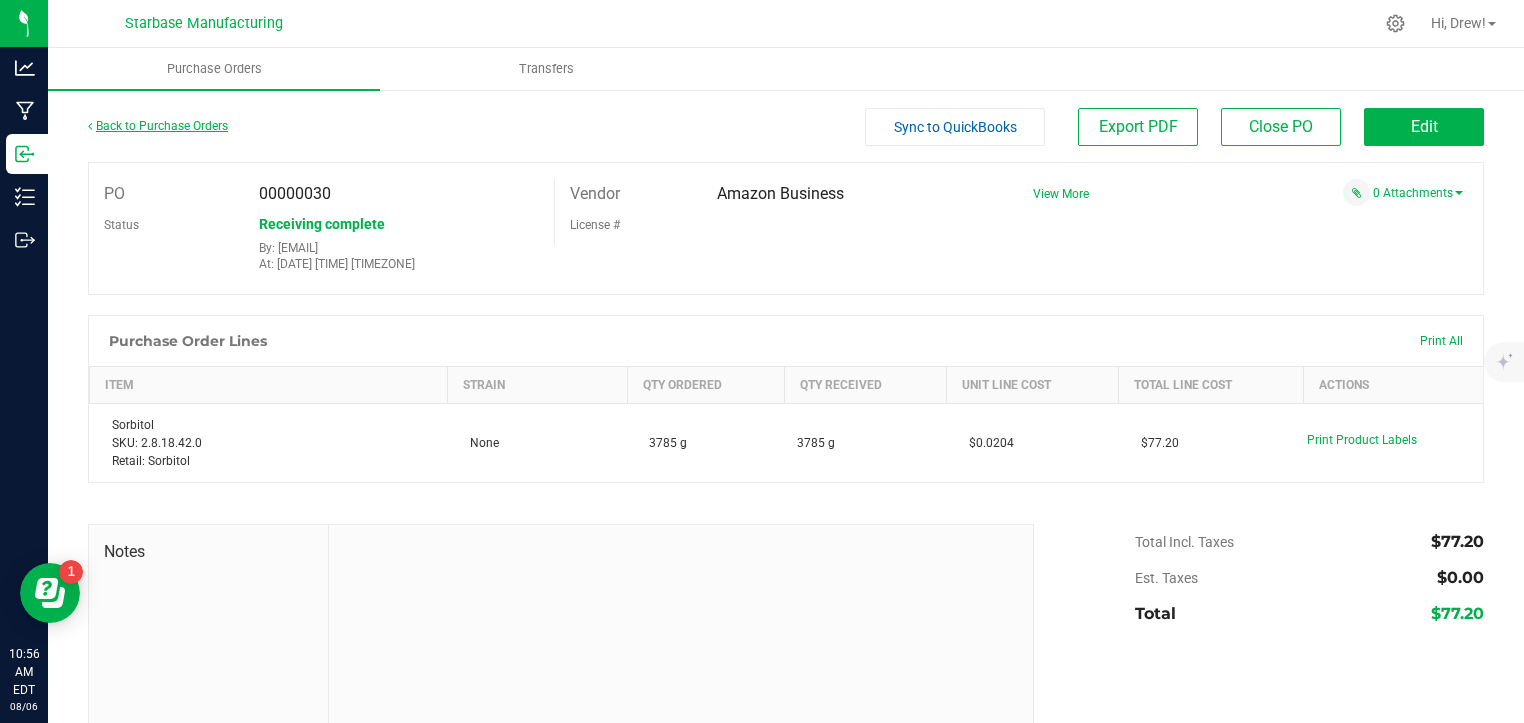 click on "Back to Purchase Orders" at bounding box center (158, 126) 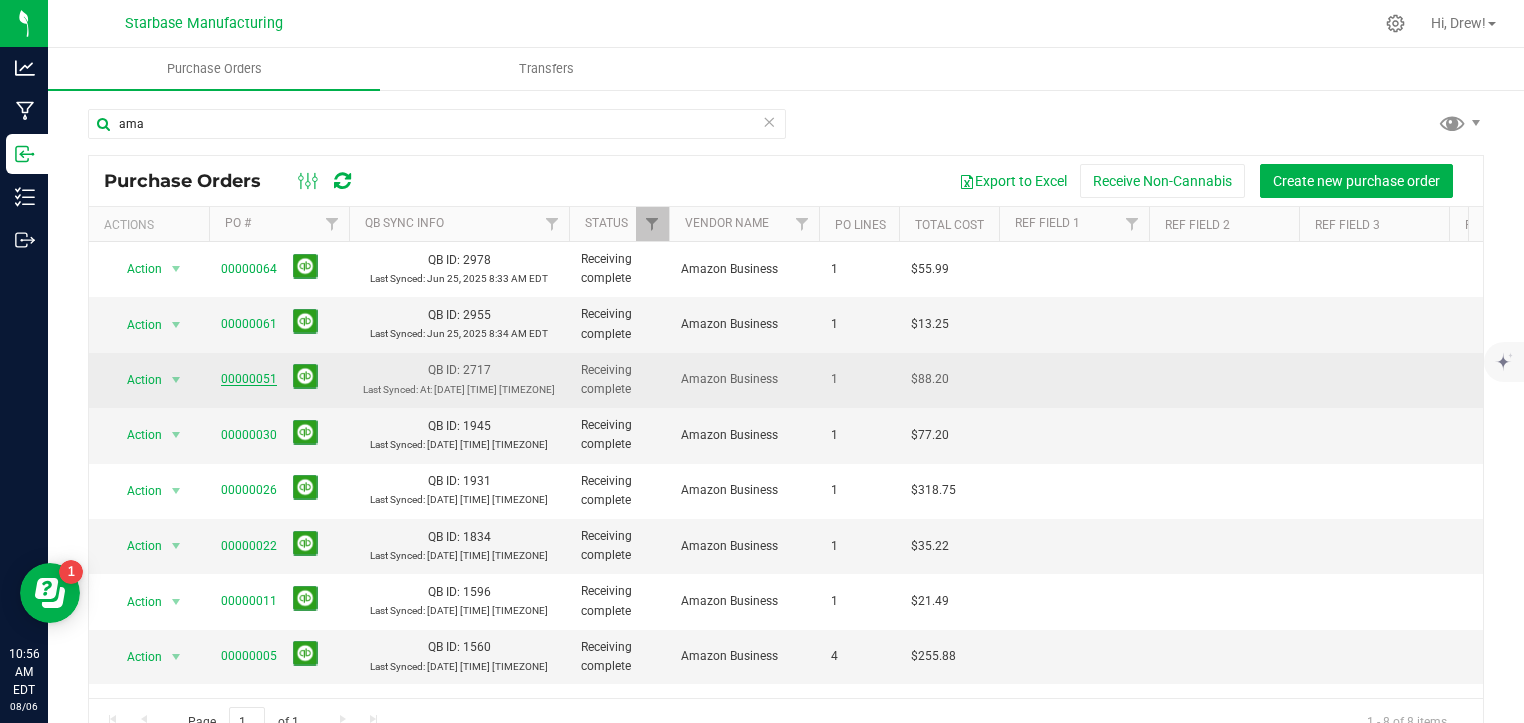 click on "00000051" at bounding box center [249, 379] 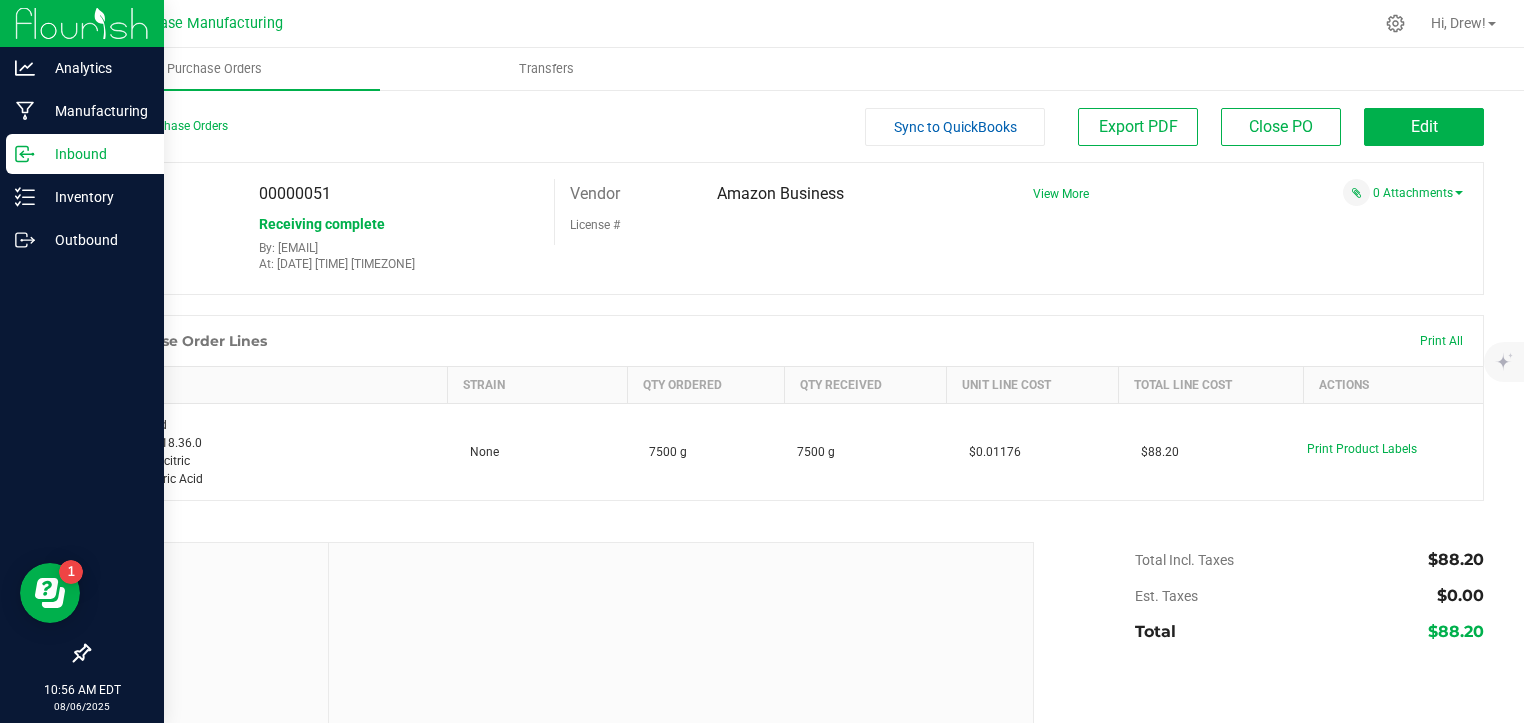 click on "Inbound" at bounding box center (85, 154) 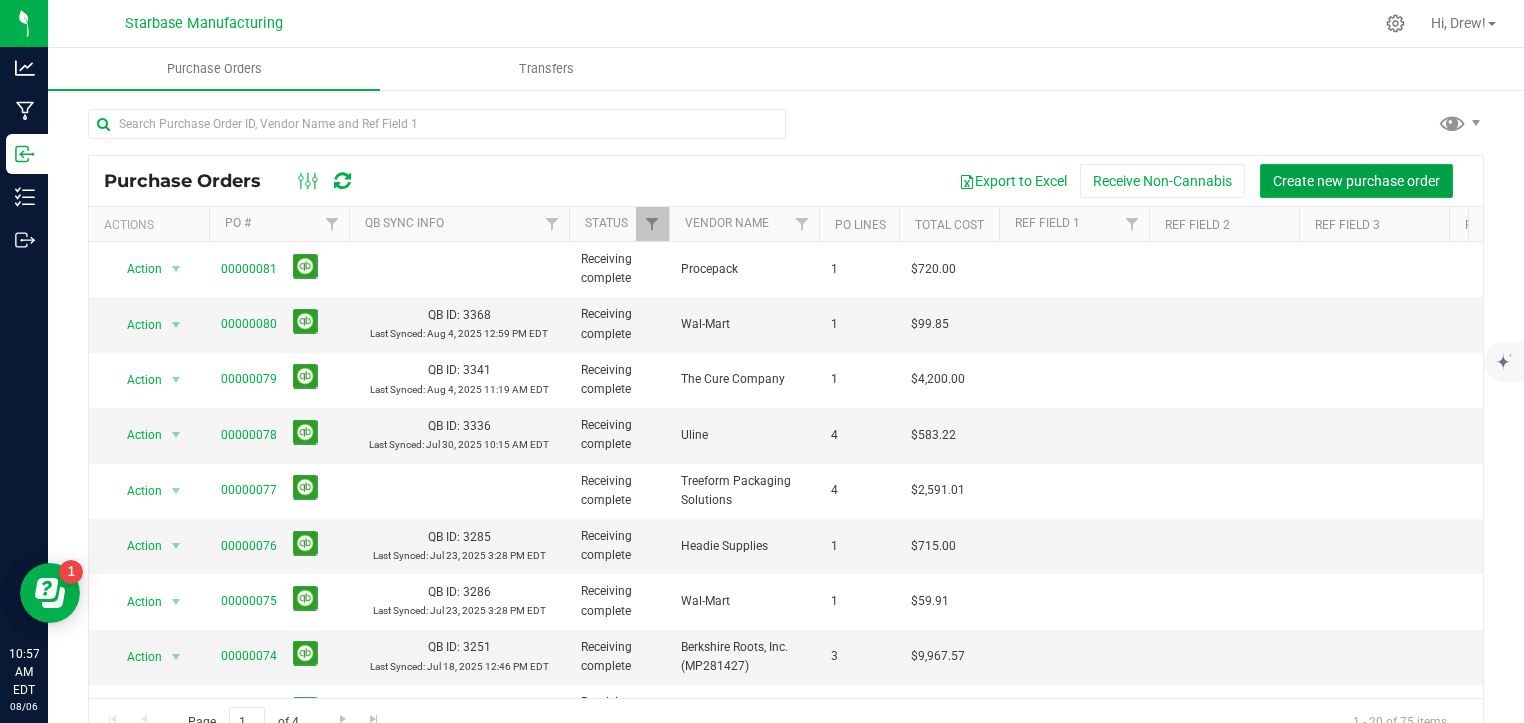 click on "Create new purchase order" at bounding box center [1356, 181] 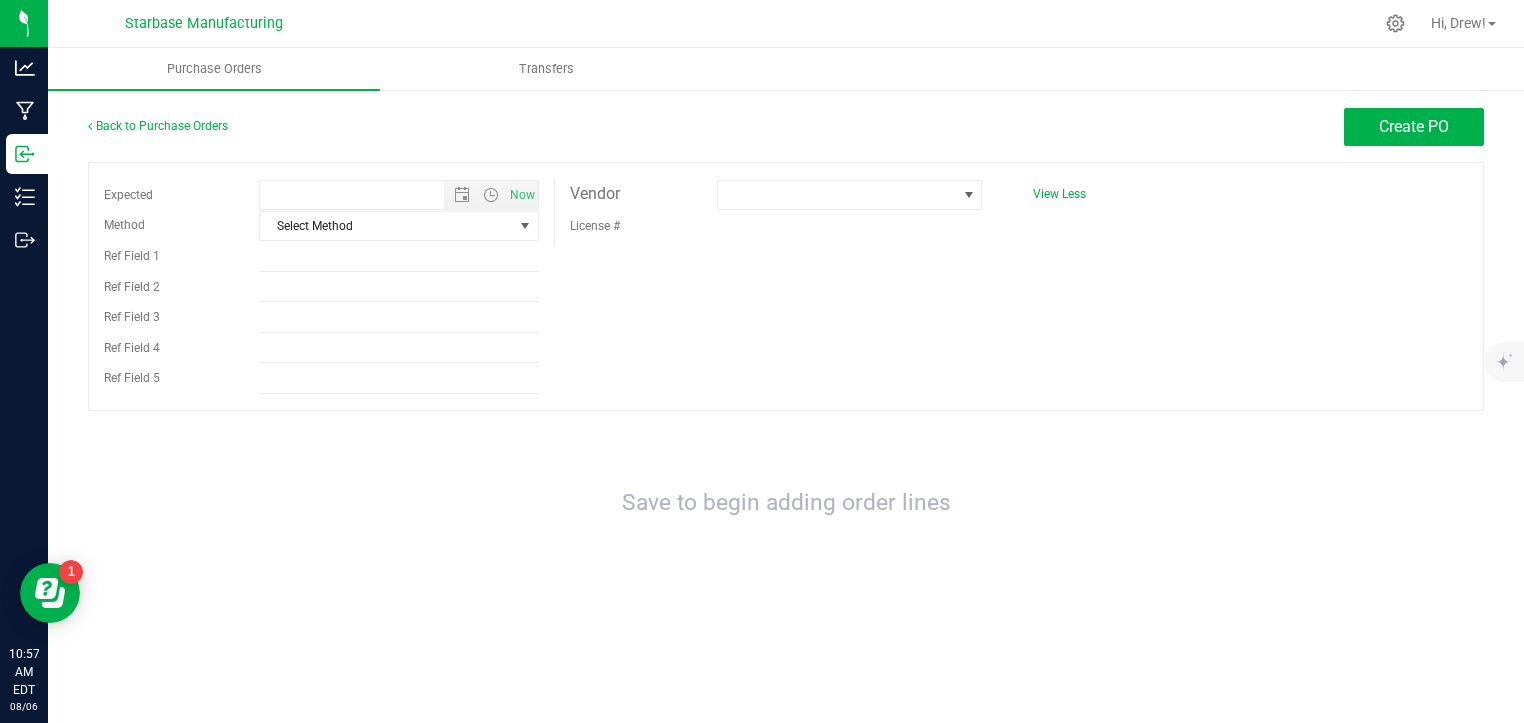 type on "[DATE] [TIME] [TIME]" 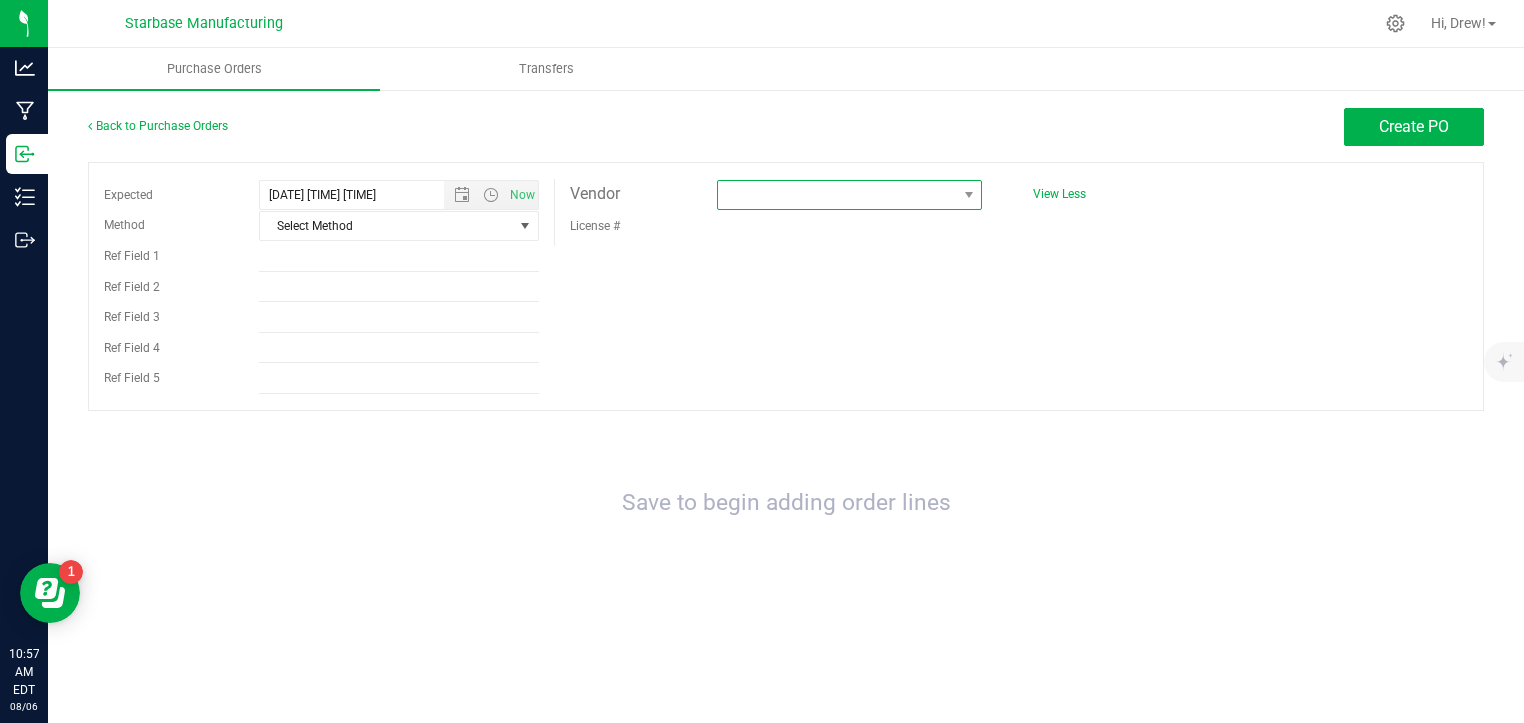click at bounding box center [837, 195] 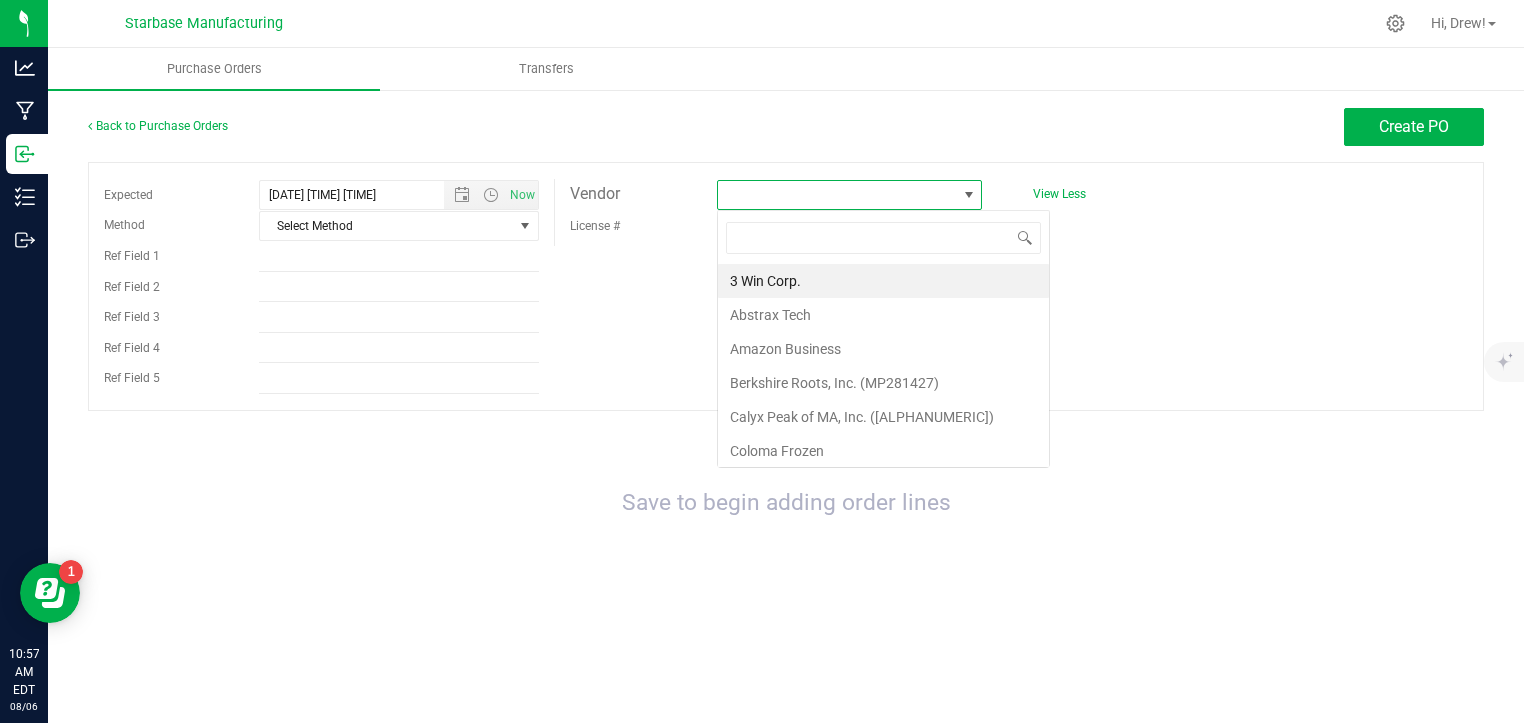 scroll, scrollTop: 99970, scrollLeft: 99734, axis: both 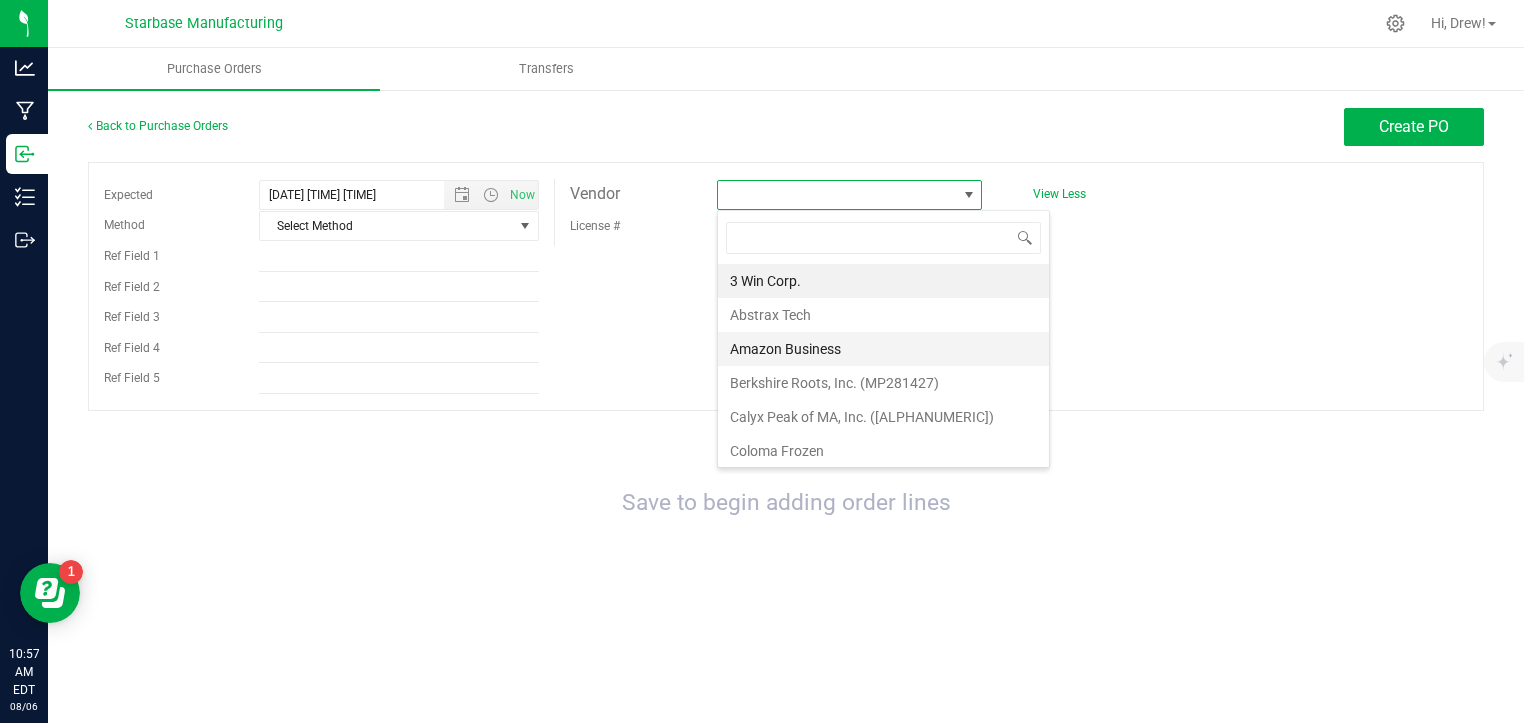 click on "Amazon Business" at bounding box center (883, 349) 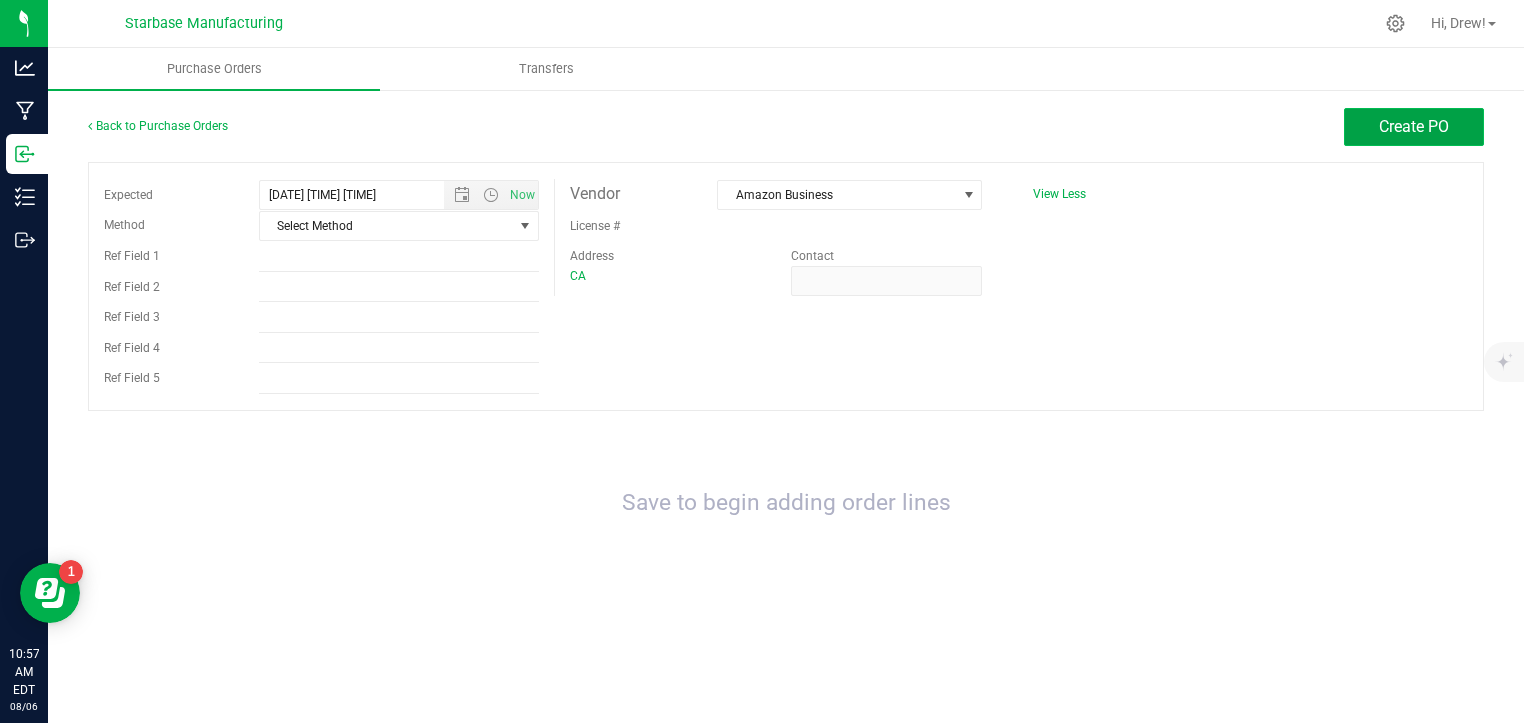 click on "Create PO" at bounding box center (1414, 126) 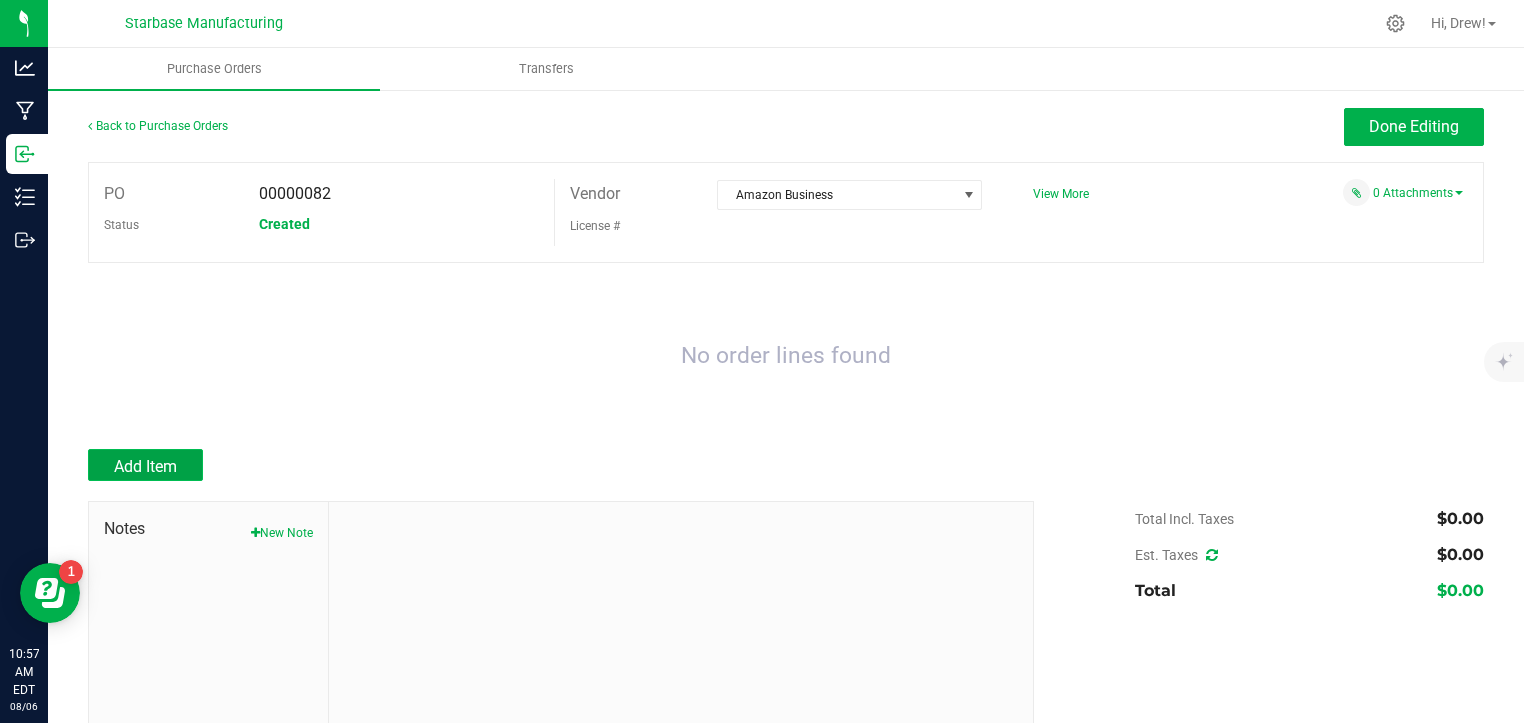 click on "Add Item" at bounding box center (145, 466) 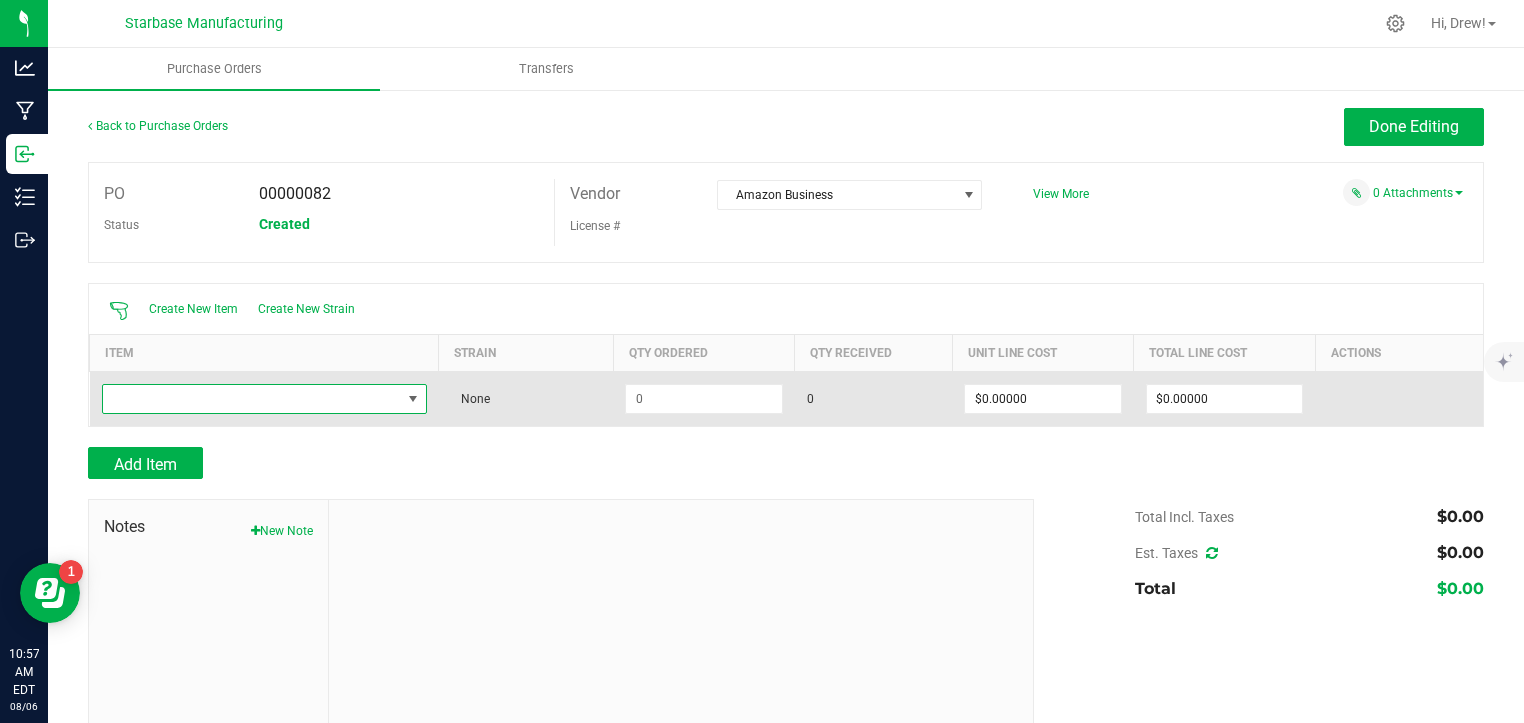 click at bounding box center [252, 399] 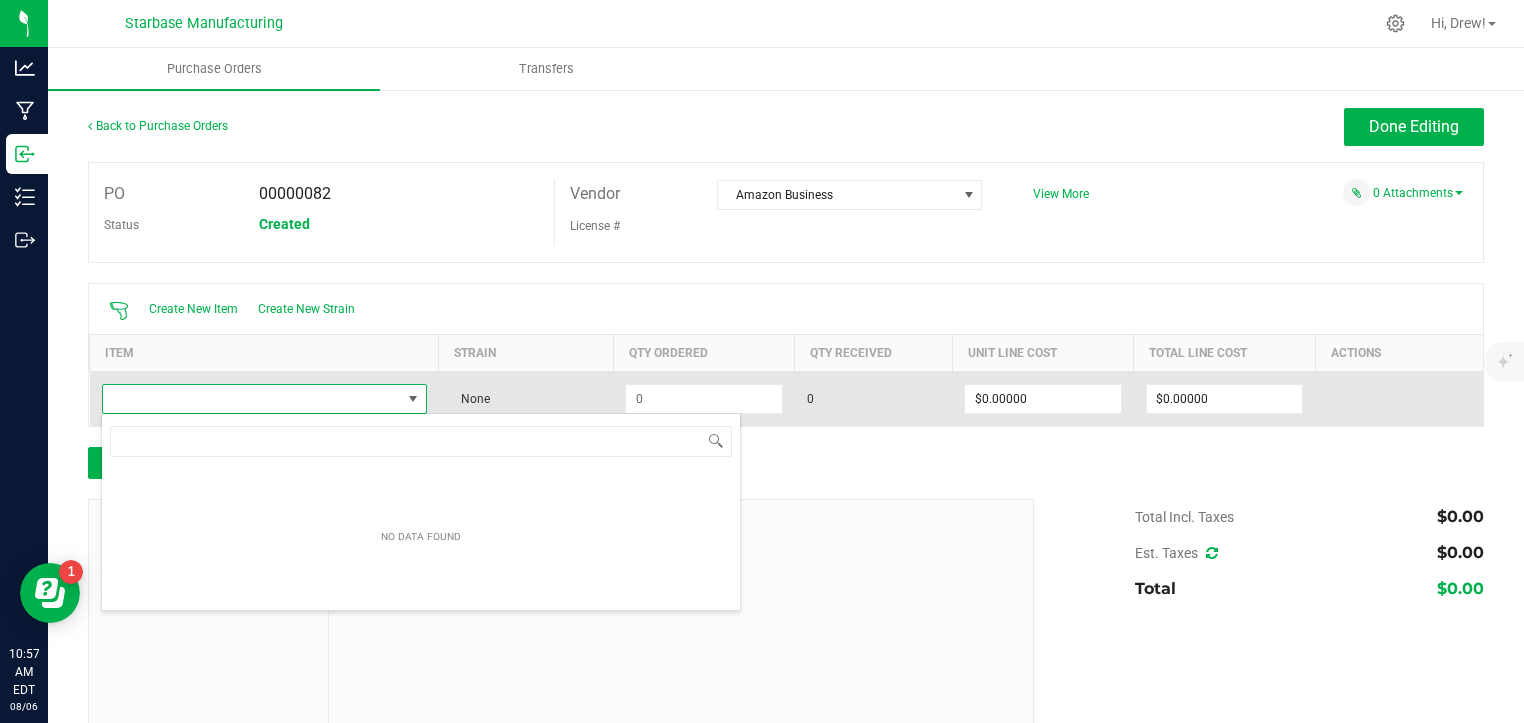 scroll, scrollTop: 99970, scrollLeft: 99678, axis: both 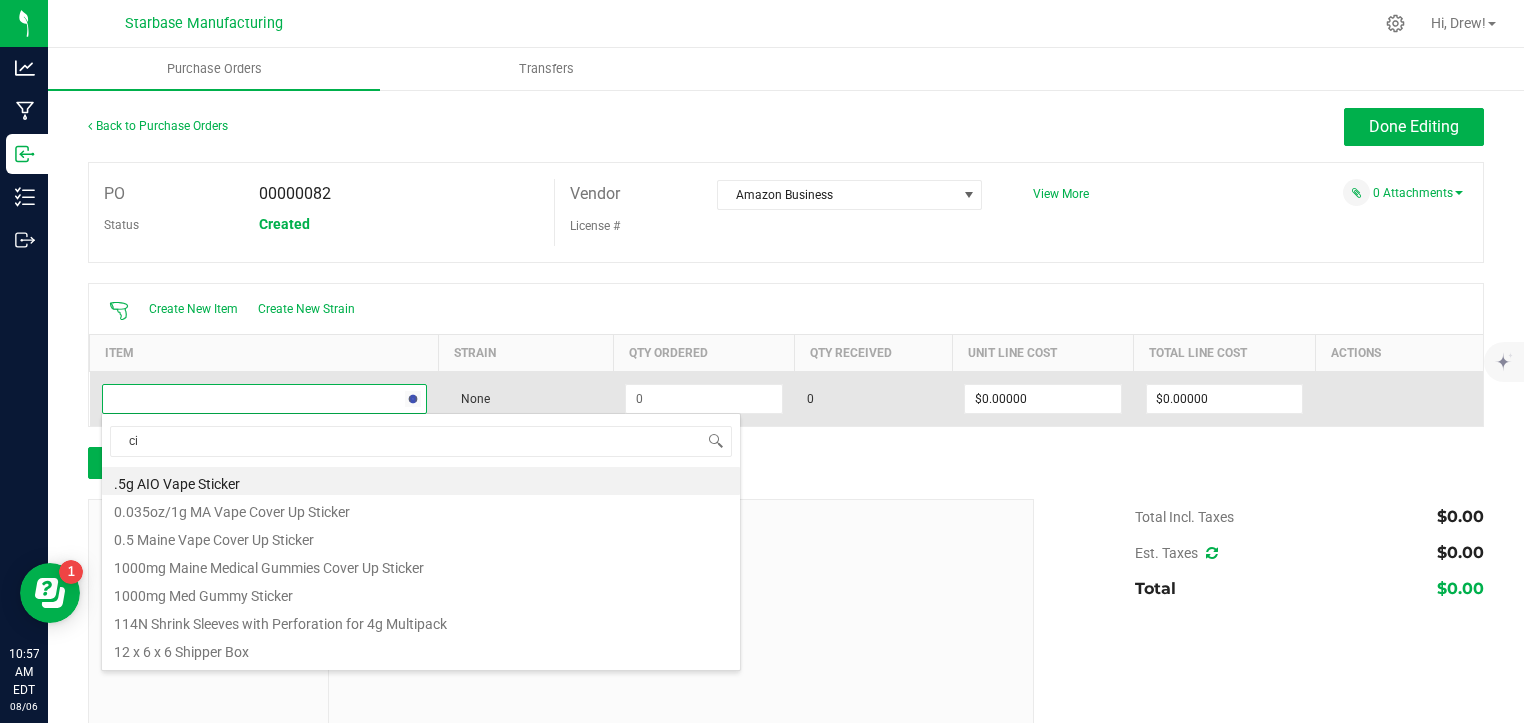 type on "cit" 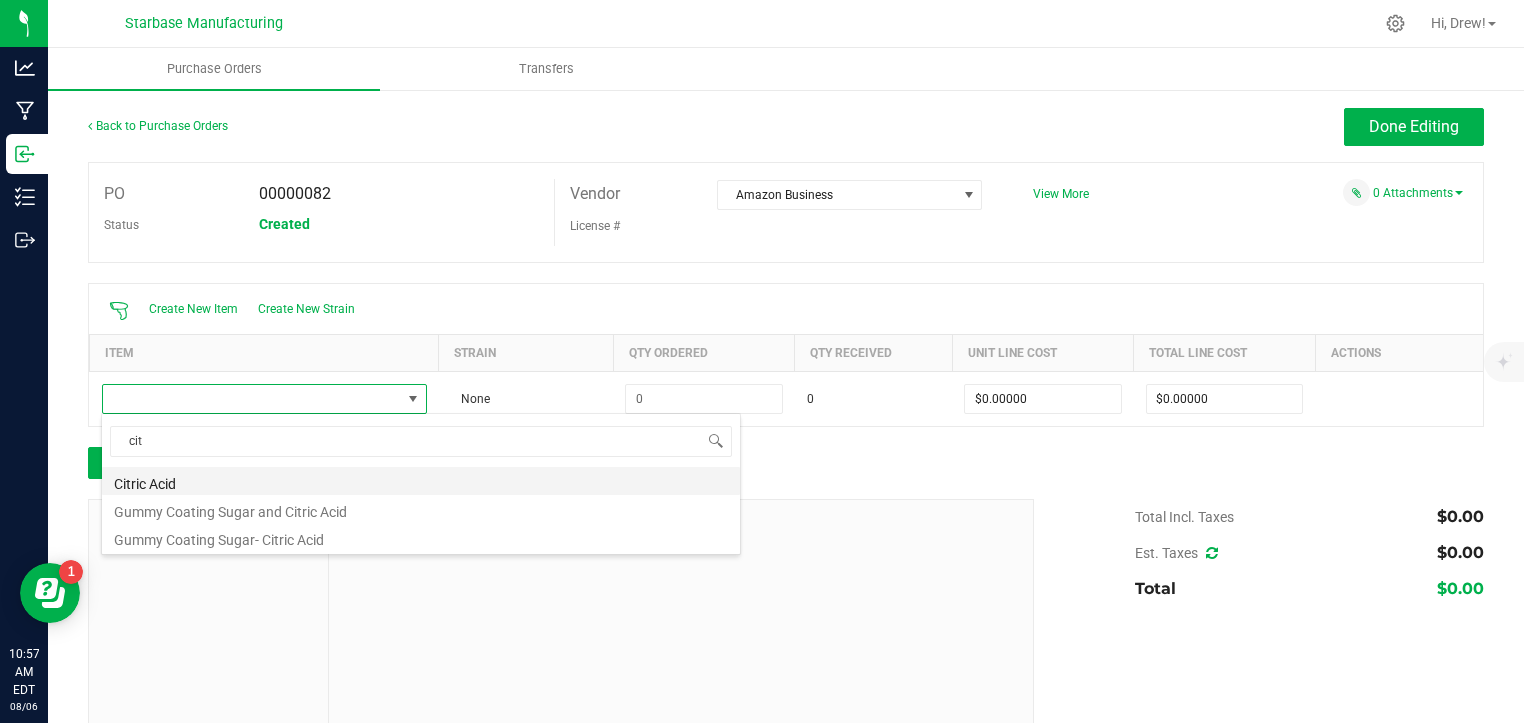 click on "Citric Acid" at bounding box center (421, 481) 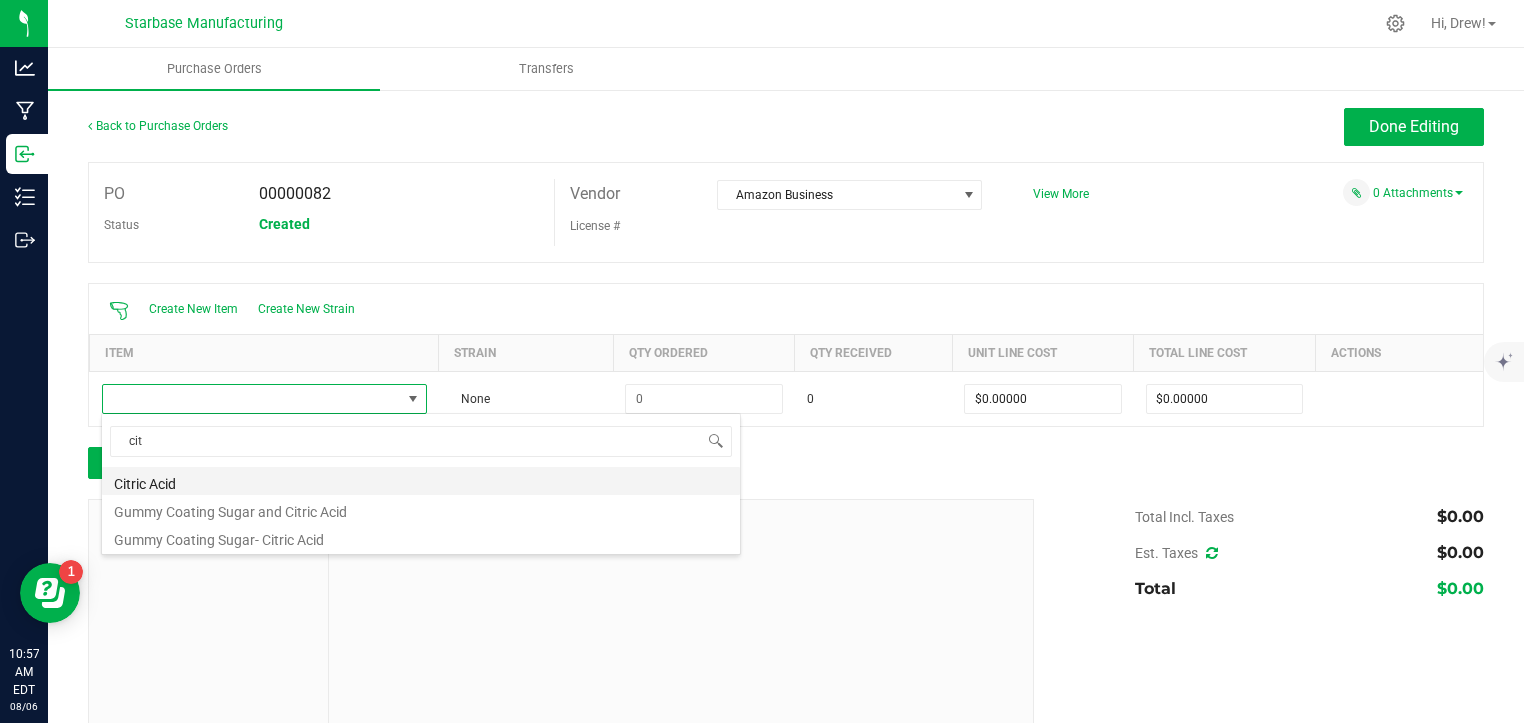 type on "$0.00800" 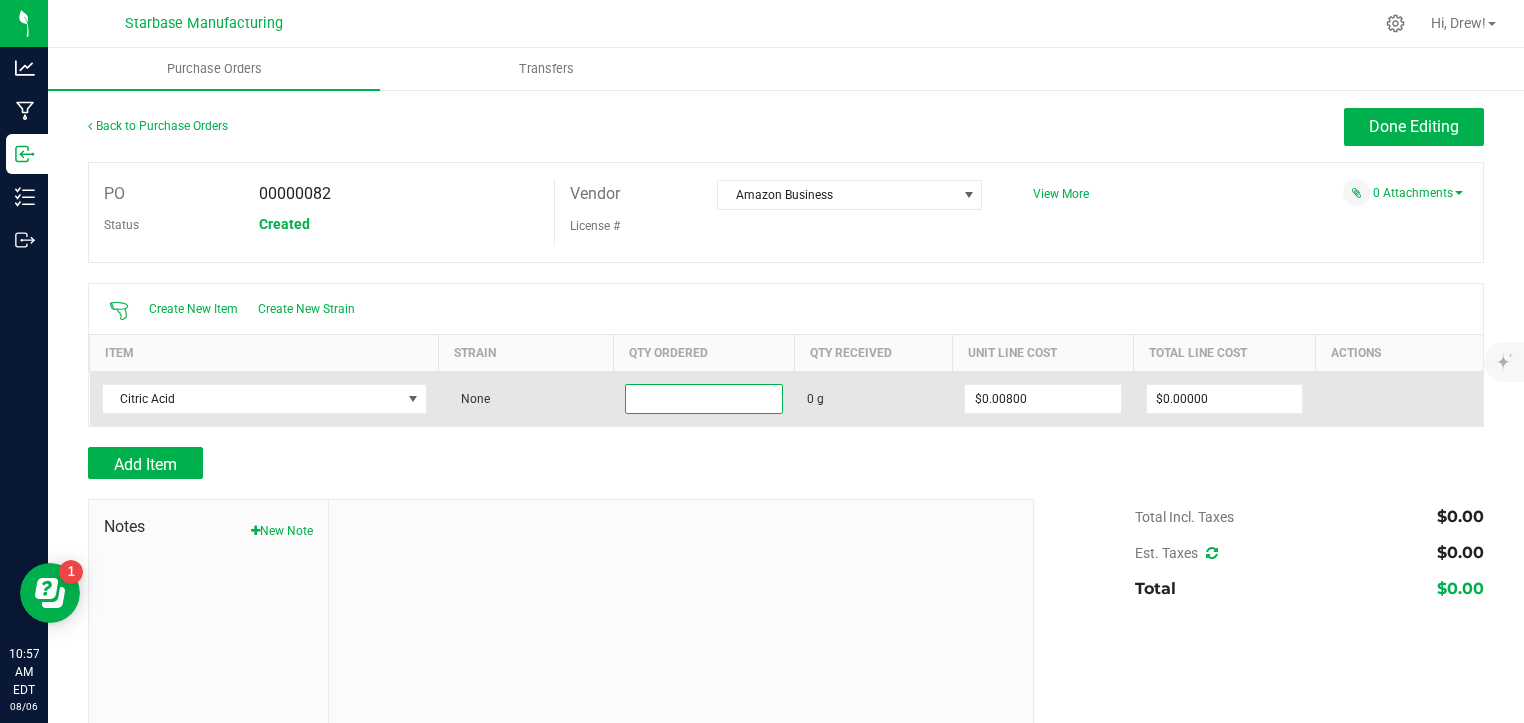 click at bounding box center [704, 399] 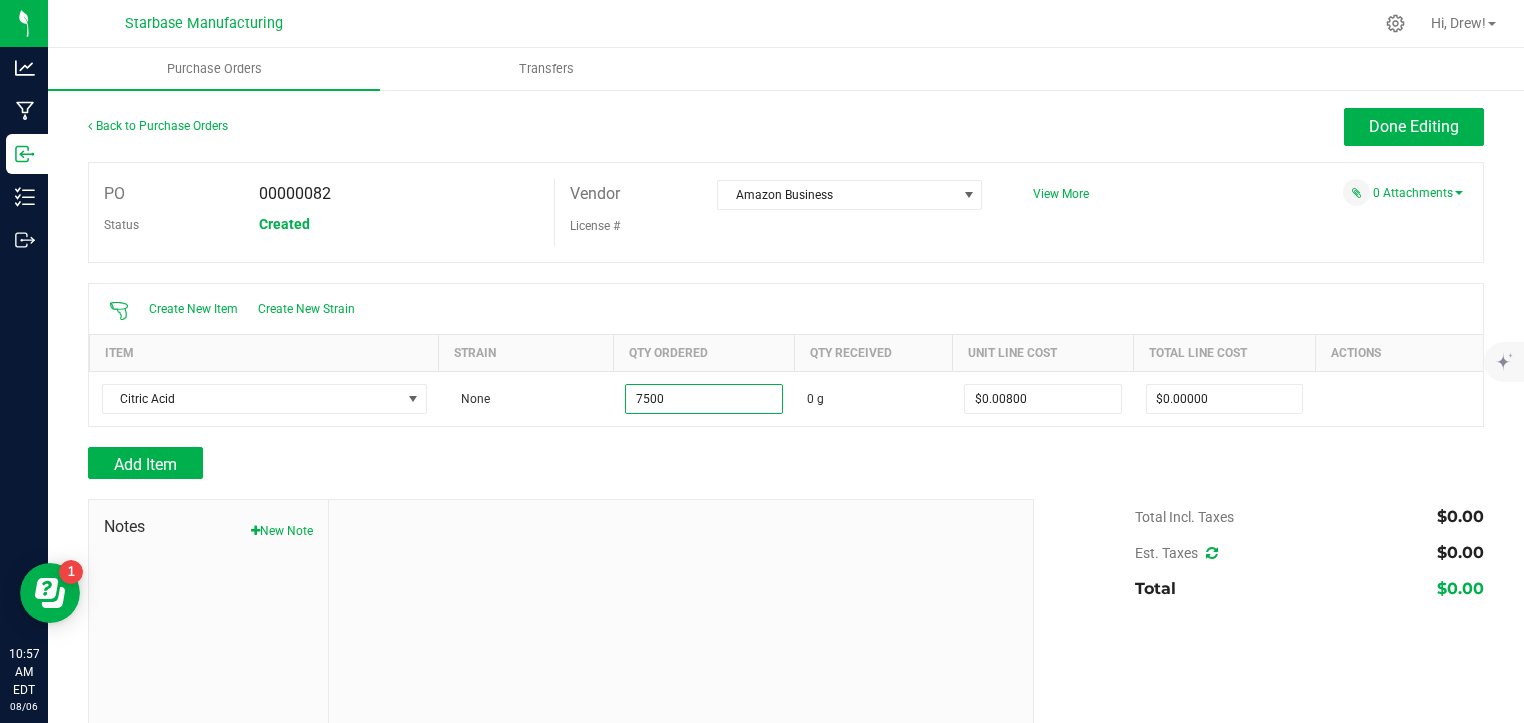 type on "7500.0000 g" 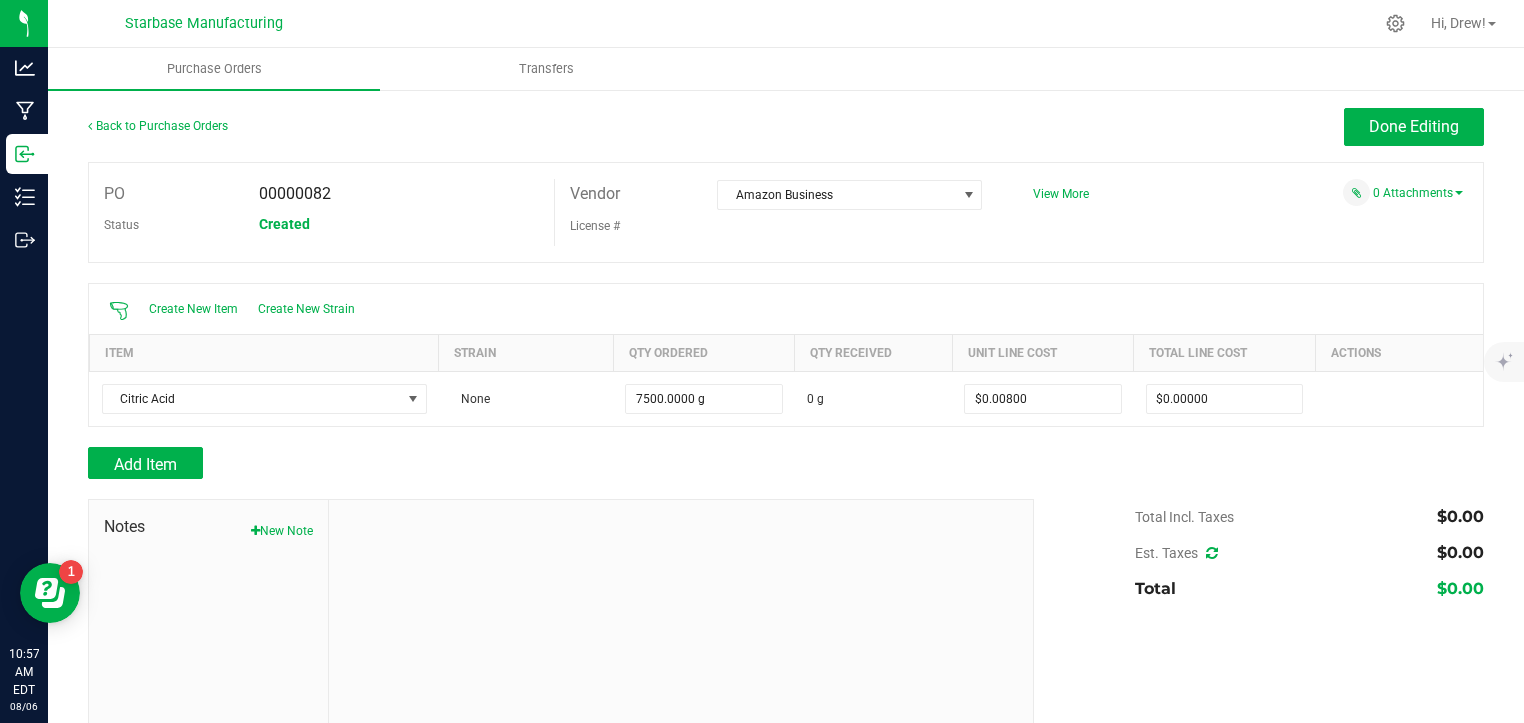 click at bounding box center [786, 437] 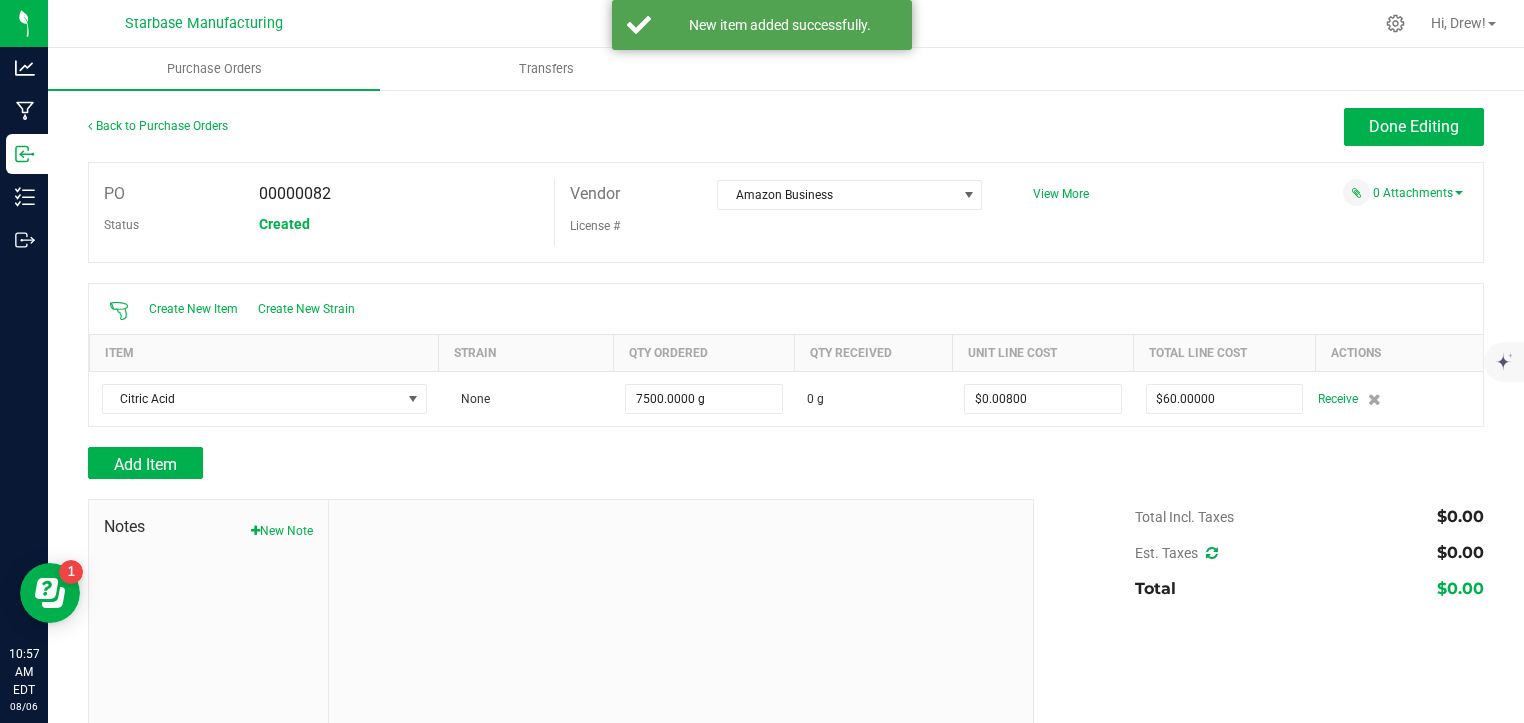 click on "00000082" at bounding box center [295, 193] 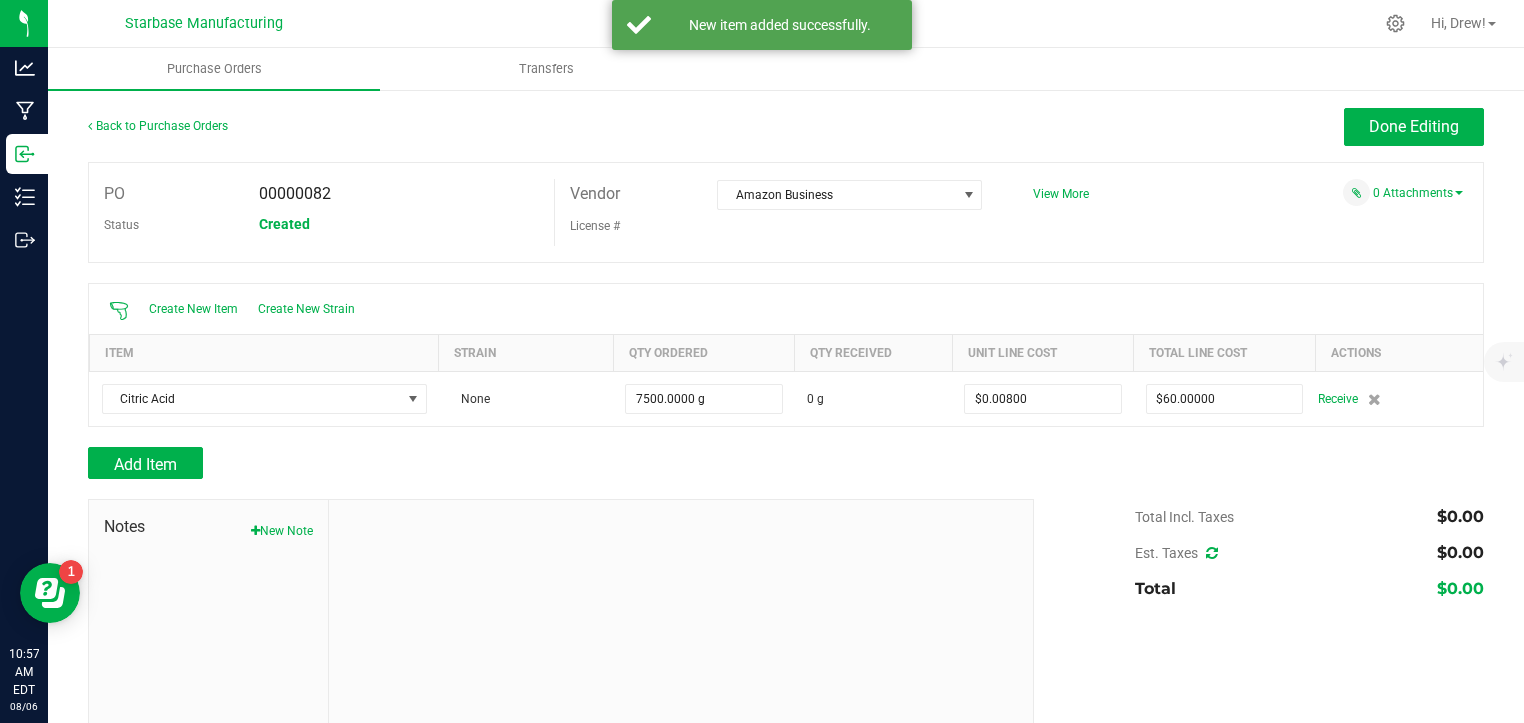 click on "00000082" at bounding box center [295, 193] 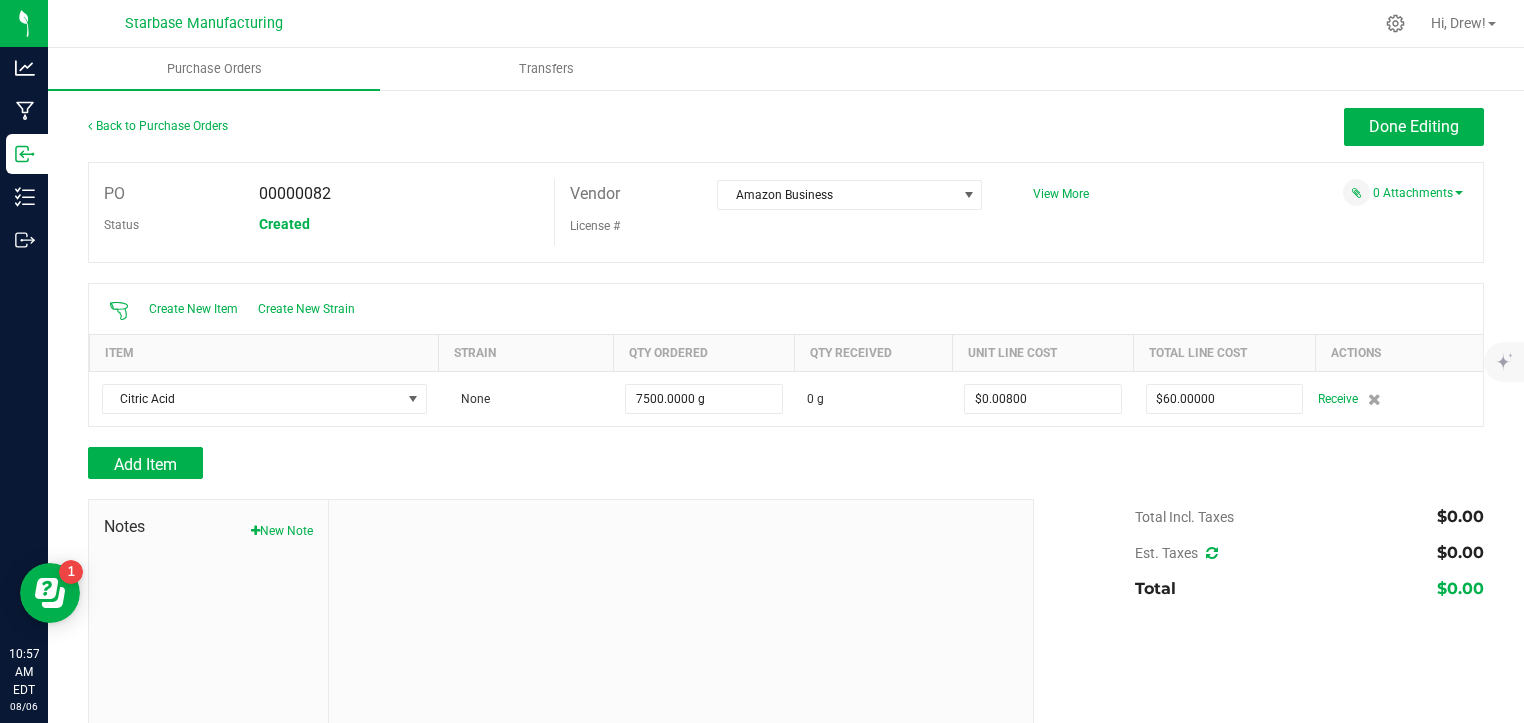 copy on "00000082" 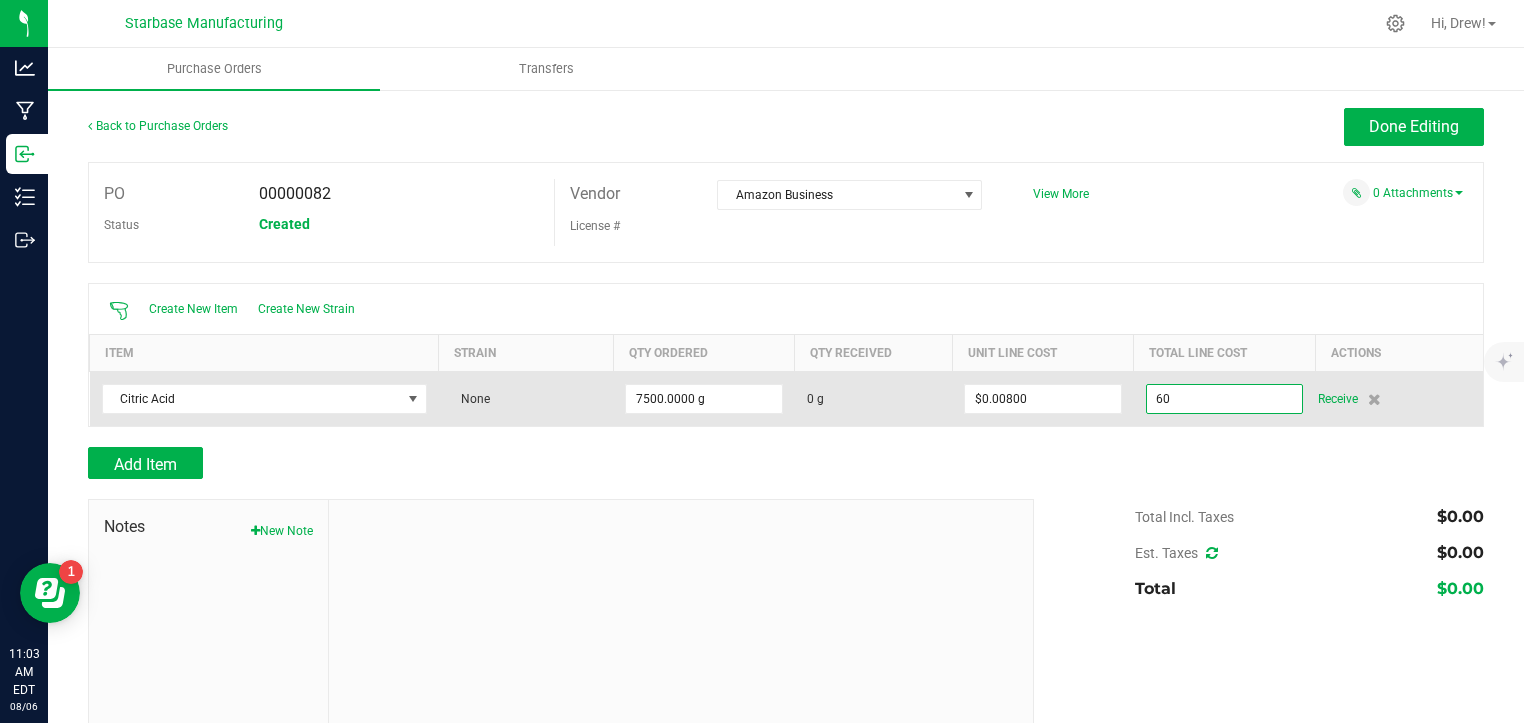 click on "60" at bounding box center [1225, 399] 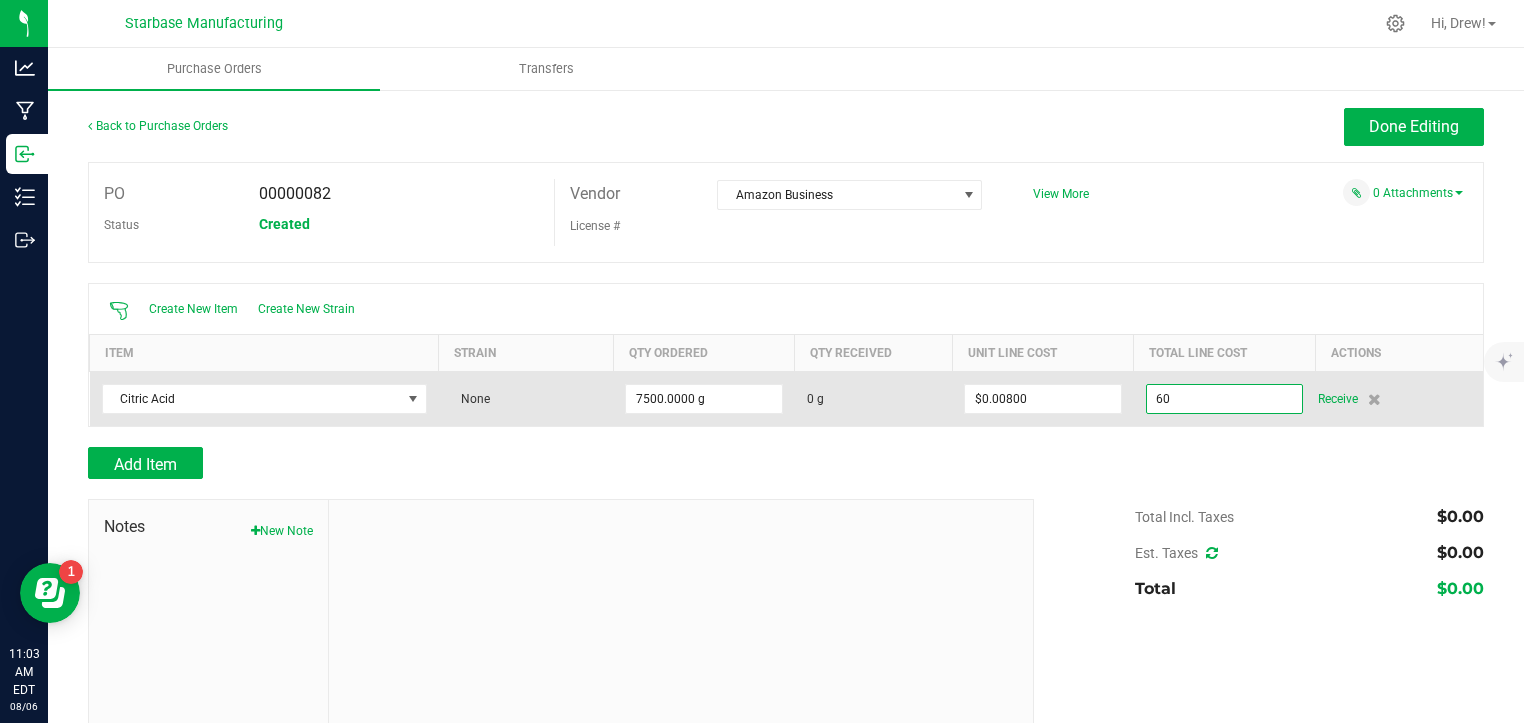 click on "60" at bounding box center (1225, 399) 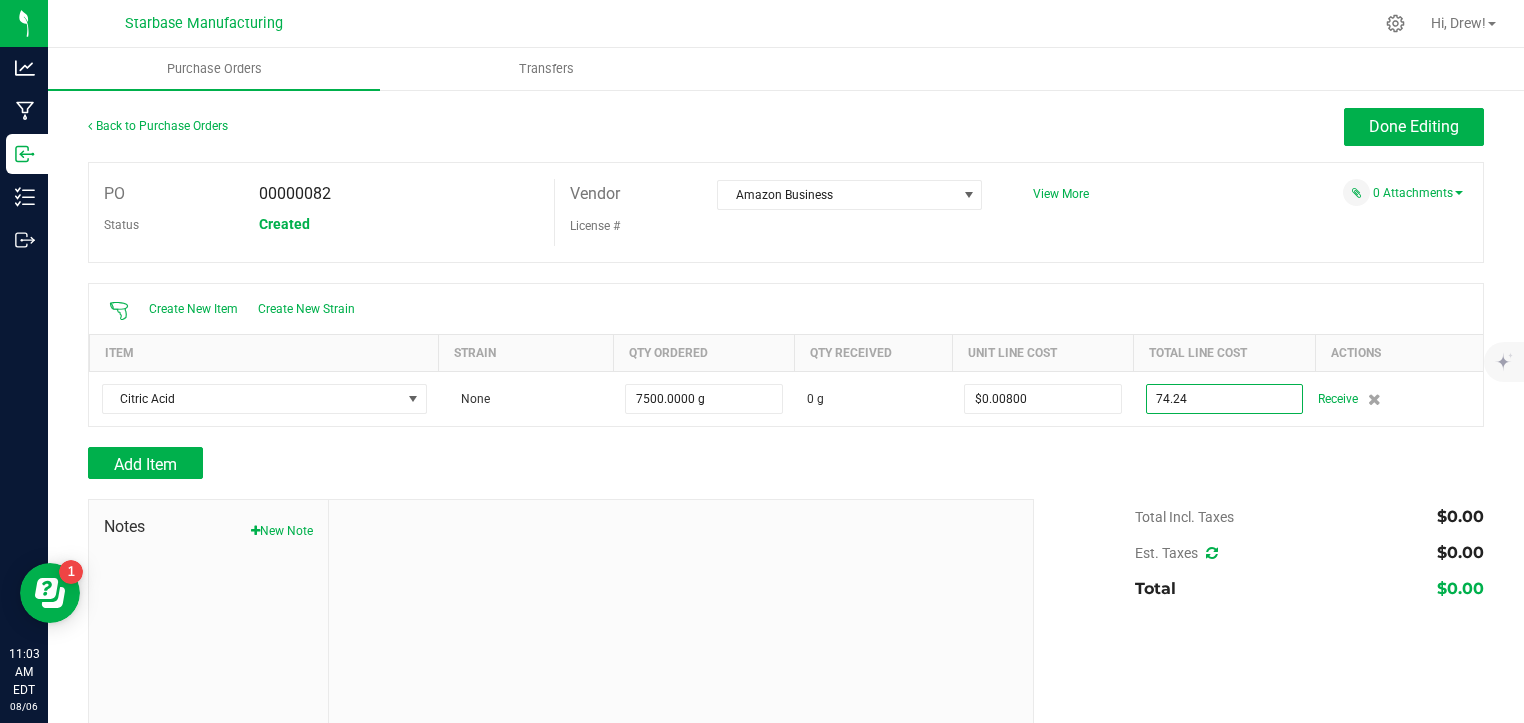 type on "$74.24000" 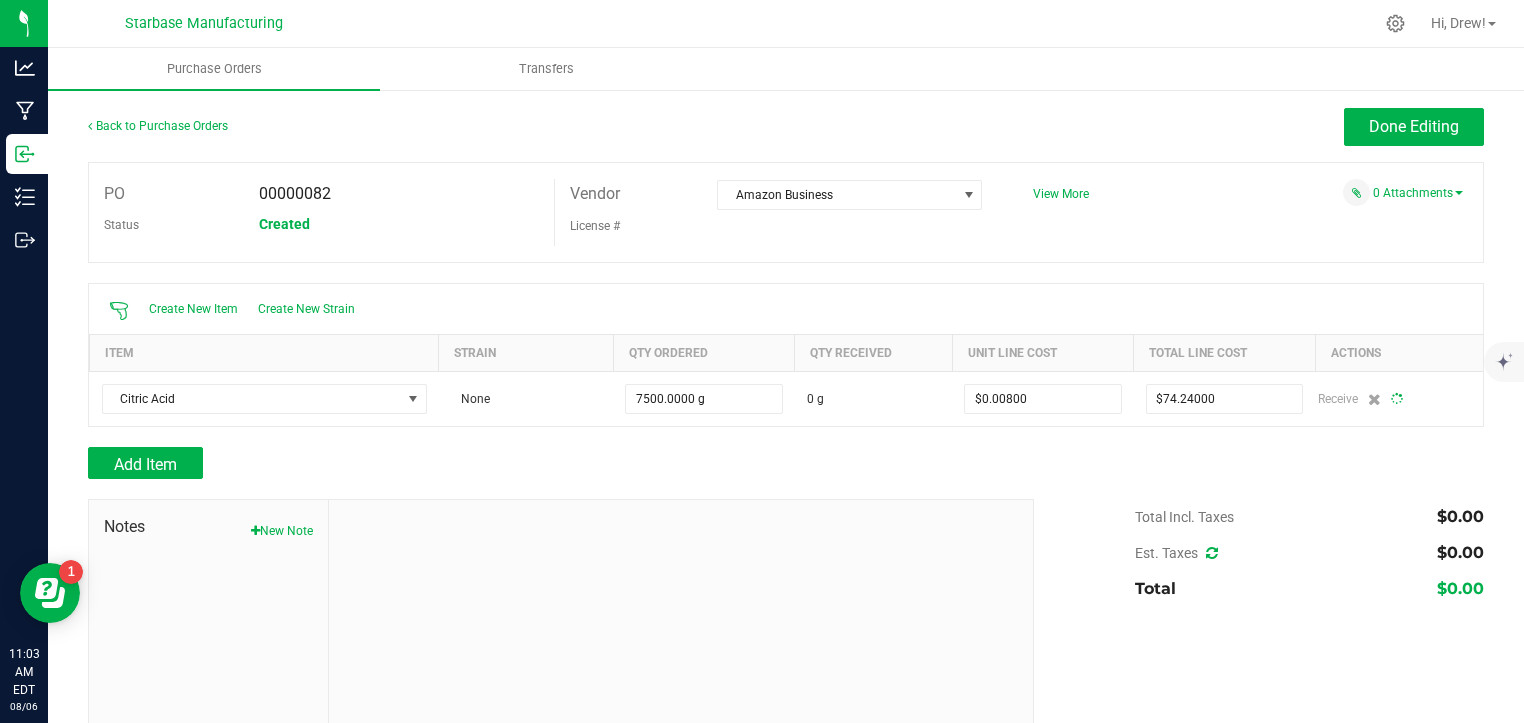 click at bounding box center [786, 437] 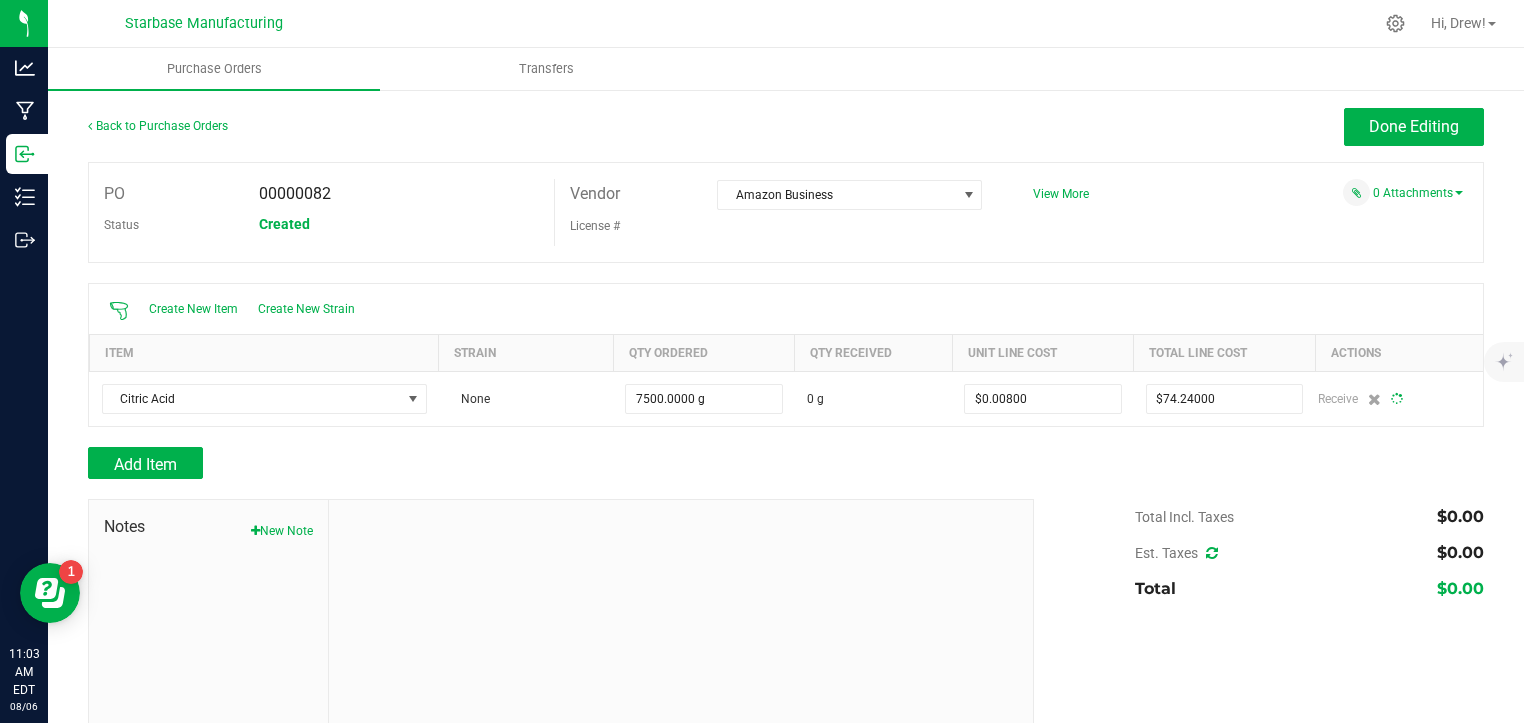type on "7500" 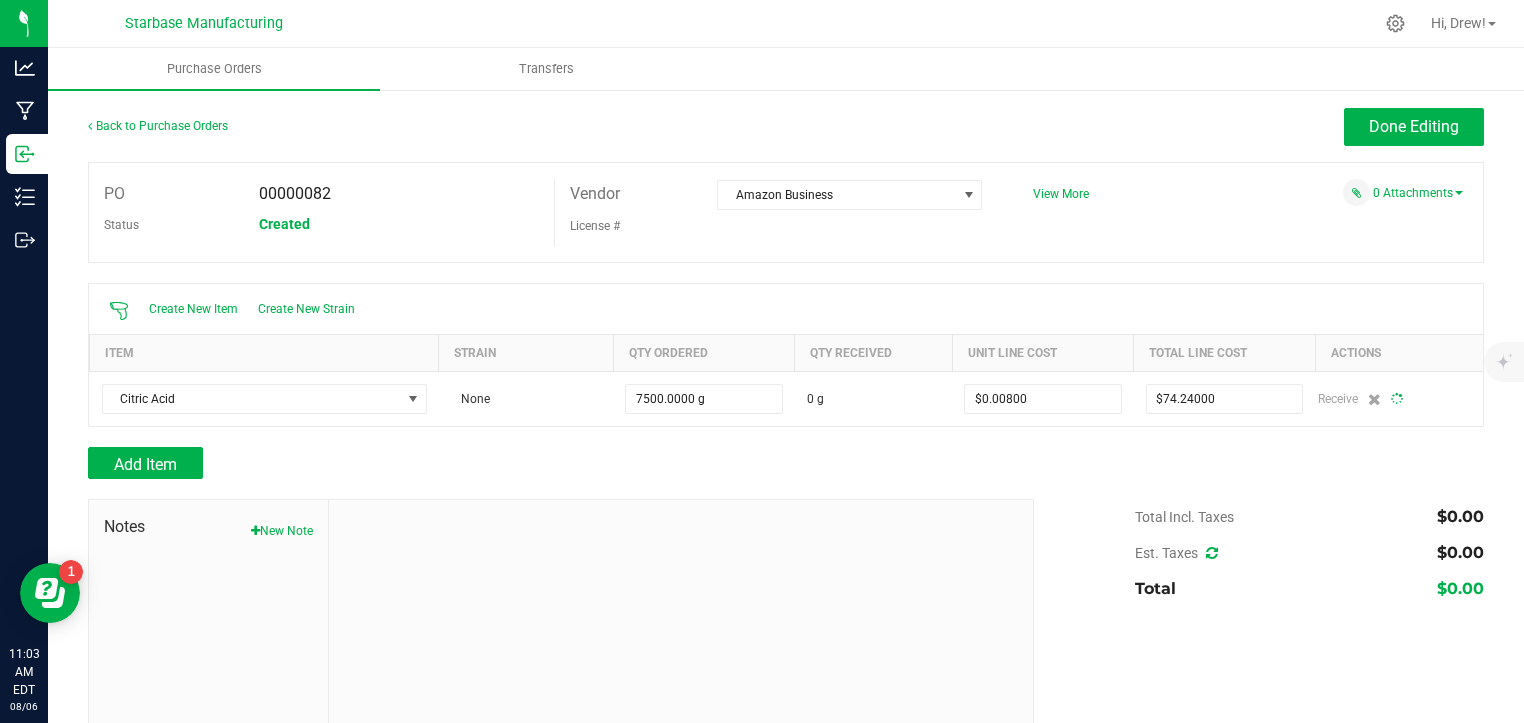 type on "$0.00990" 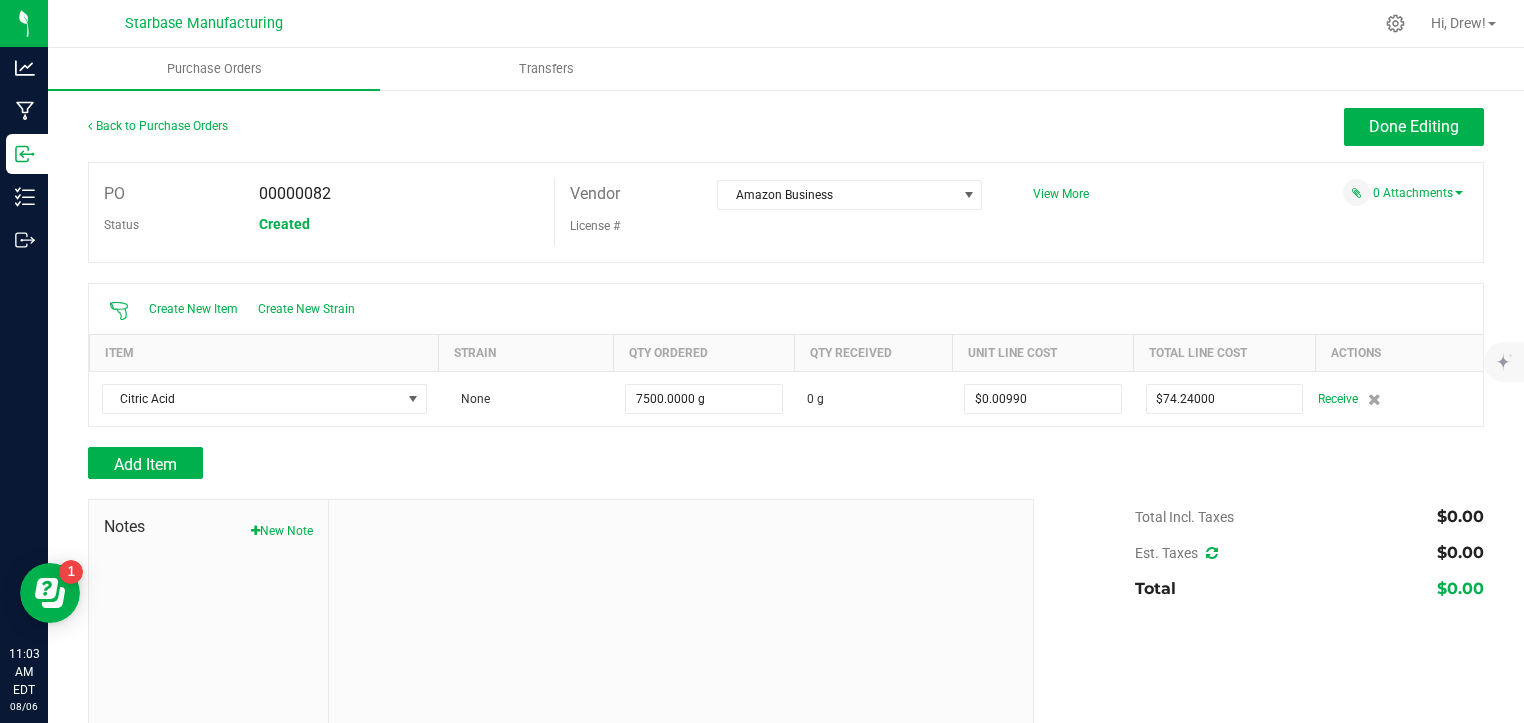 click at bounding box center [1212, 553] 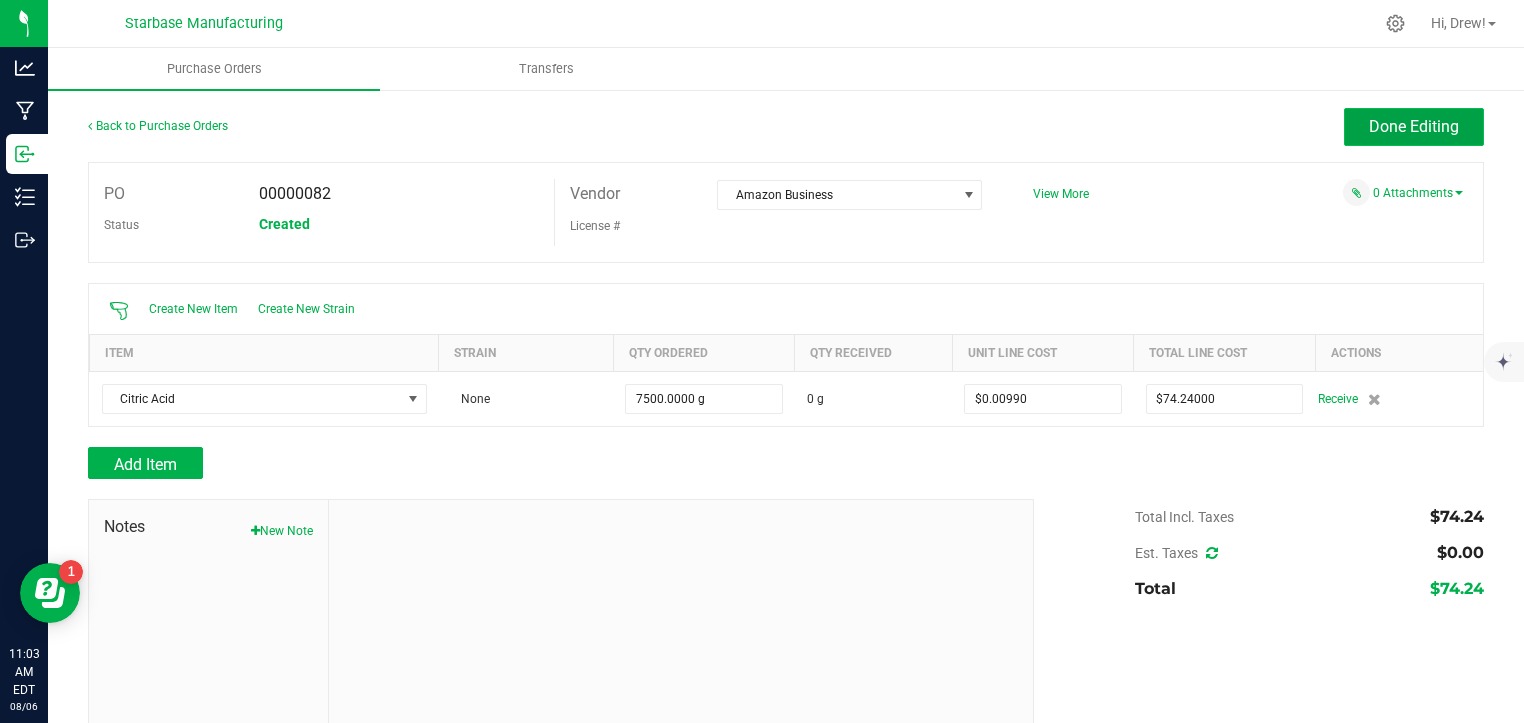 click on "Done Editing" at bounding box center (1414, 126) 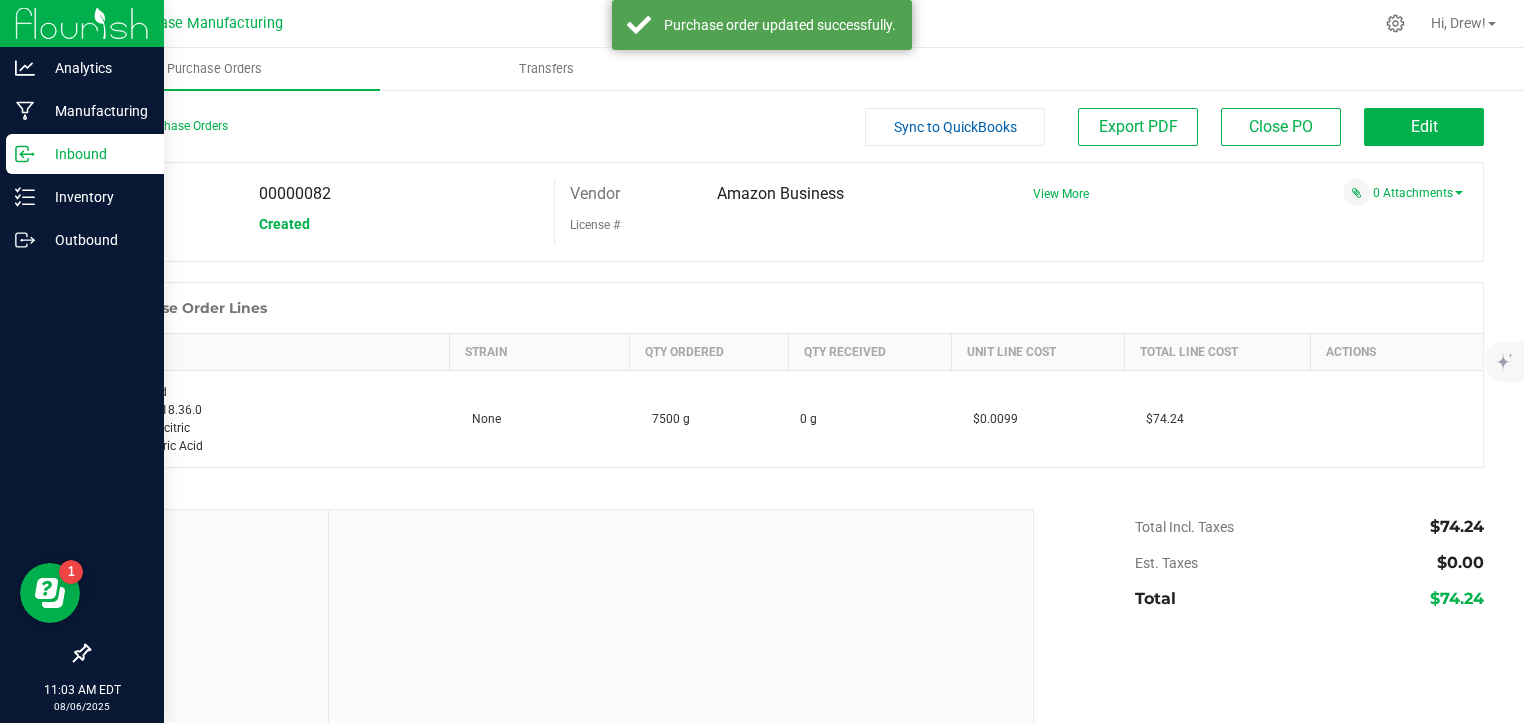 click 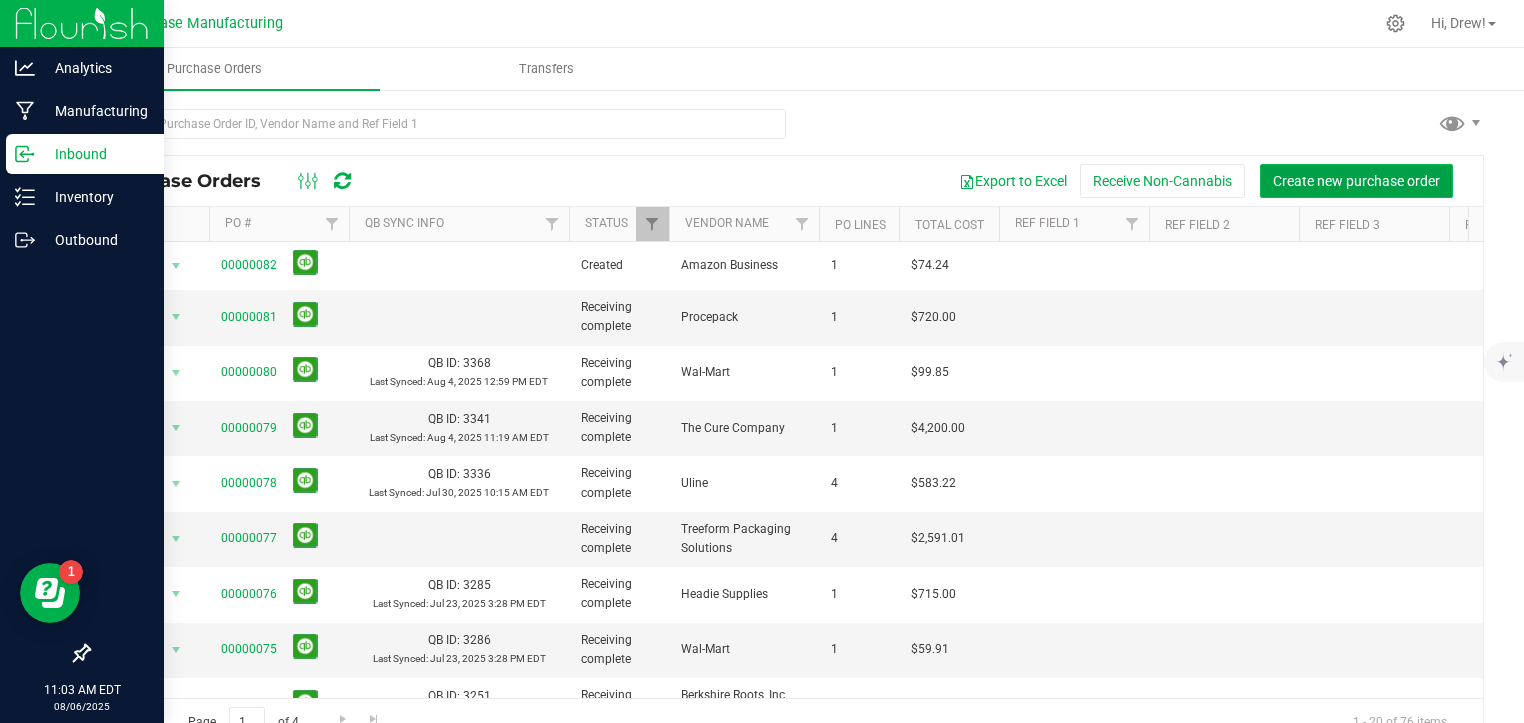click on "Create new purchase order" at bounding box center (1356, 181) 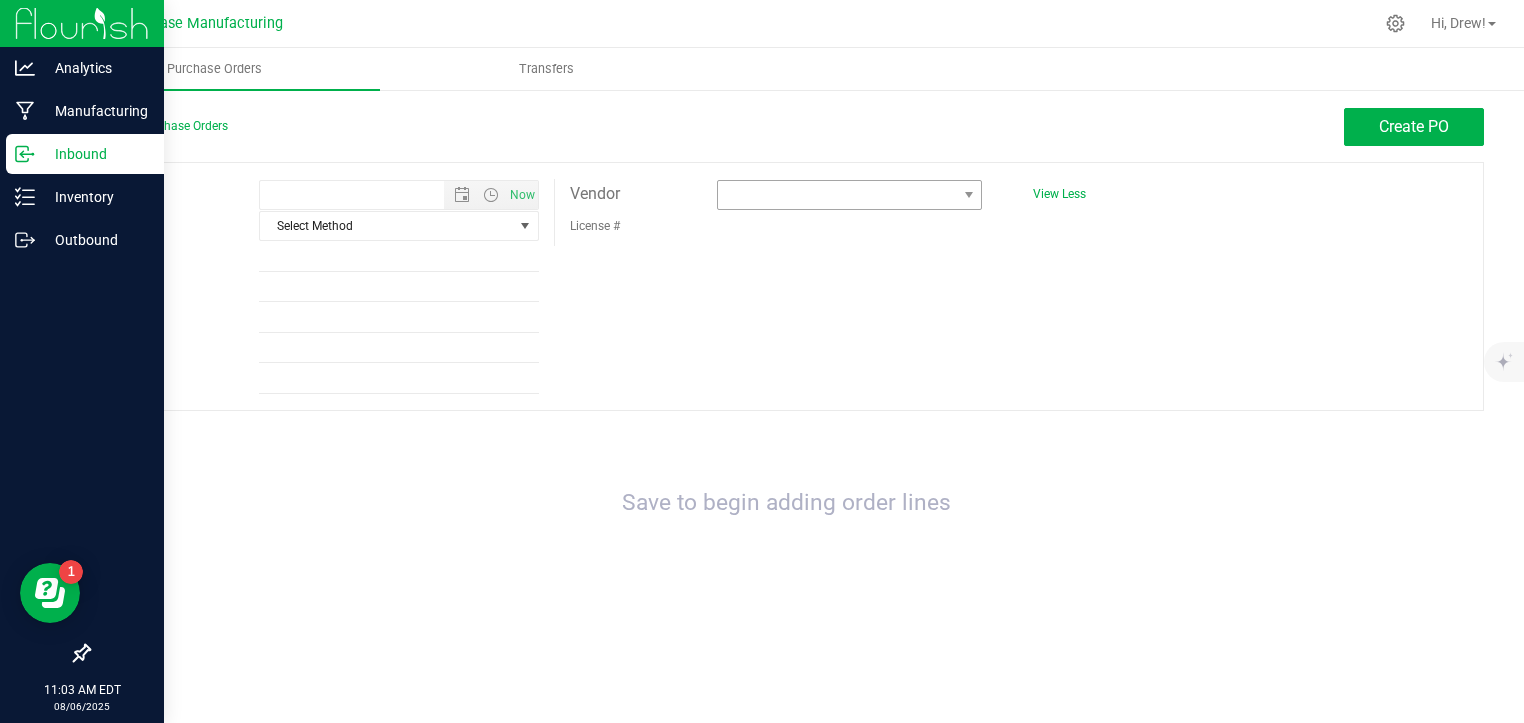 type on "[DATE] [TIME] [TIME]" 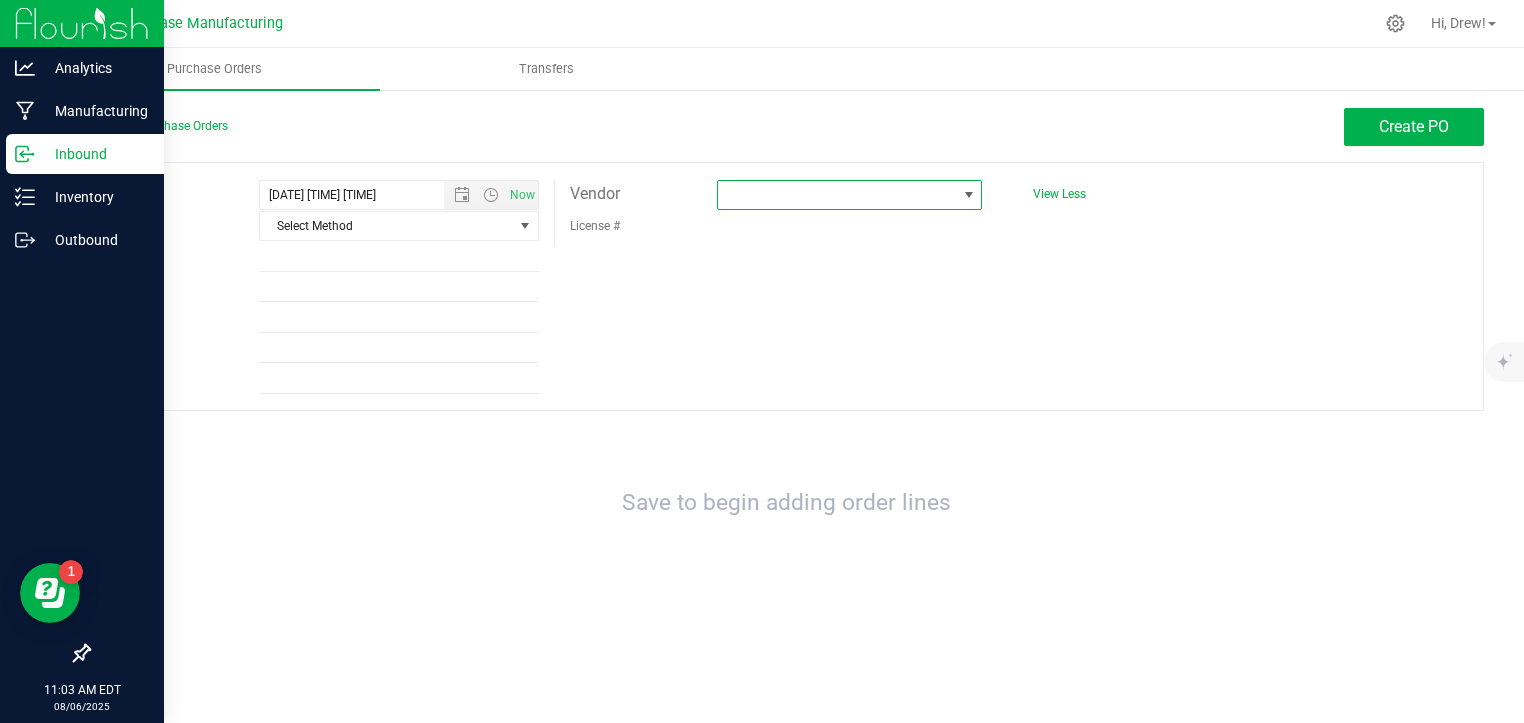 click at bounding box center [837, 195] 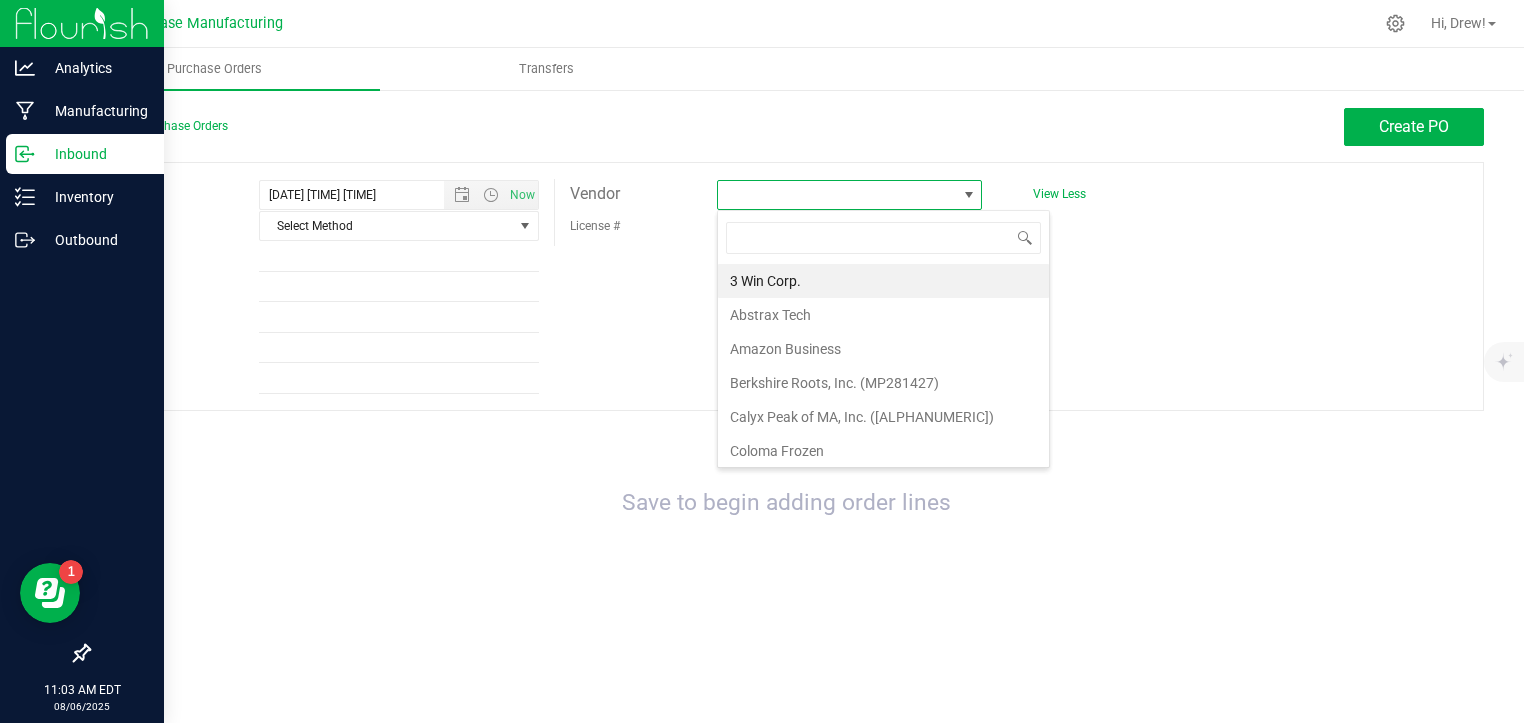 scroll, scrollTop: 99970, scrollLeft: 99734, axis: both 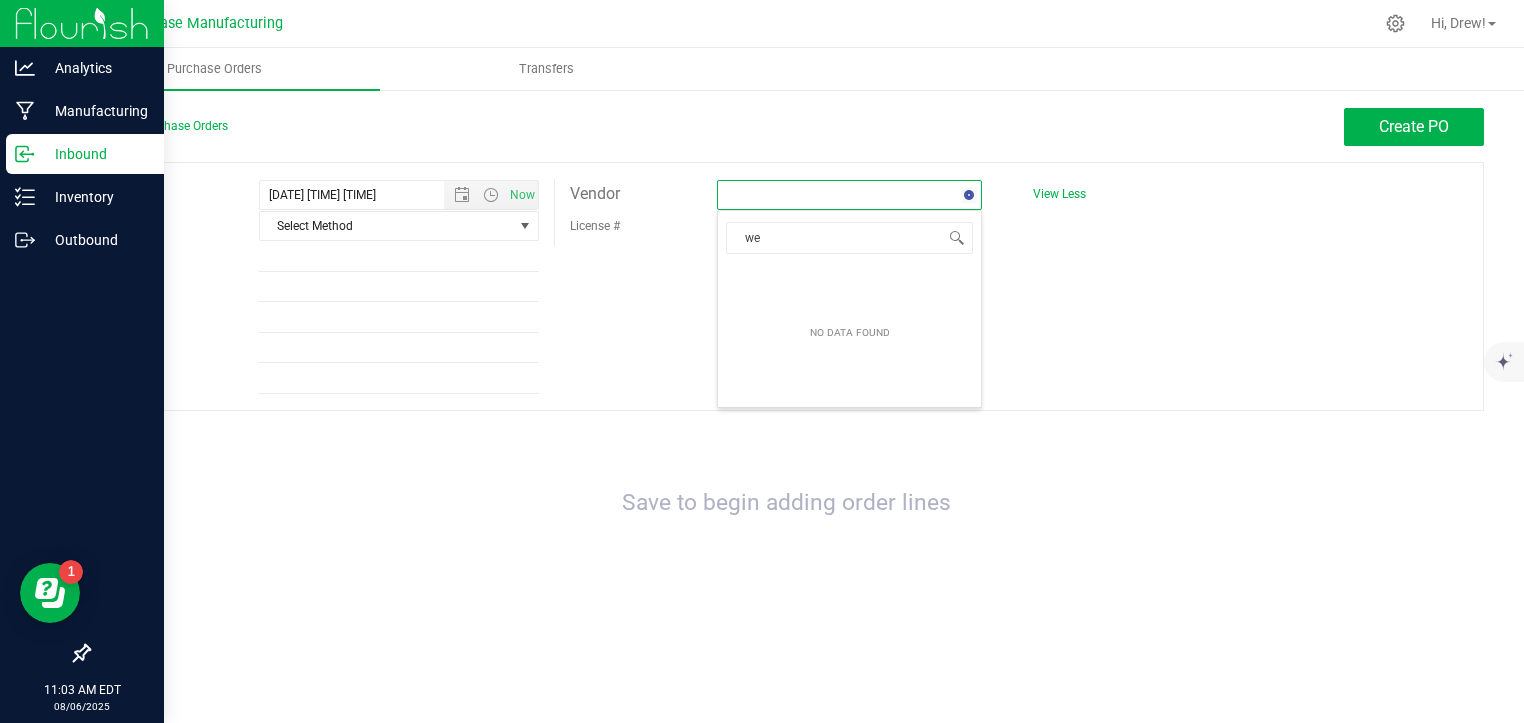 type on "web" 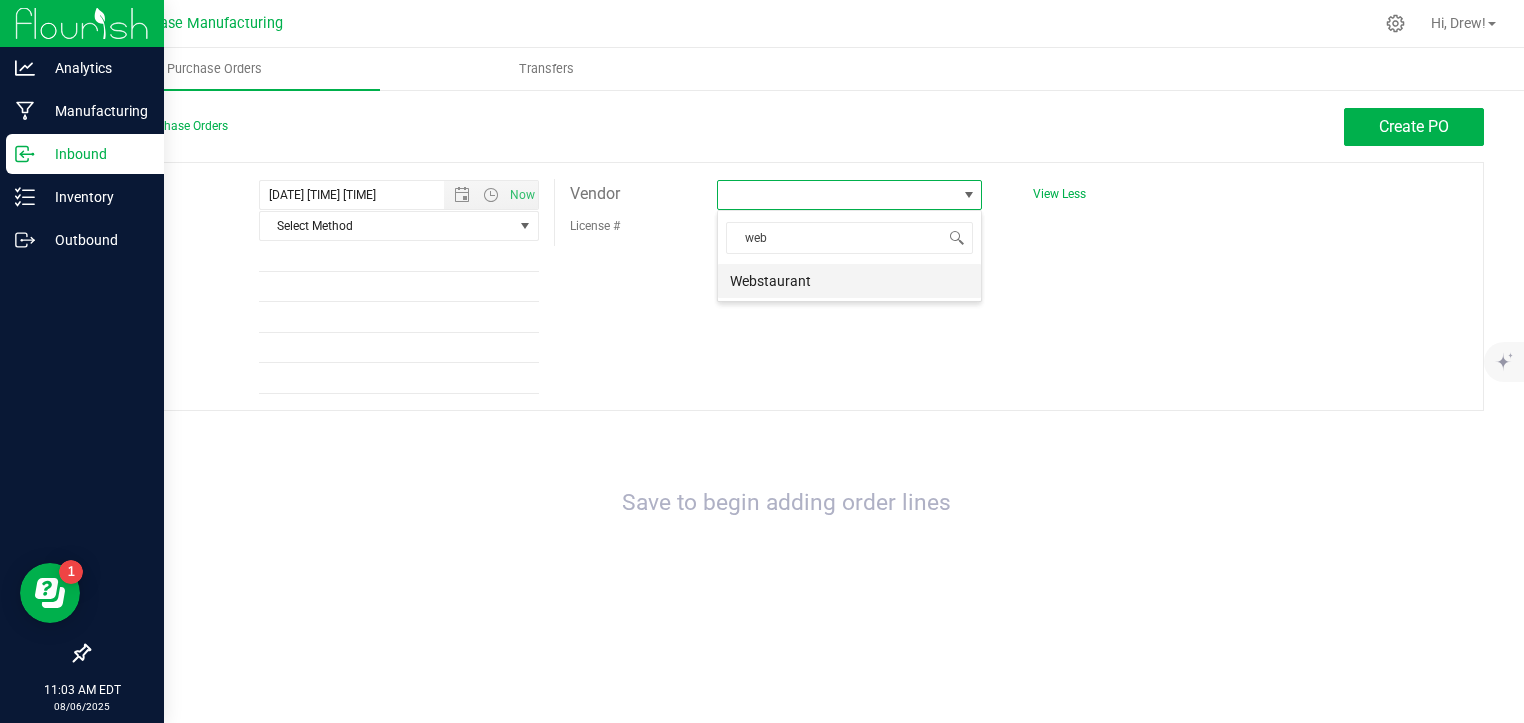 click on "Webstaurant" at bounding box center [849, 281] 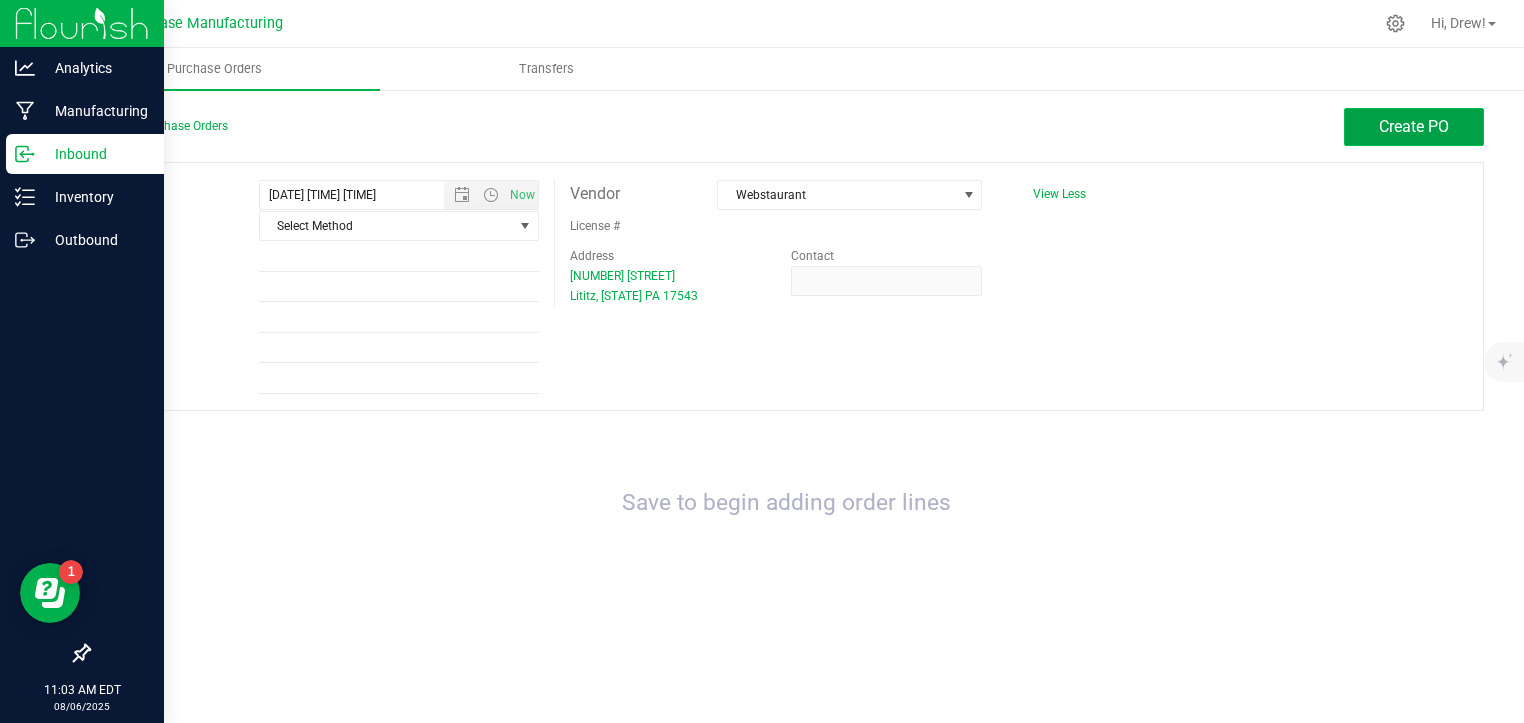 click on "Create PO" at bounding box center [1414, 126] 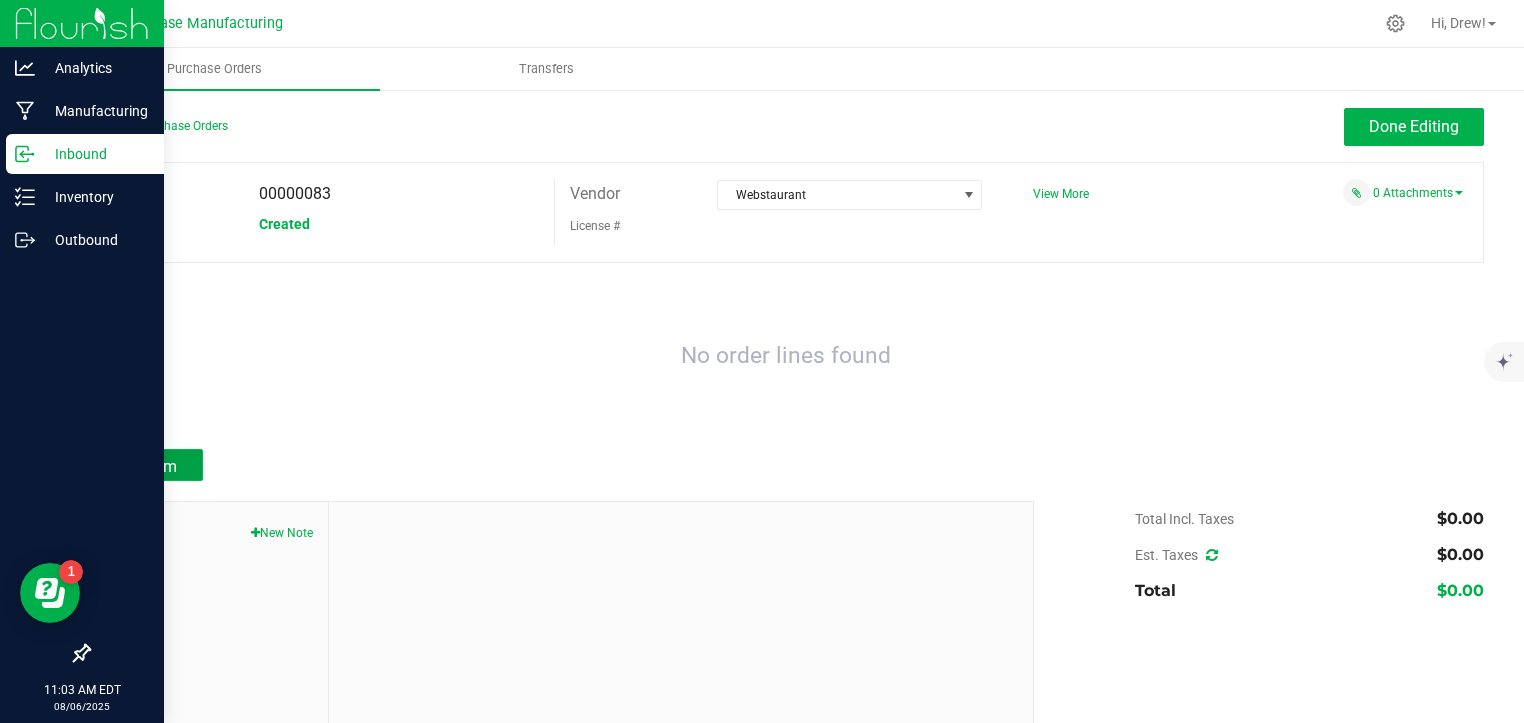 click on "Add Item" at bounding box center (145, 465) 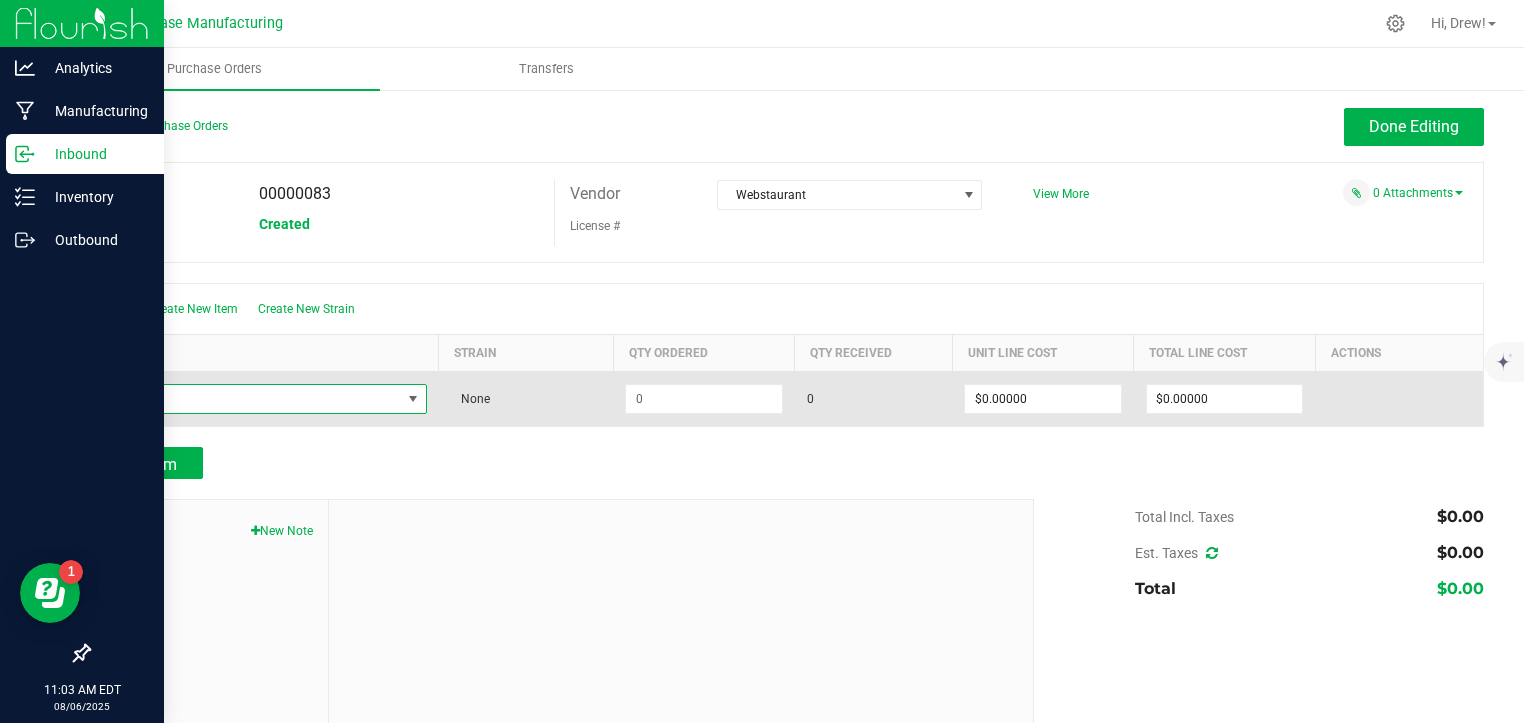 click at bounding box center (252, 399) 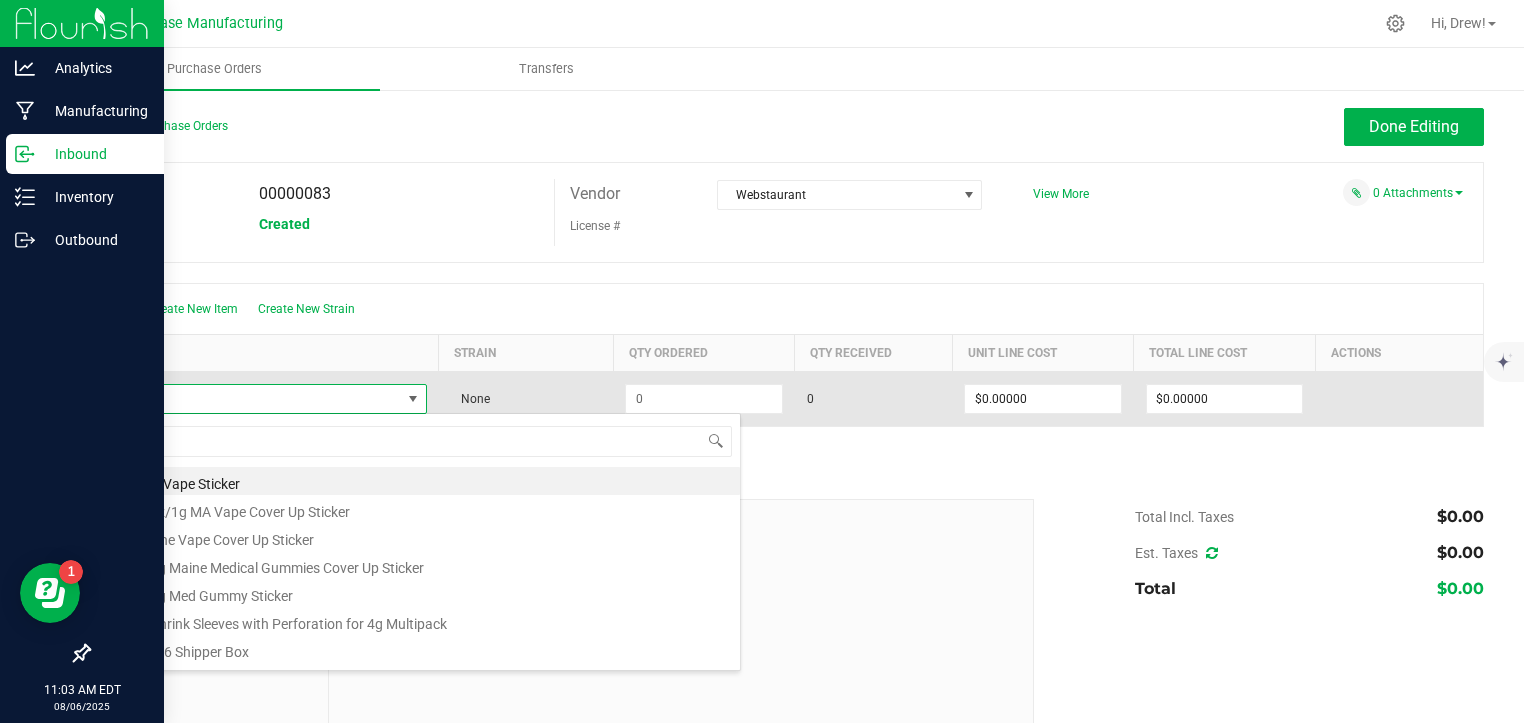 scroll, scrollTop: 99970, scrollLeft: 99678, axis: both 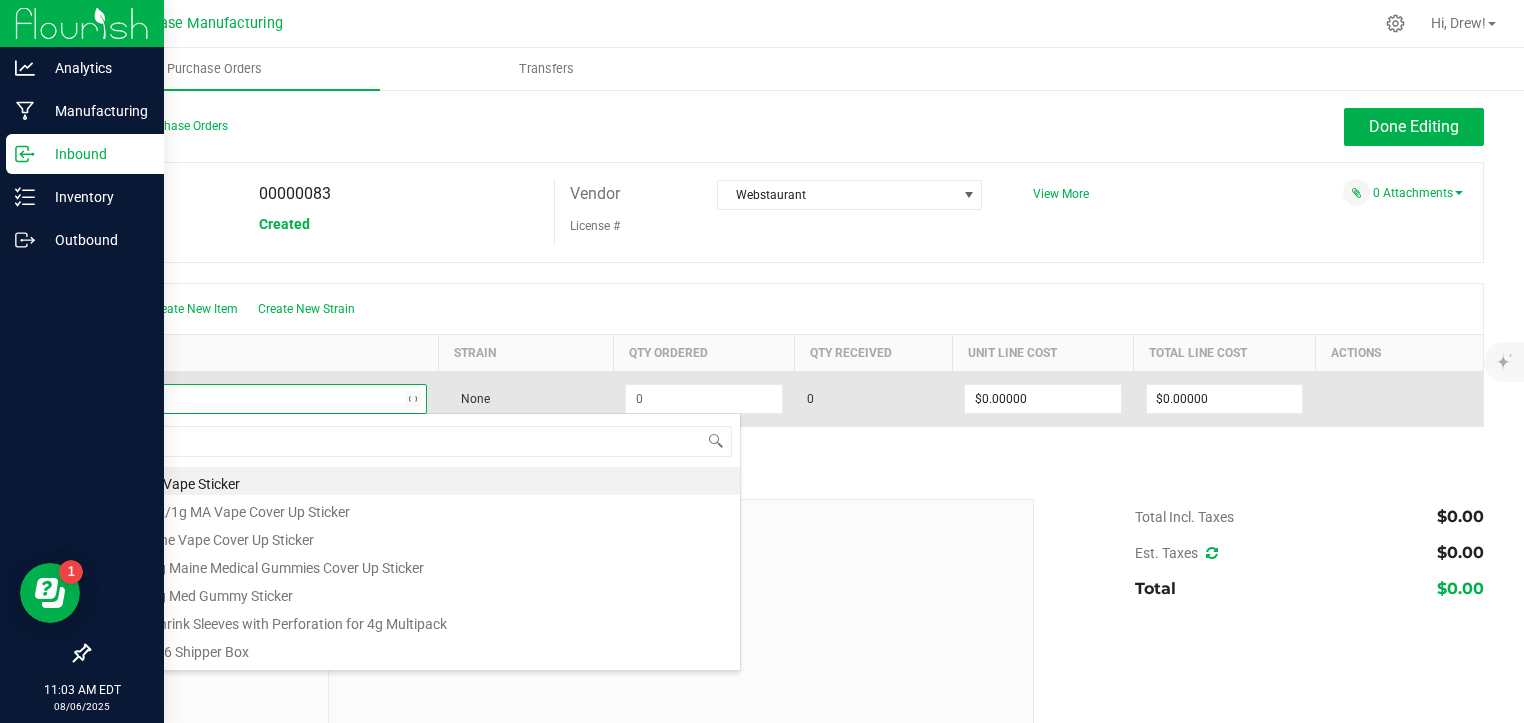 type on "gela" 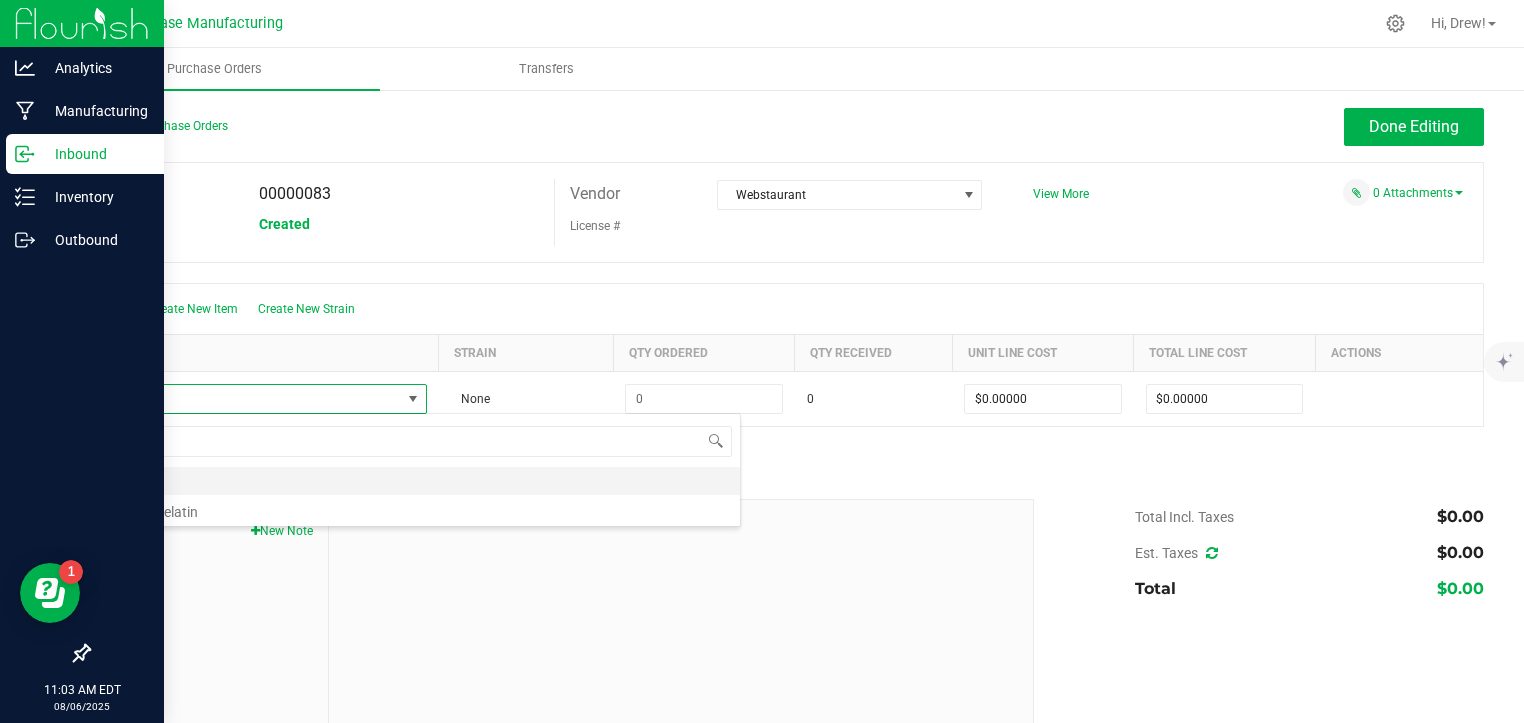click on "Gelatin" at bounding box center (421, 481) 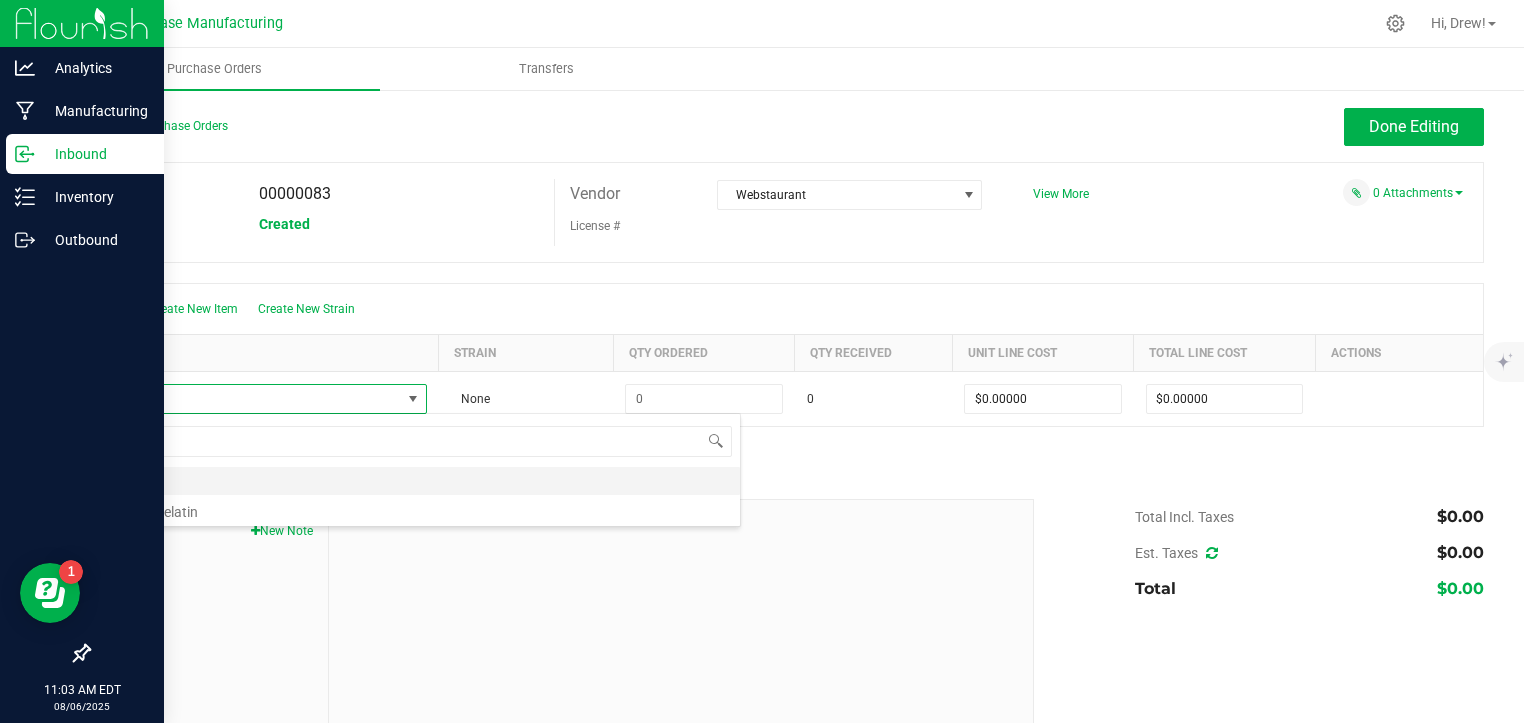 type on "$0.07490" 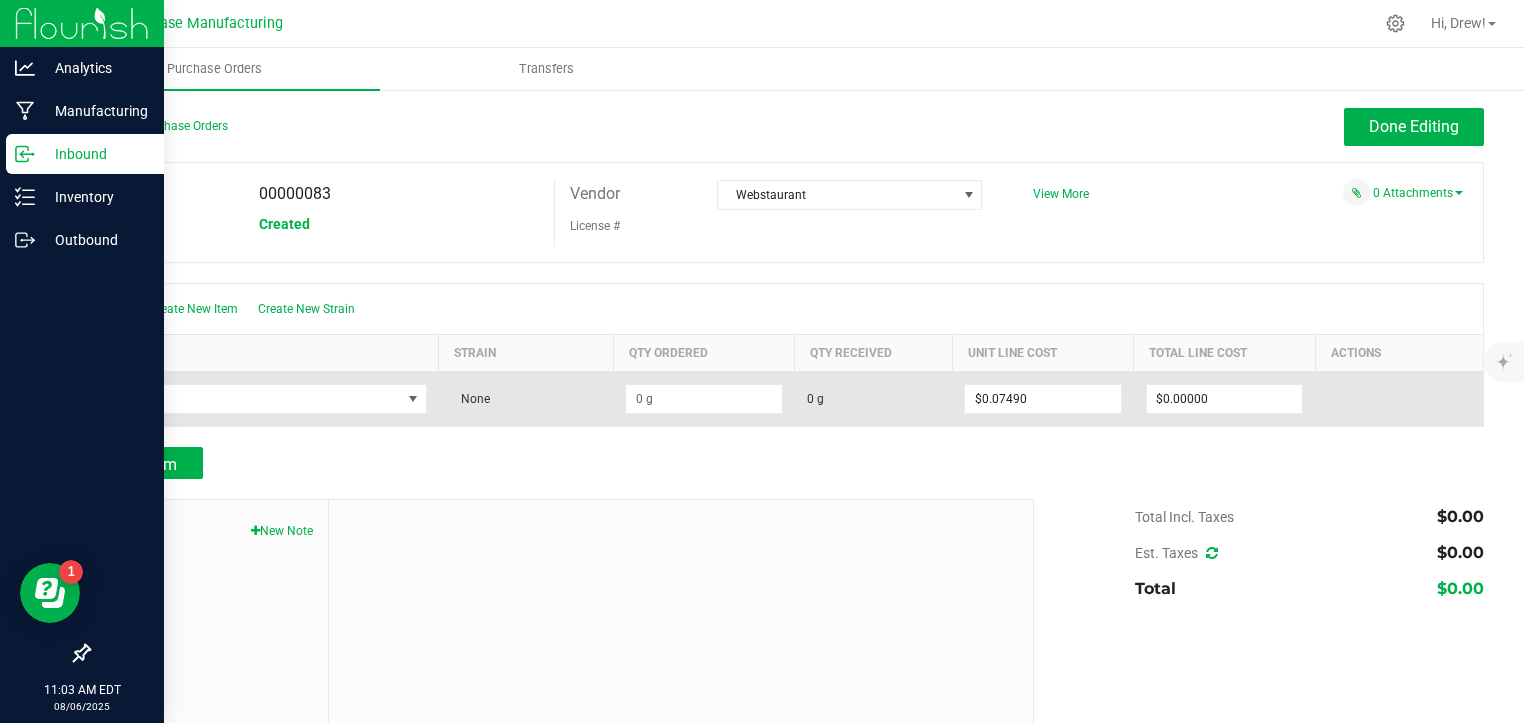 click at bounding box center (704, 398) 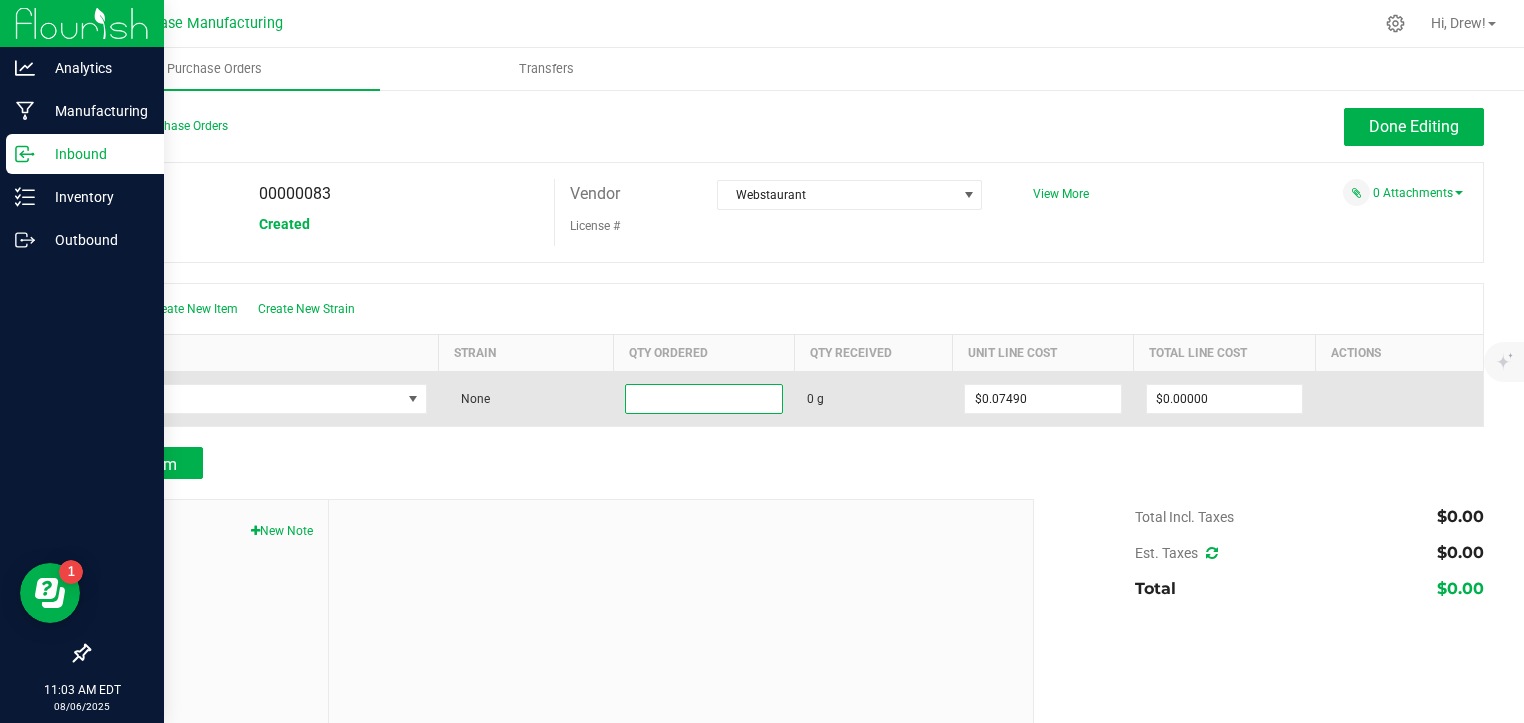 click at bounding box center [704, 399] 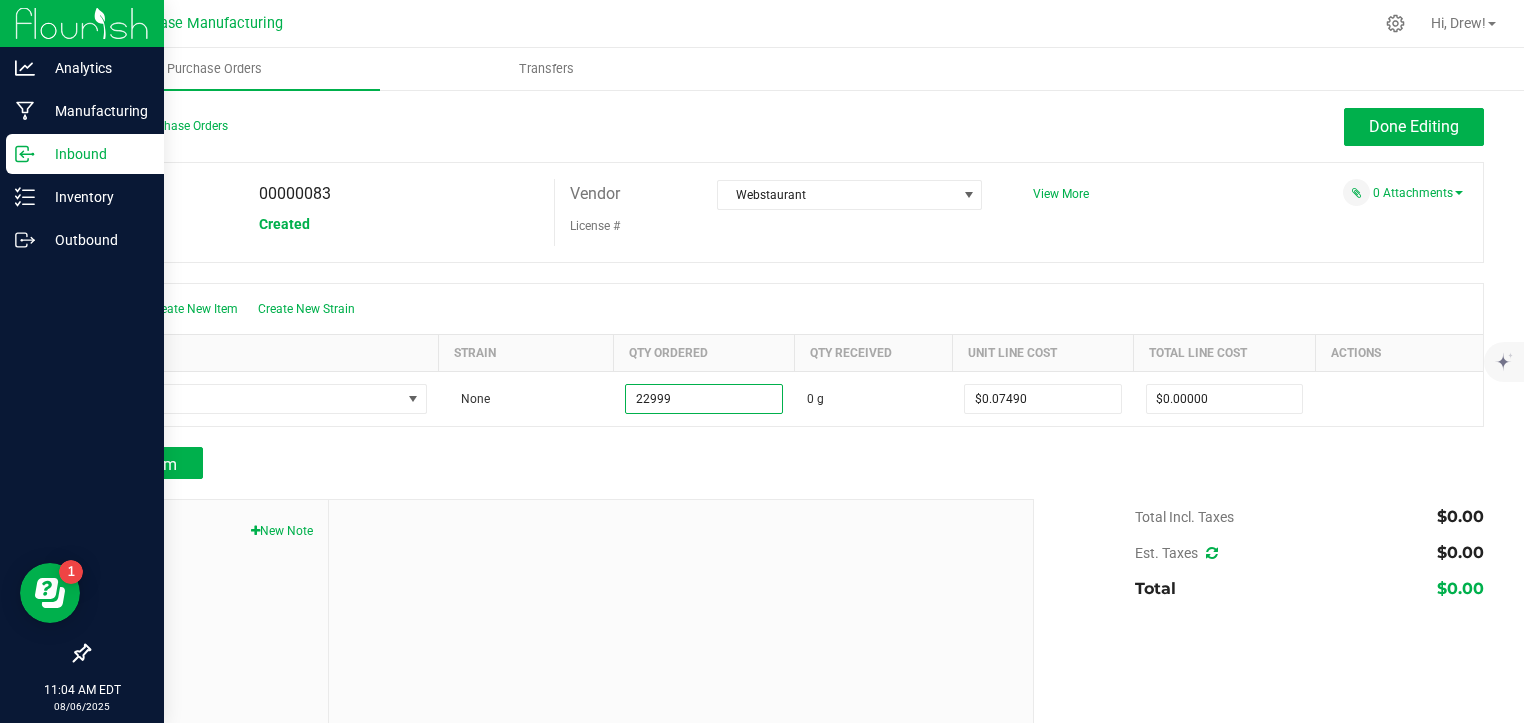 type on "22999.0000 g" 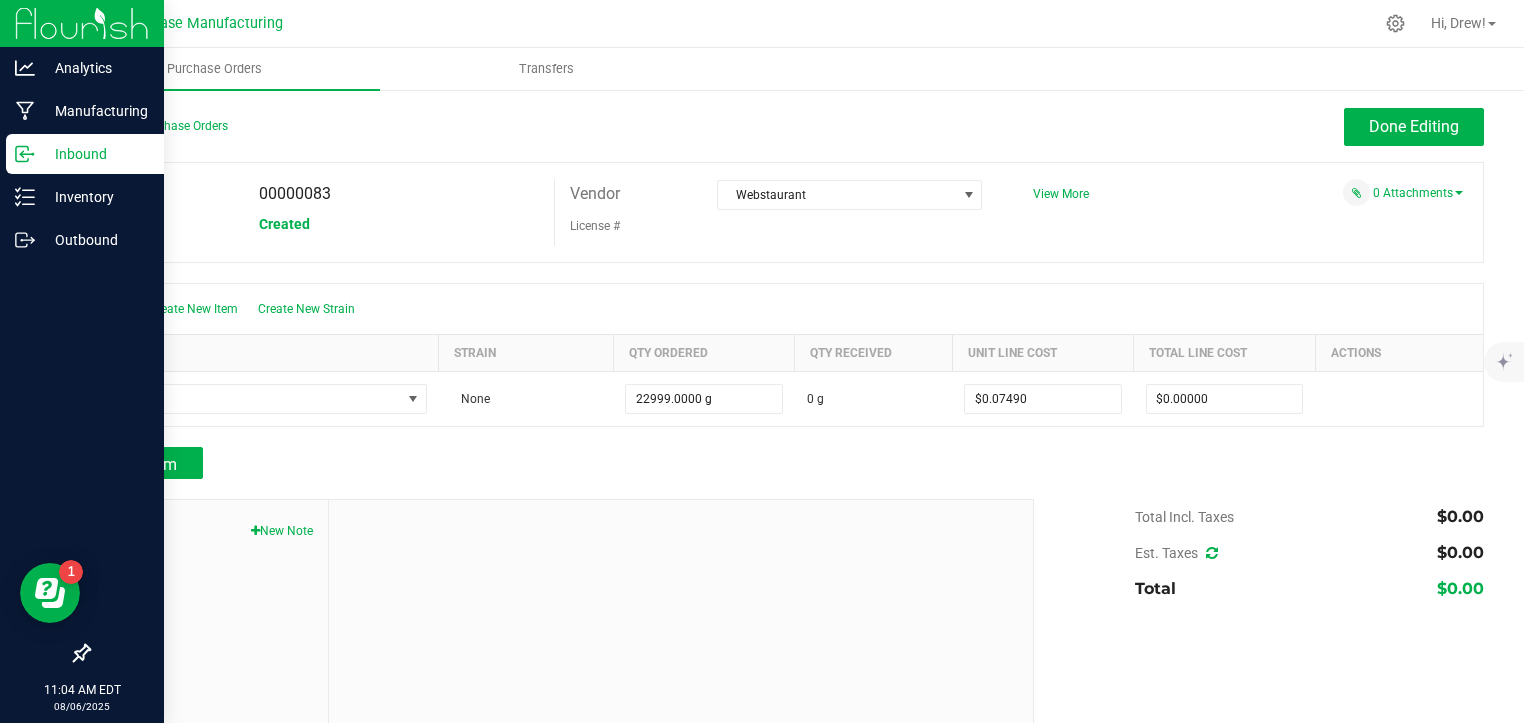 click at bounding box center [786, 489] 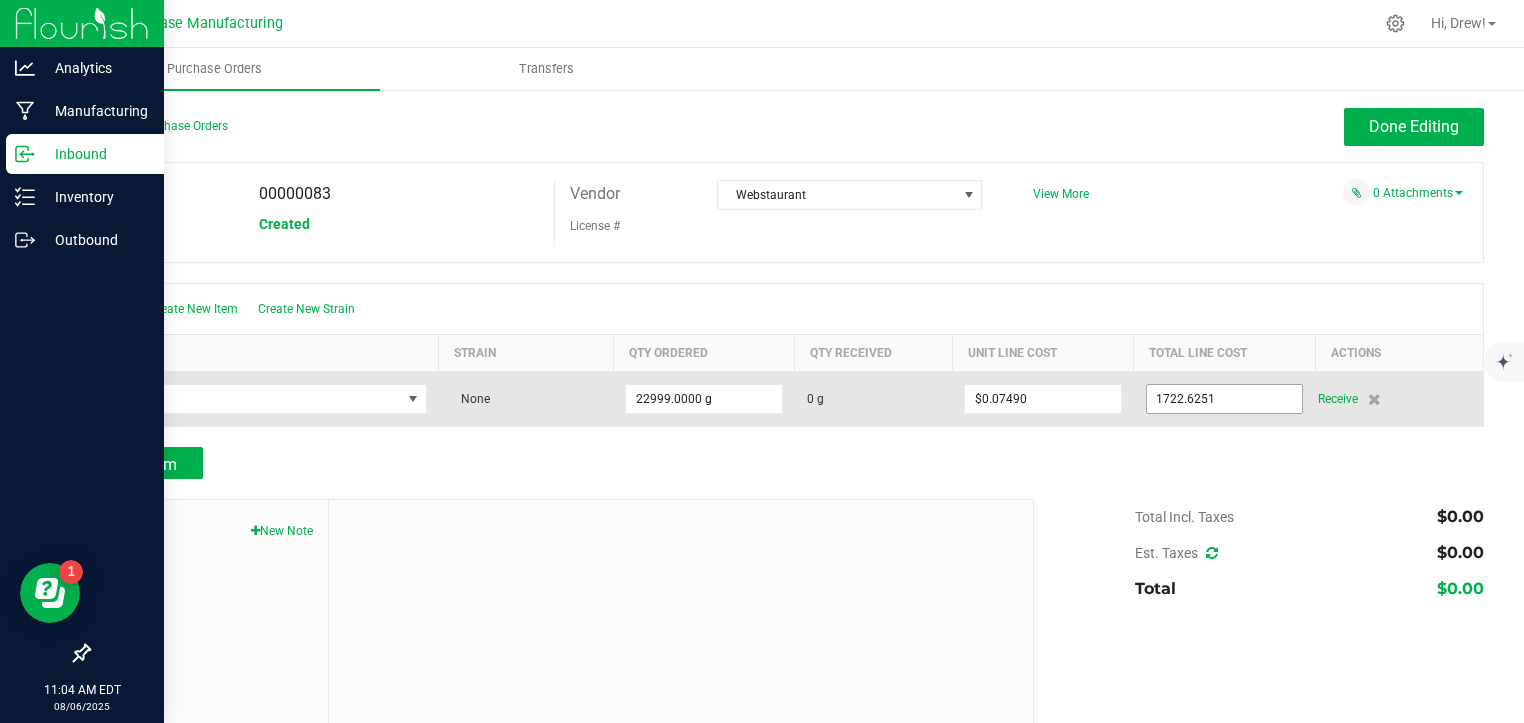 click on "1722.6251" at bounding box center [1225, 399] 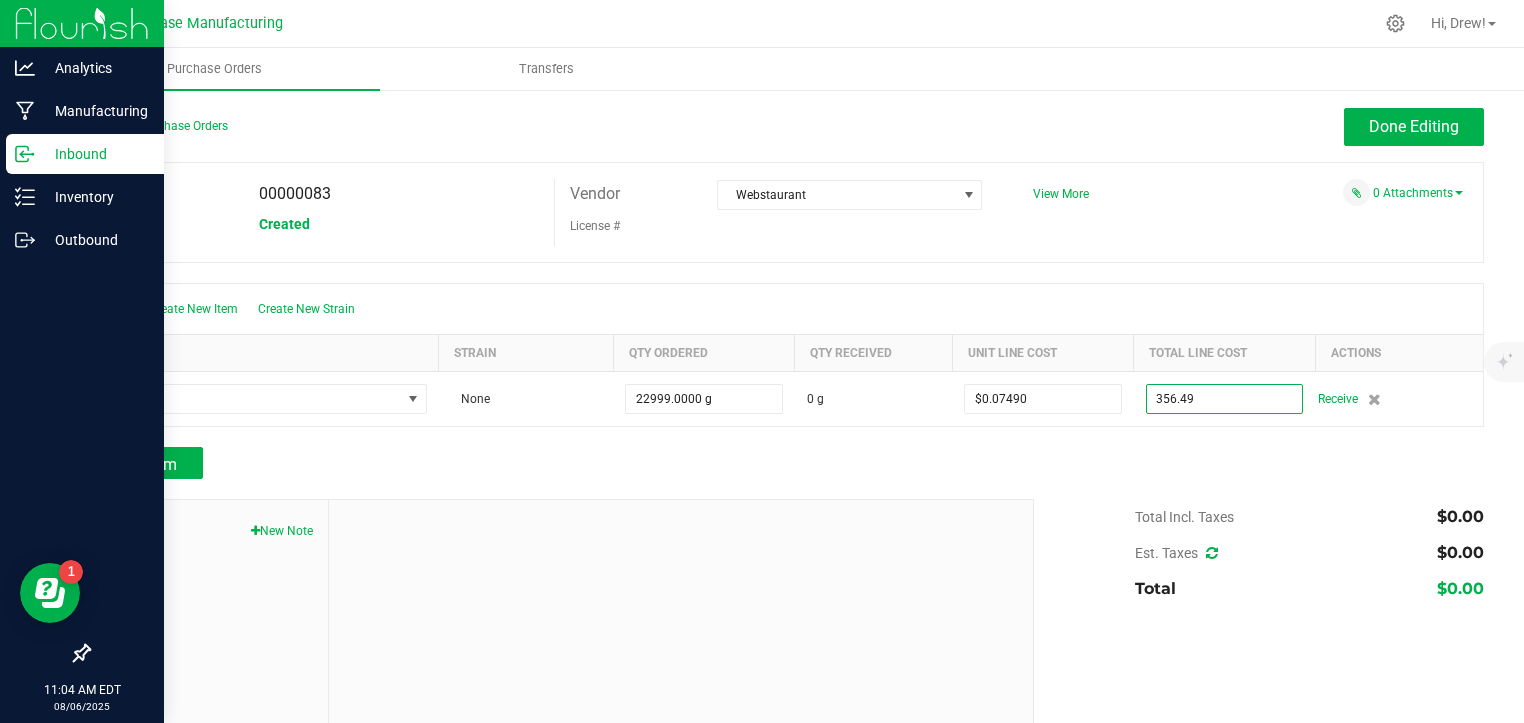 type on "$356.49000" 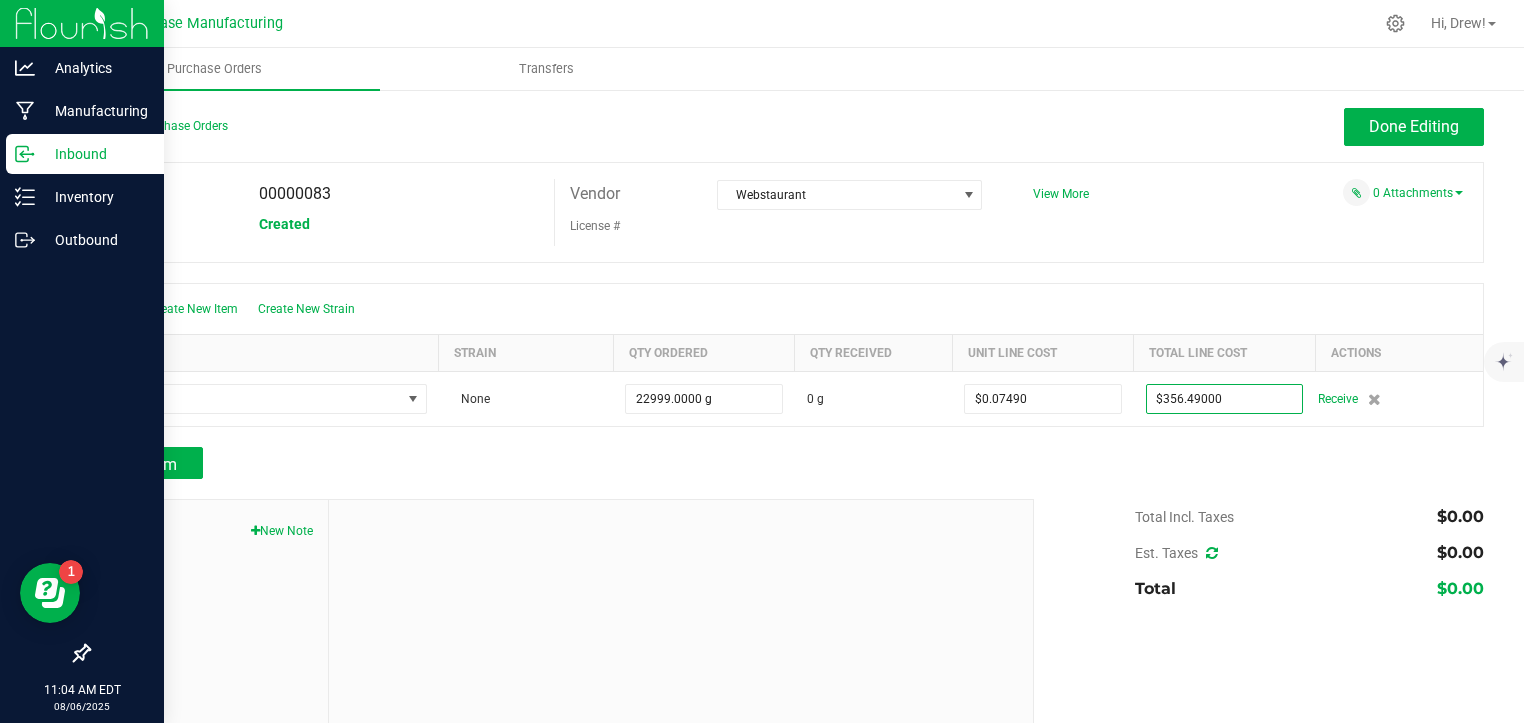click on "Add Item" at bounding box center (786, 463) 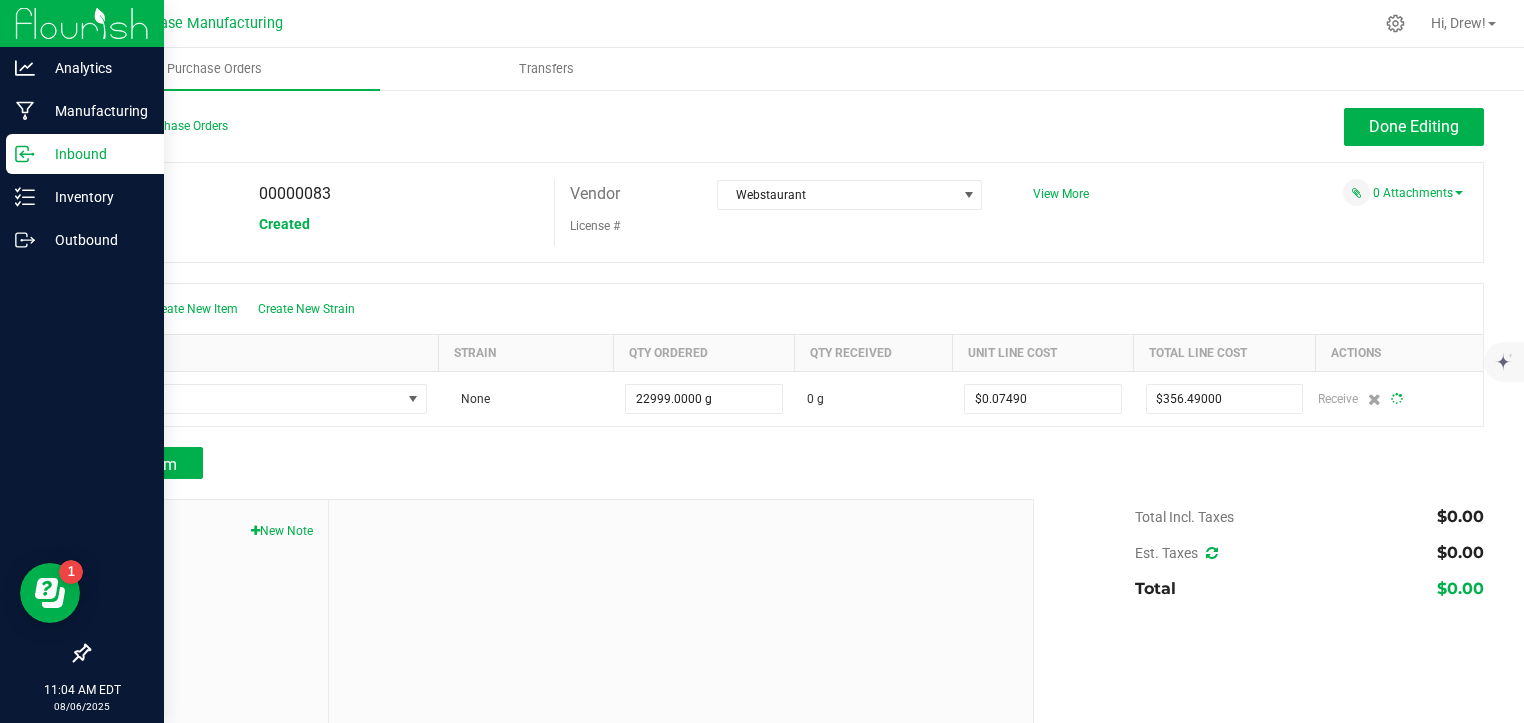 type on "22999" 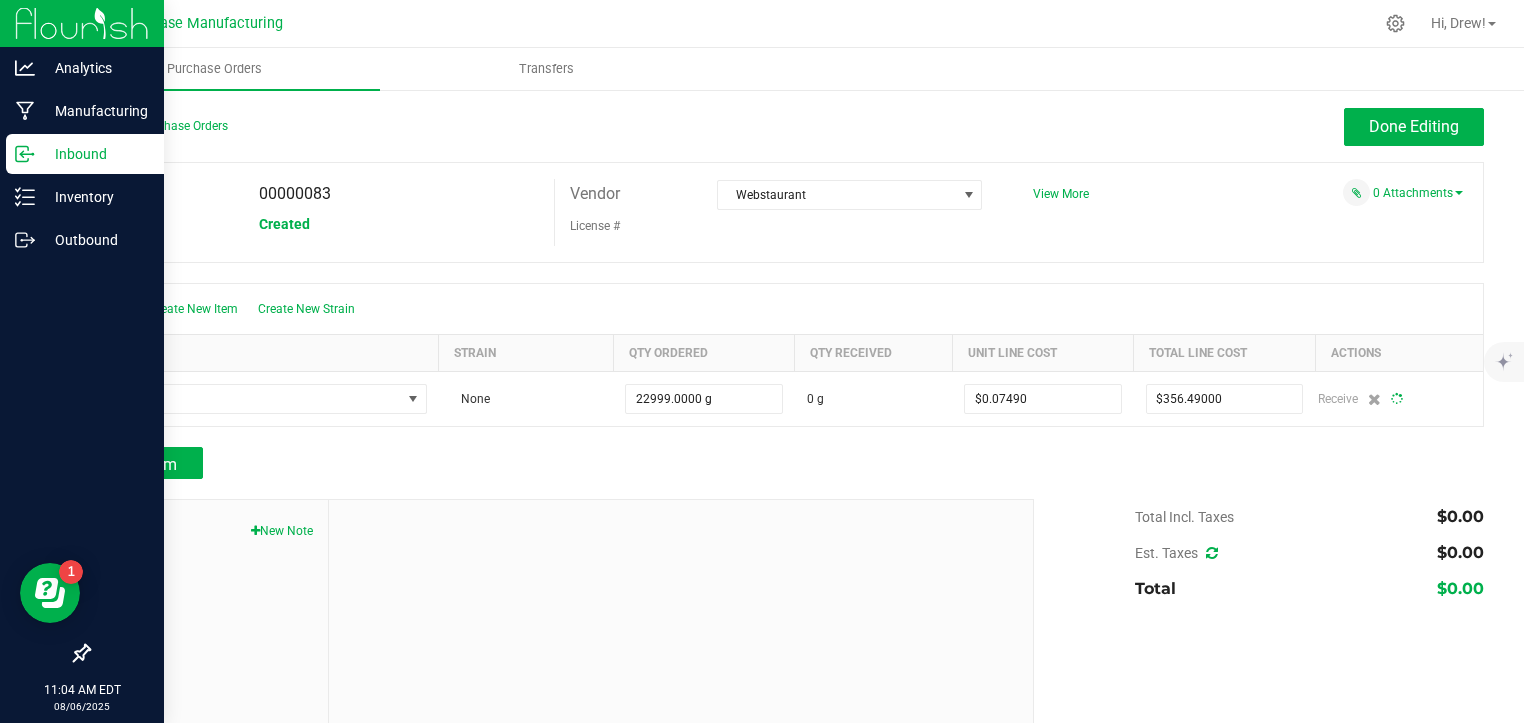 type on "$0.01550" 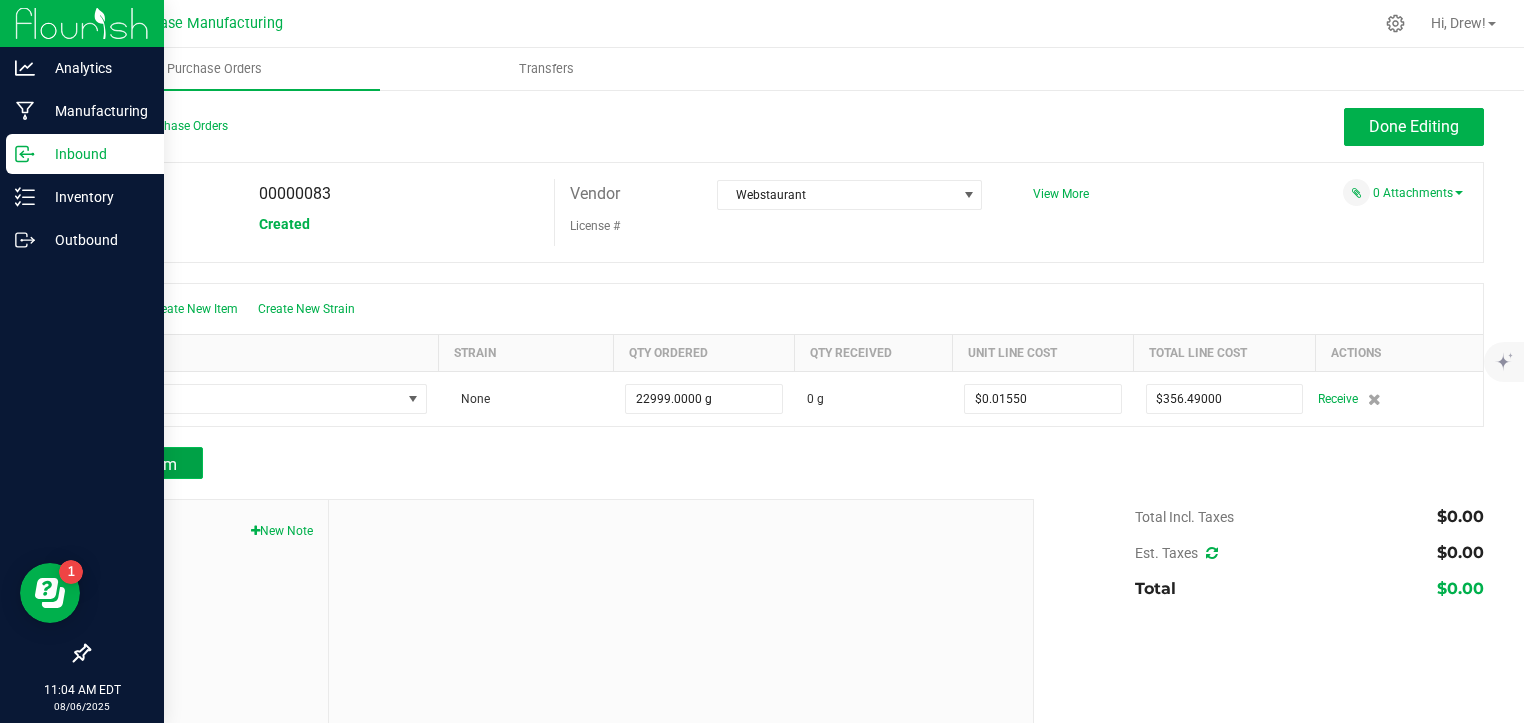 click on "Add Item" at bounding box center (145, 463) 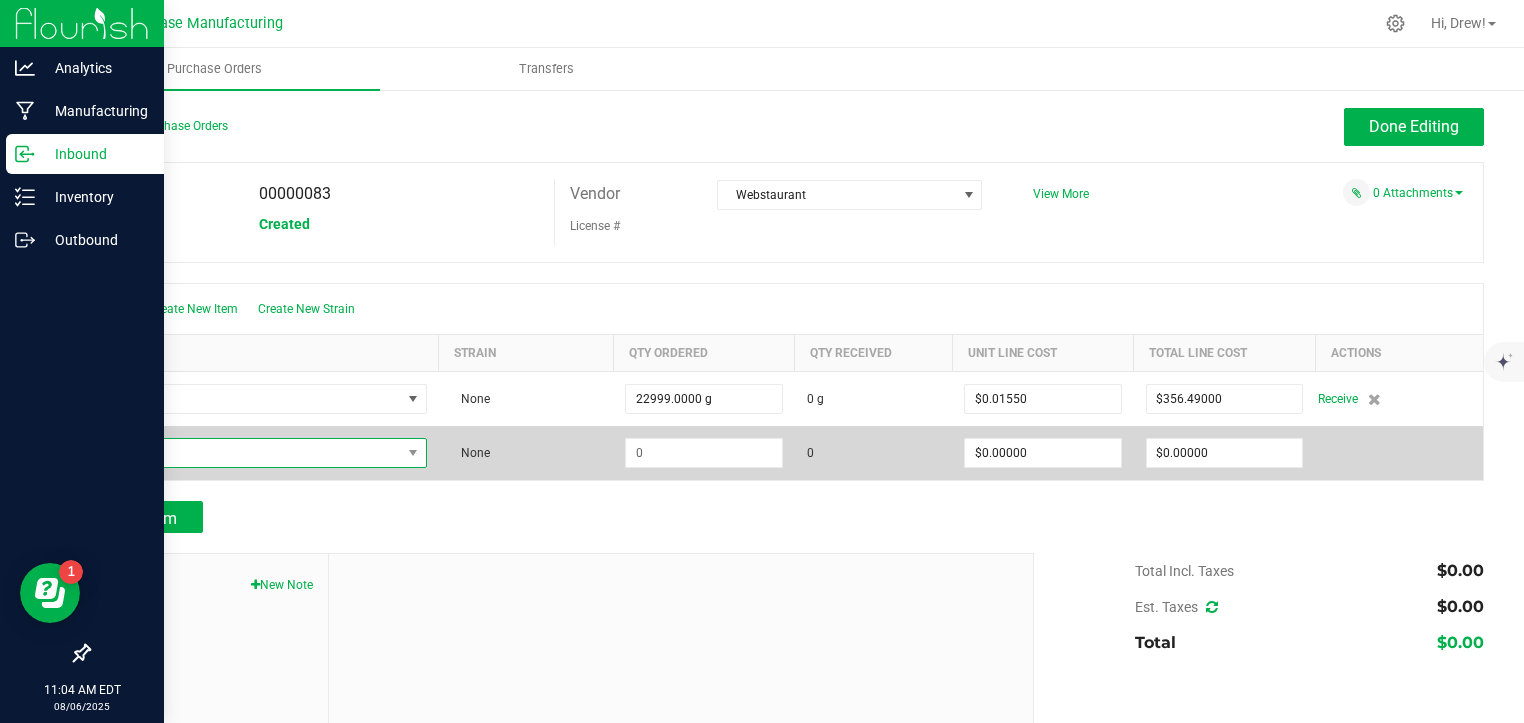 click at bounding box center [252, 453] 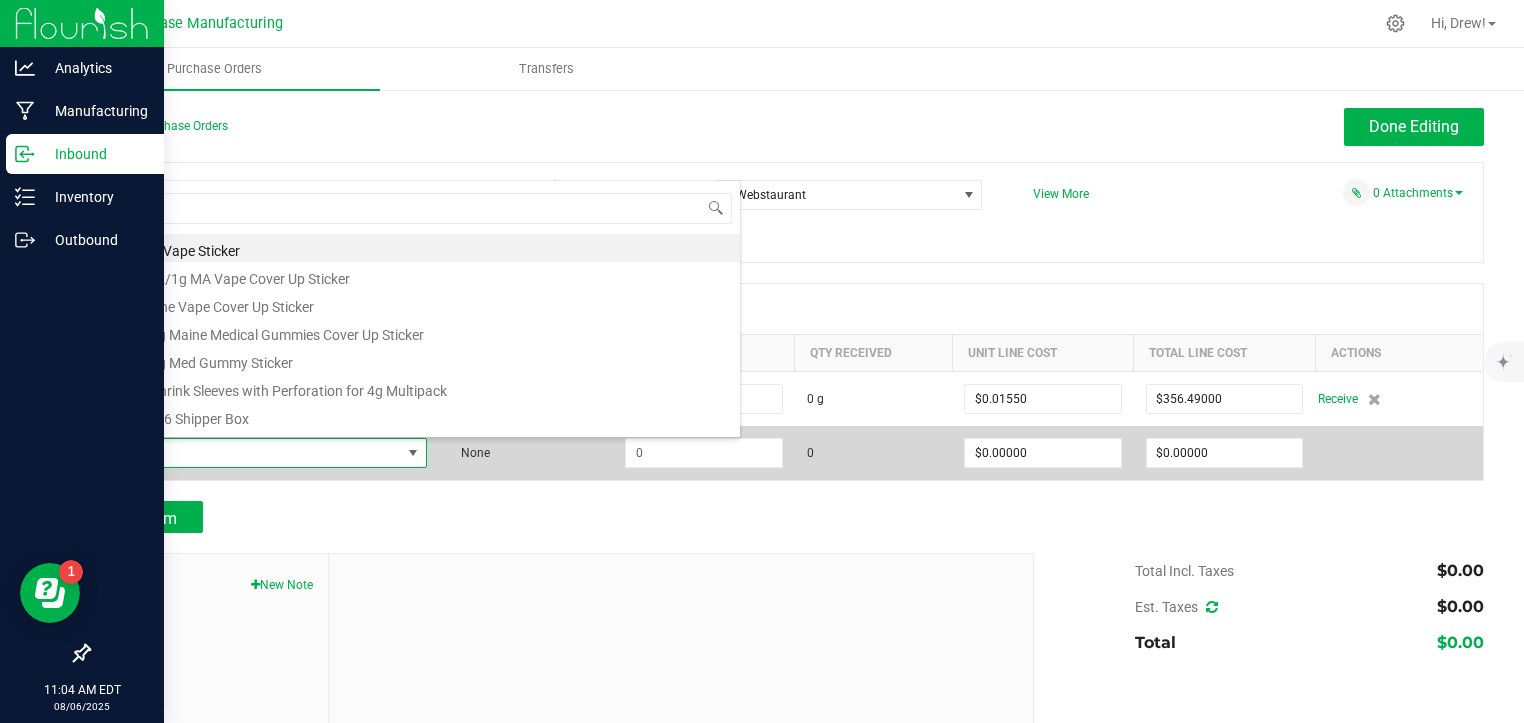scroll, scrollTop: 99970, scrollLeft: 99678, axis: both 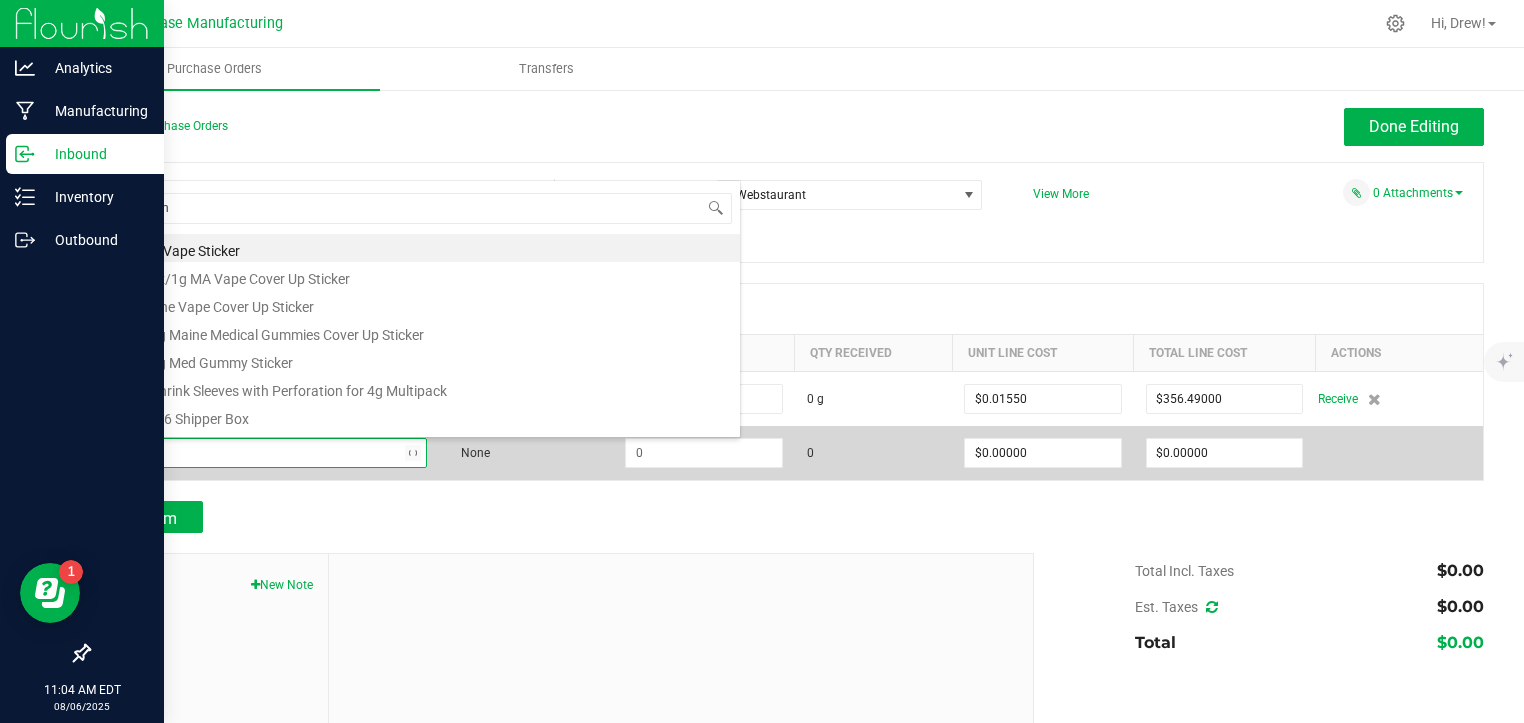 type on "shipping" 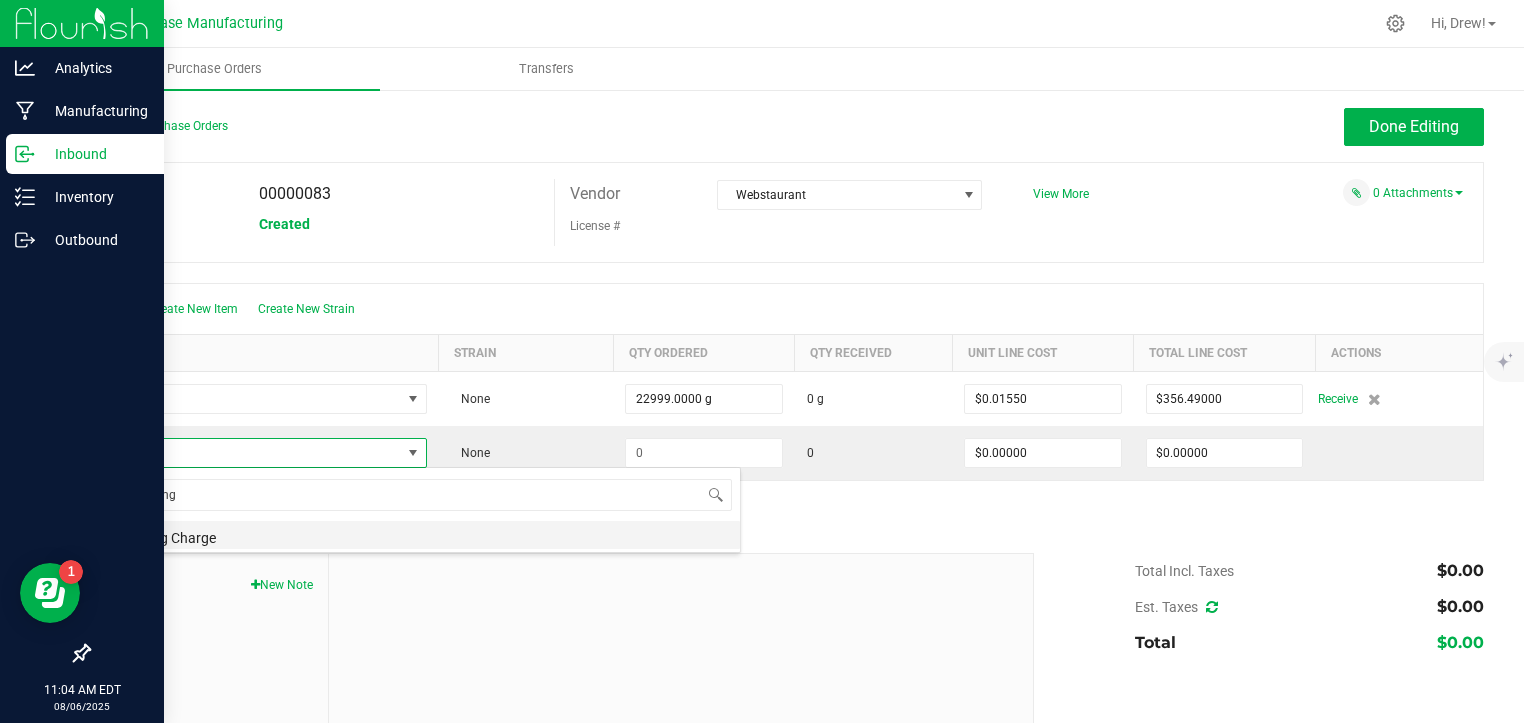 click on "Shipping Charge" at bounding box center (421, 535) 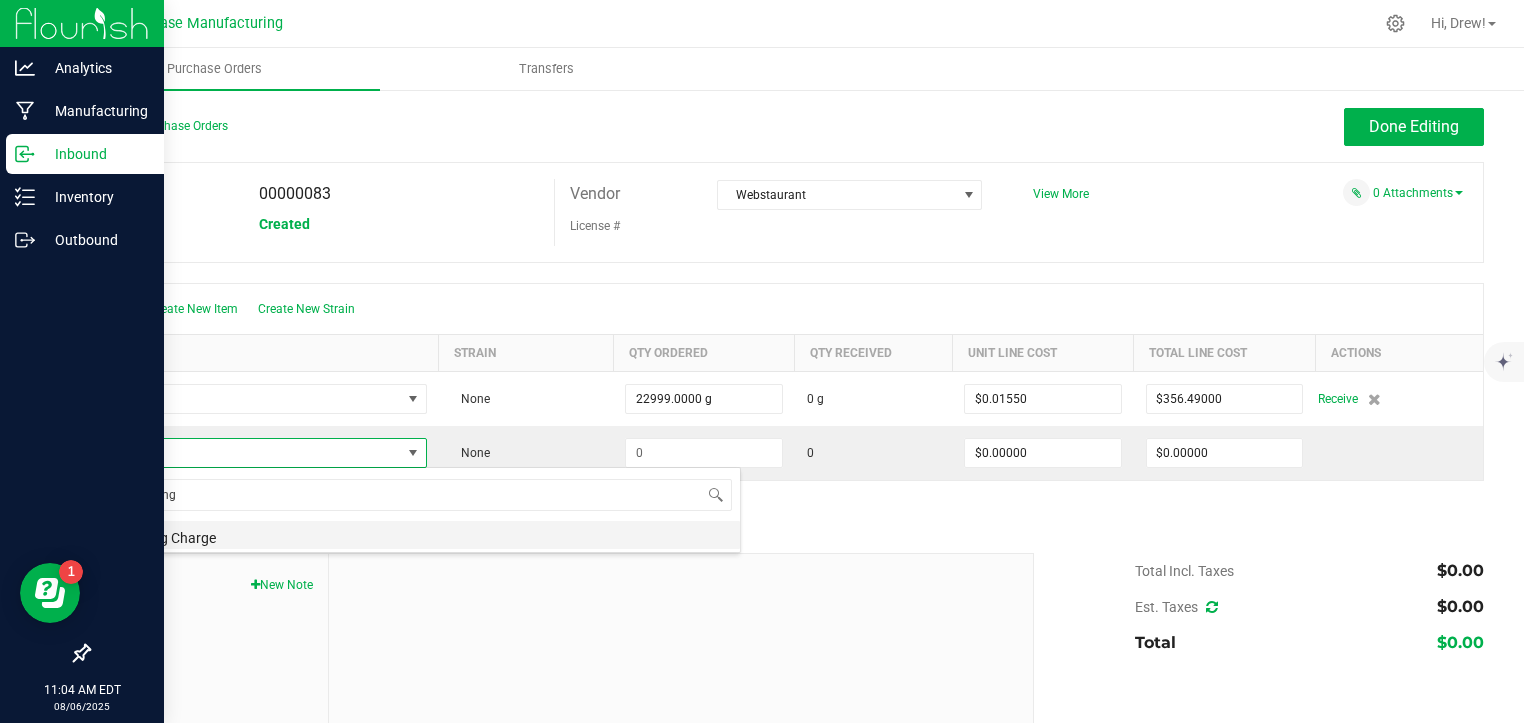 type 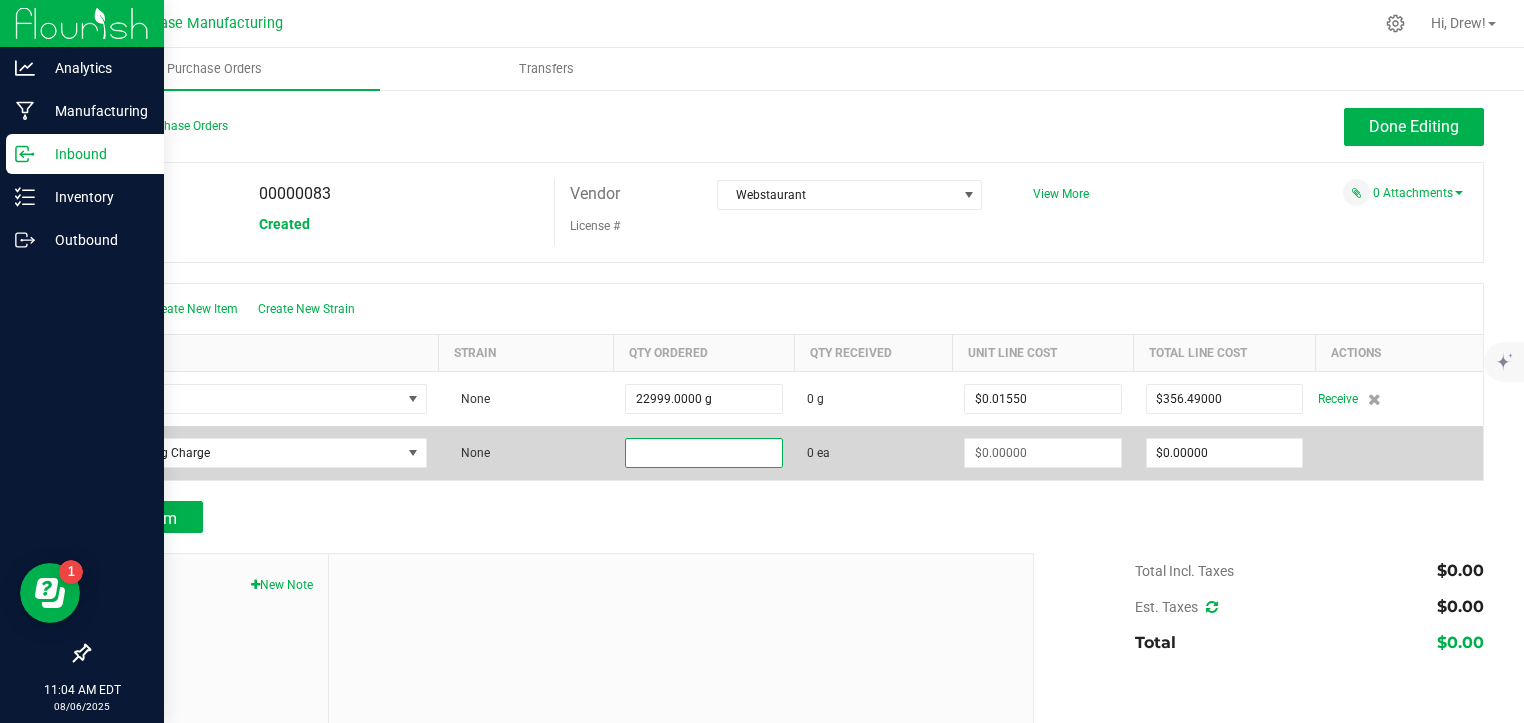 click at bounding box center [704, 453] 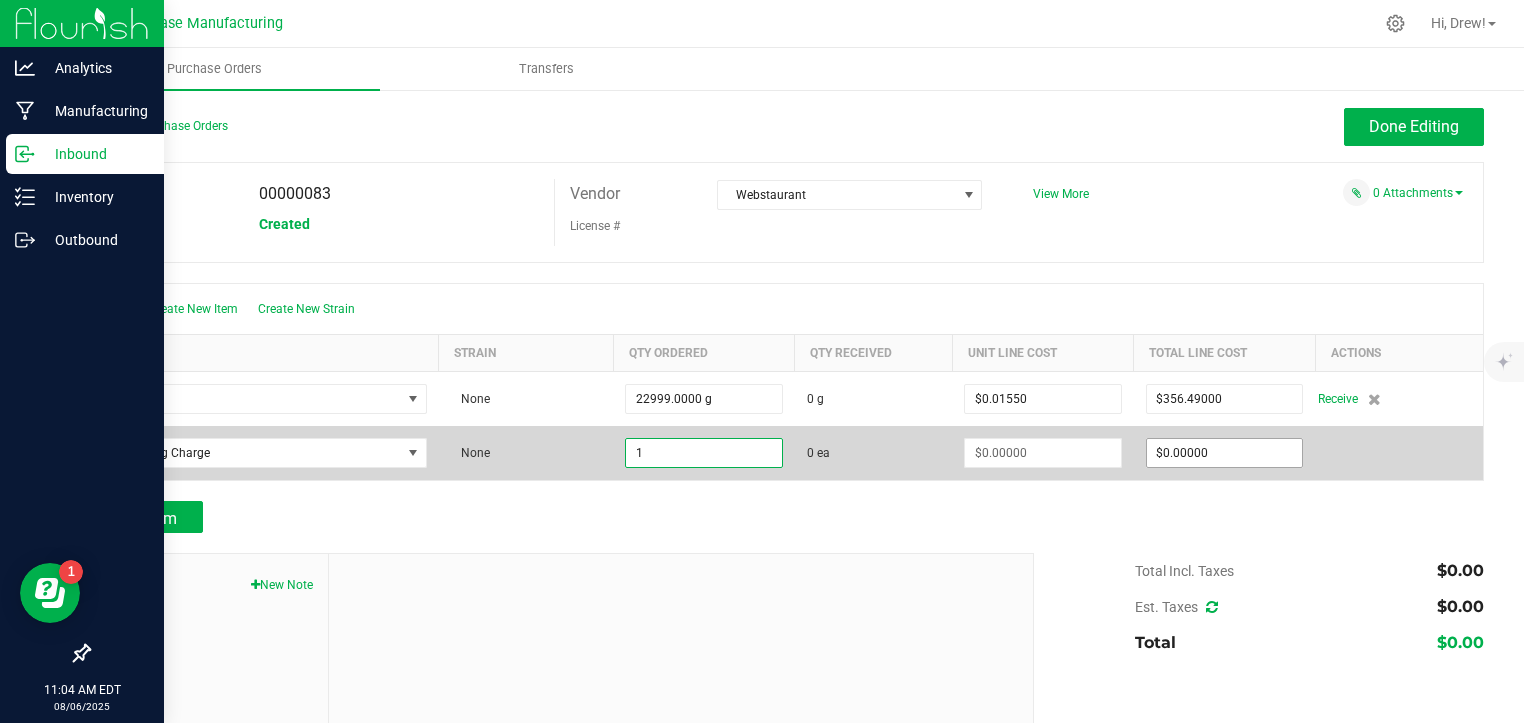 type on "1 ea" 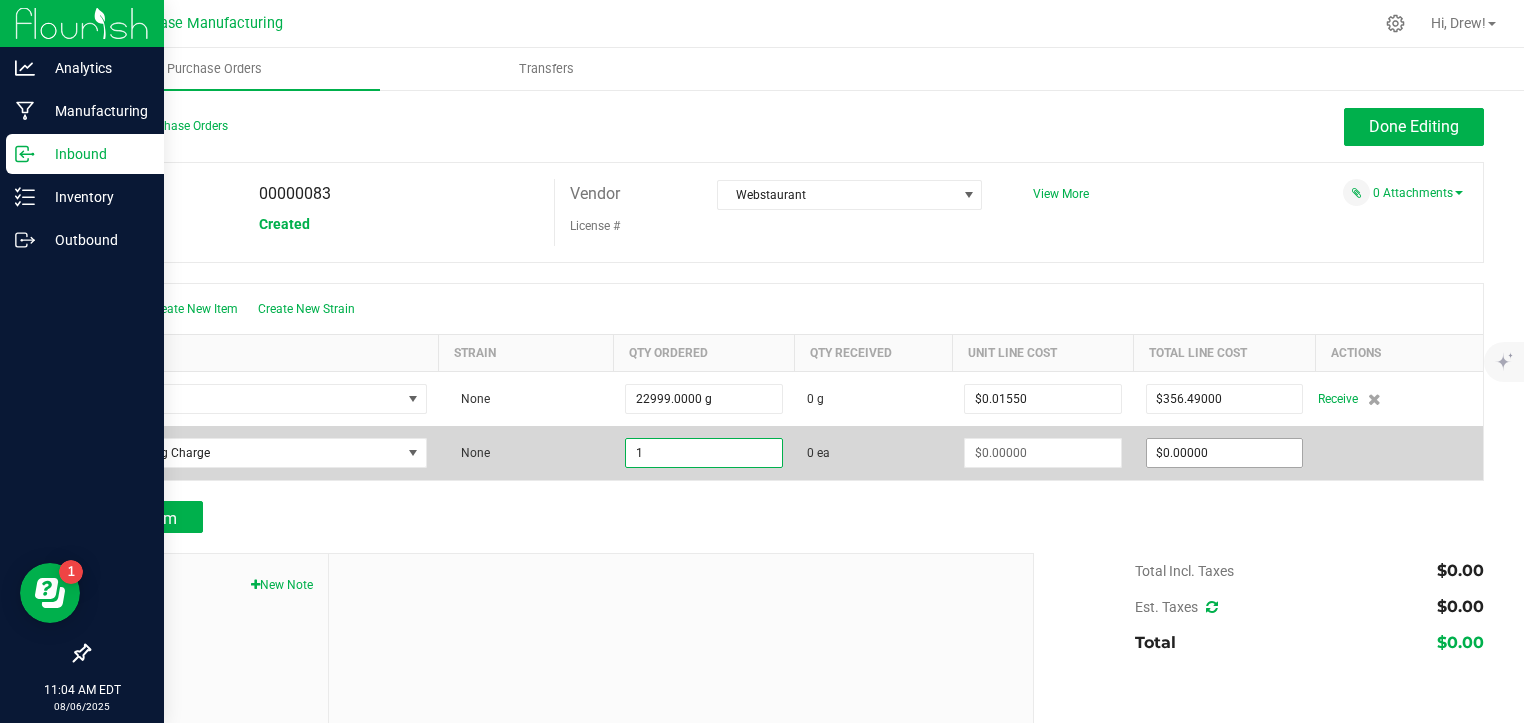 type on "0" 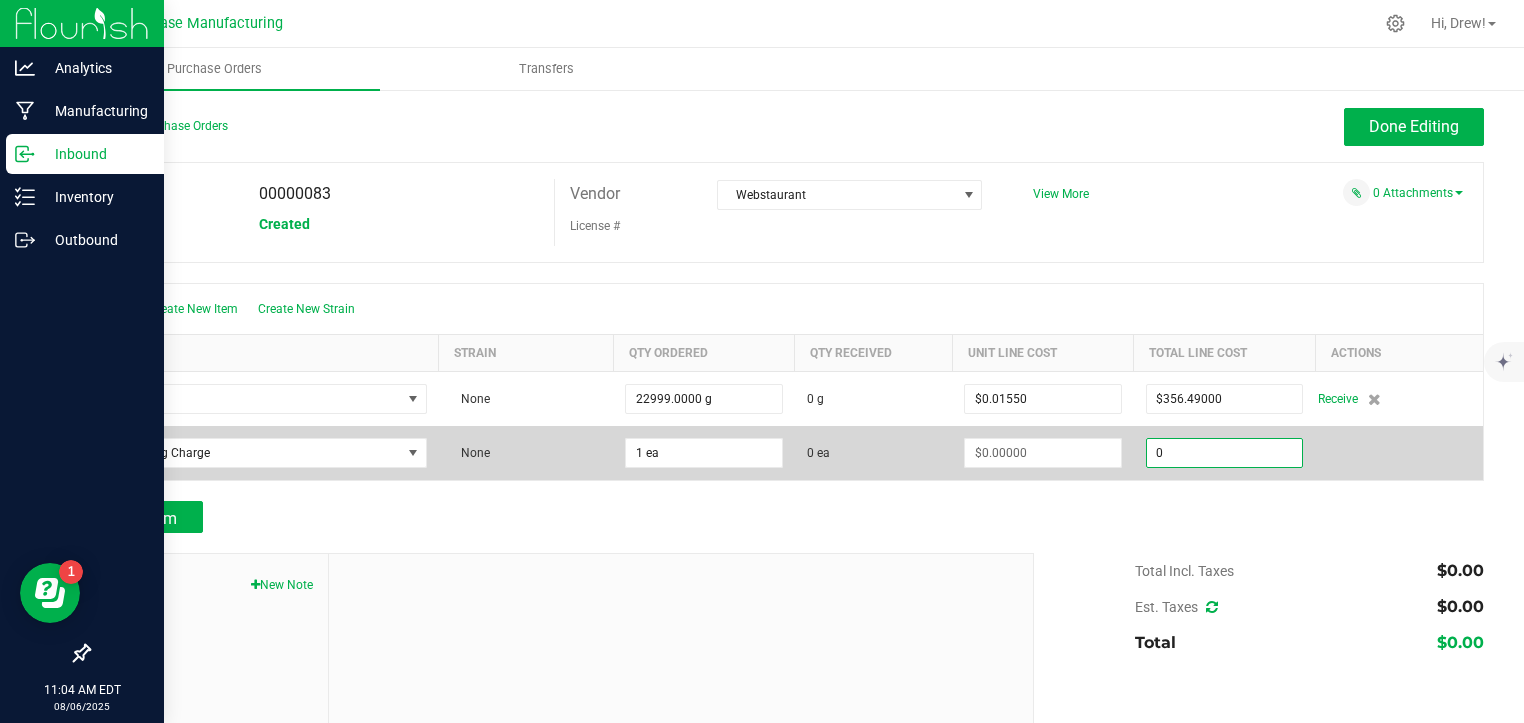 click on "0" at bounding box center [1225, 453] 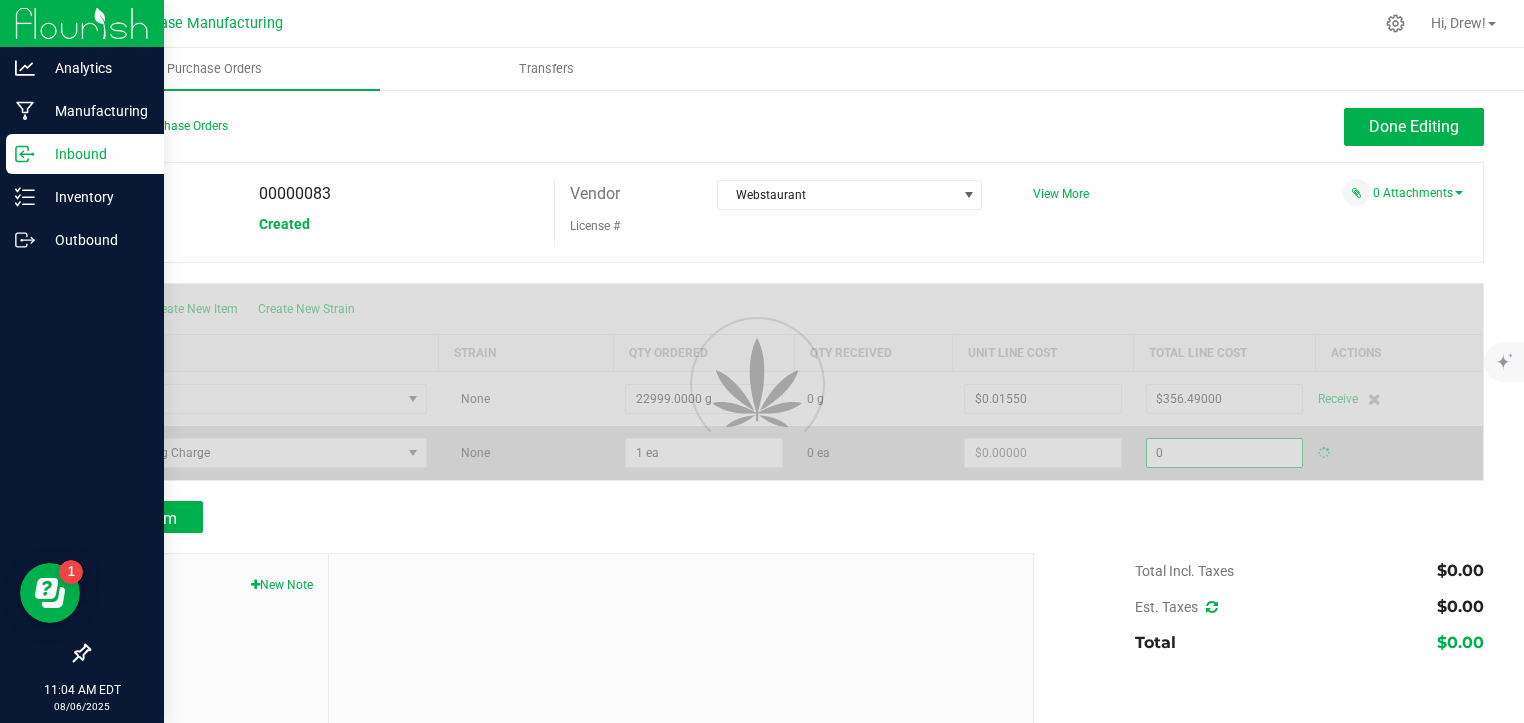 type on "$0.00000" 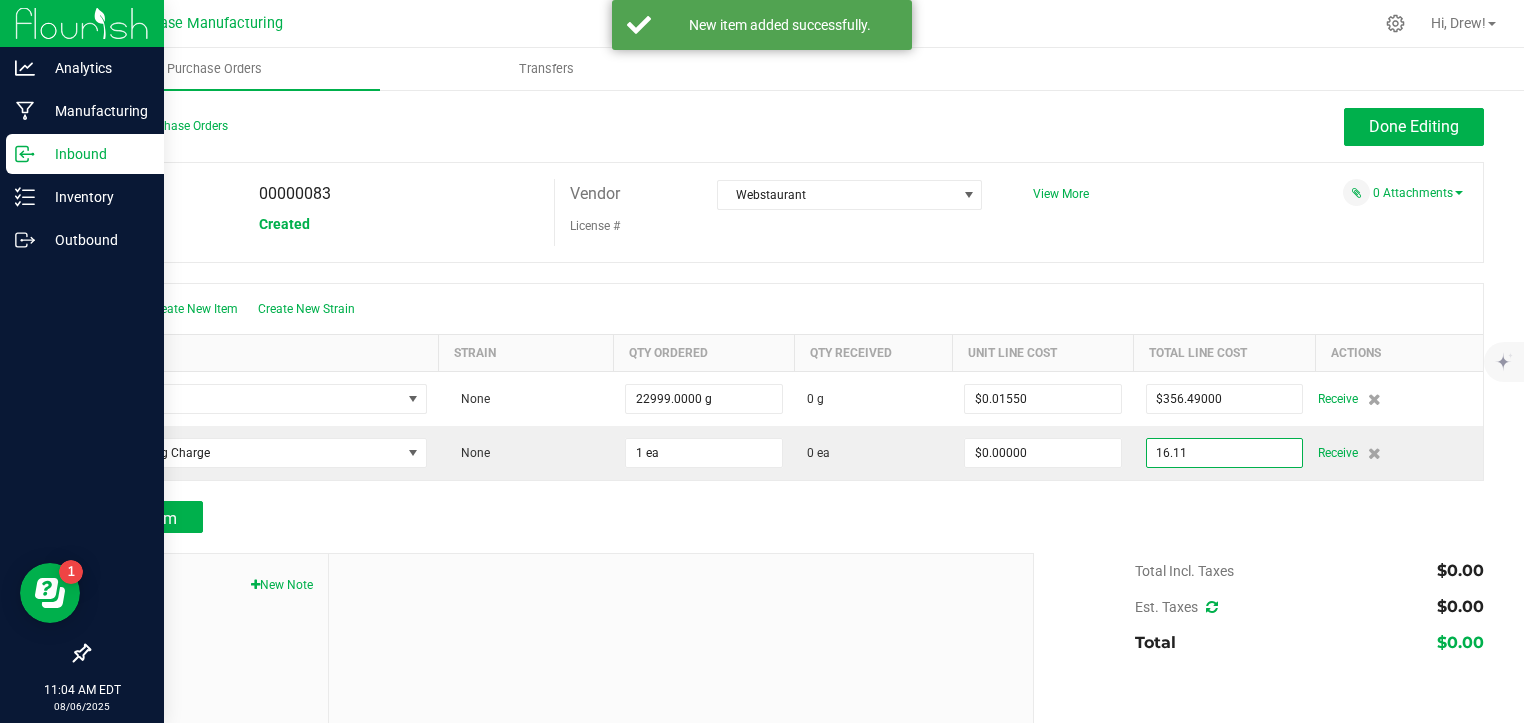type on "$16.11000" 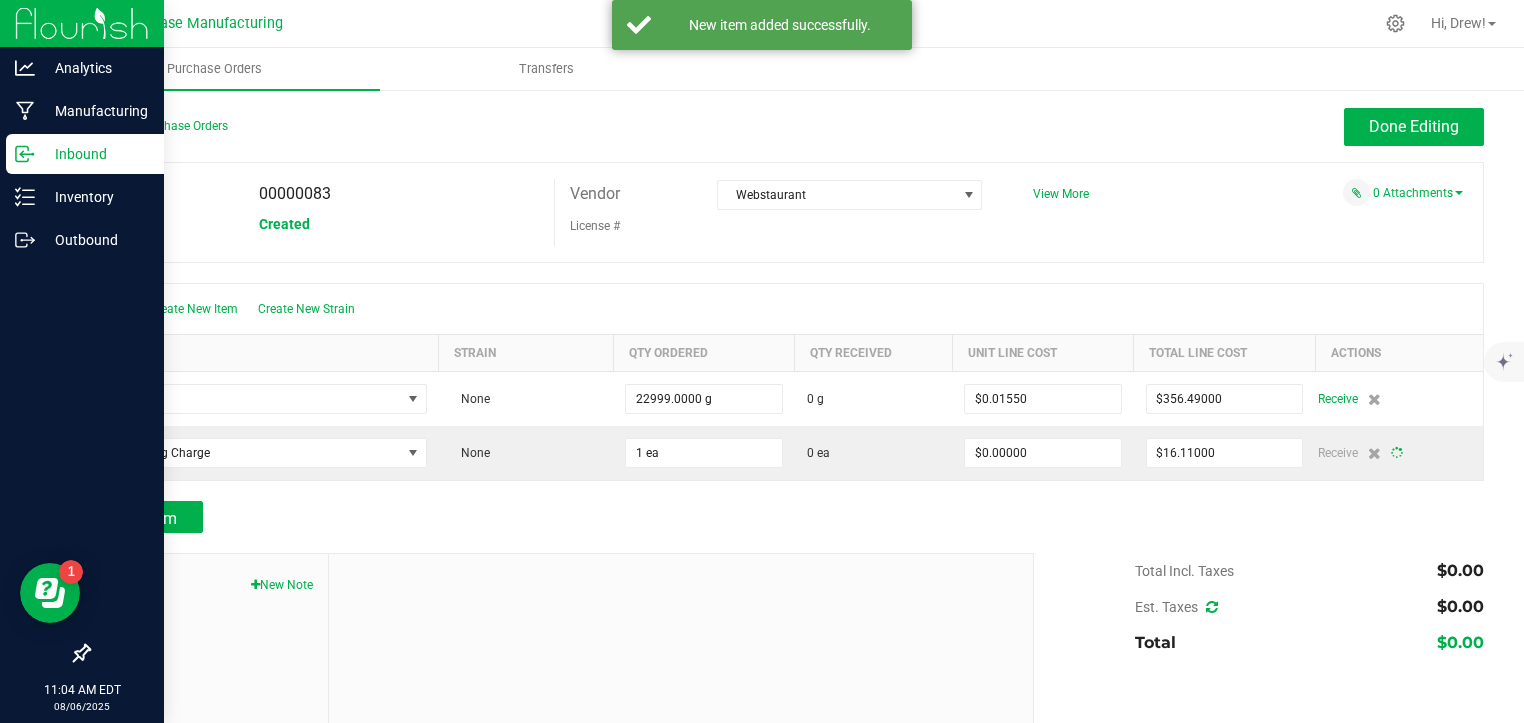 click on "Add Item" at bounding box center [786, 517] 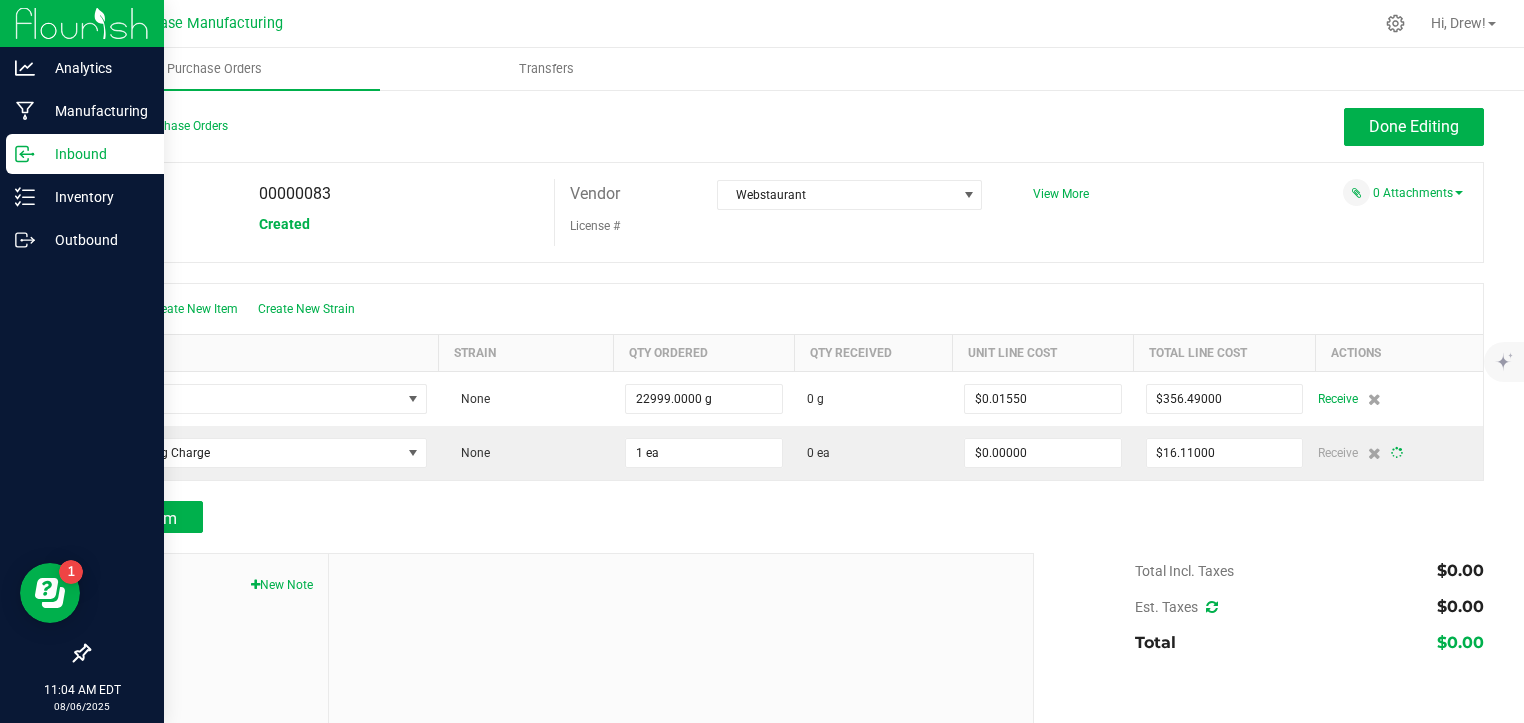 type on "1" 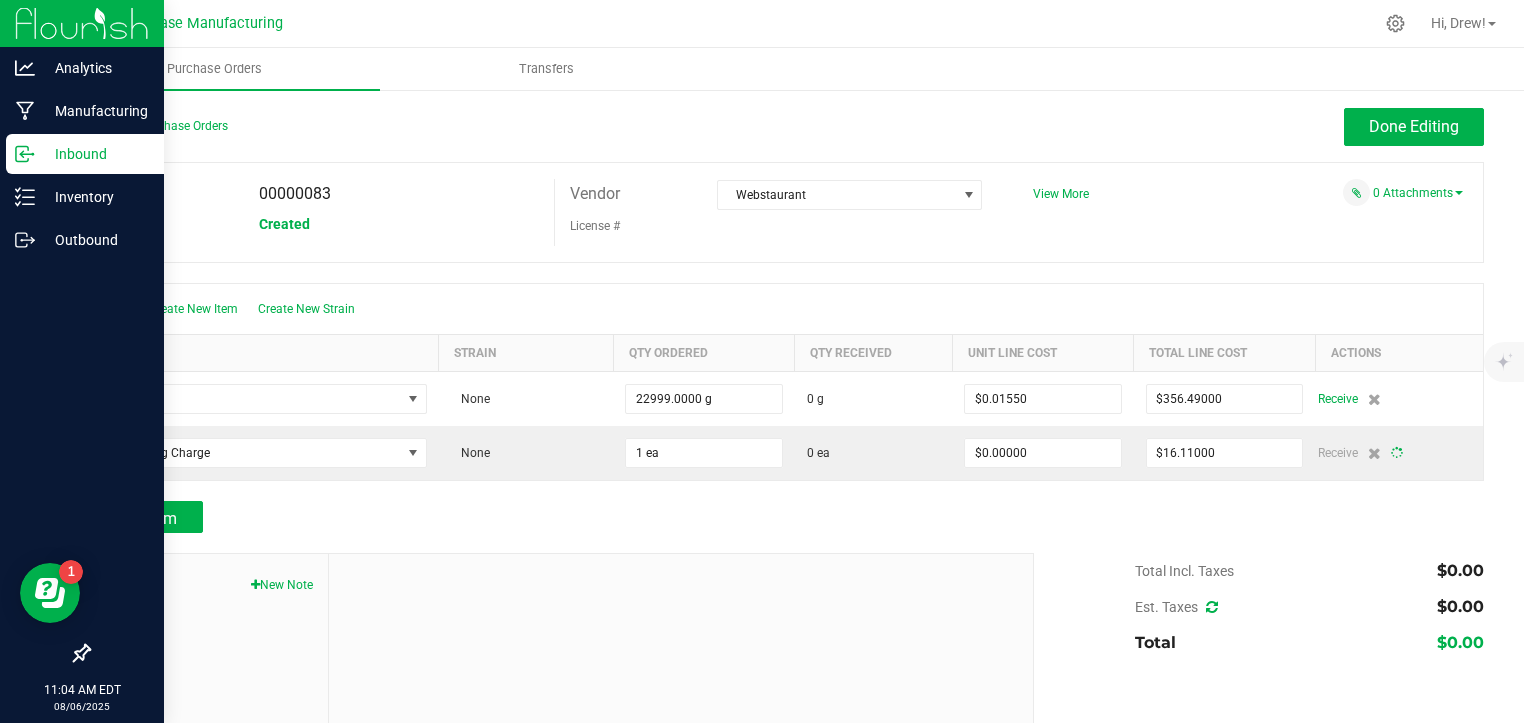 type on "$16.11000" 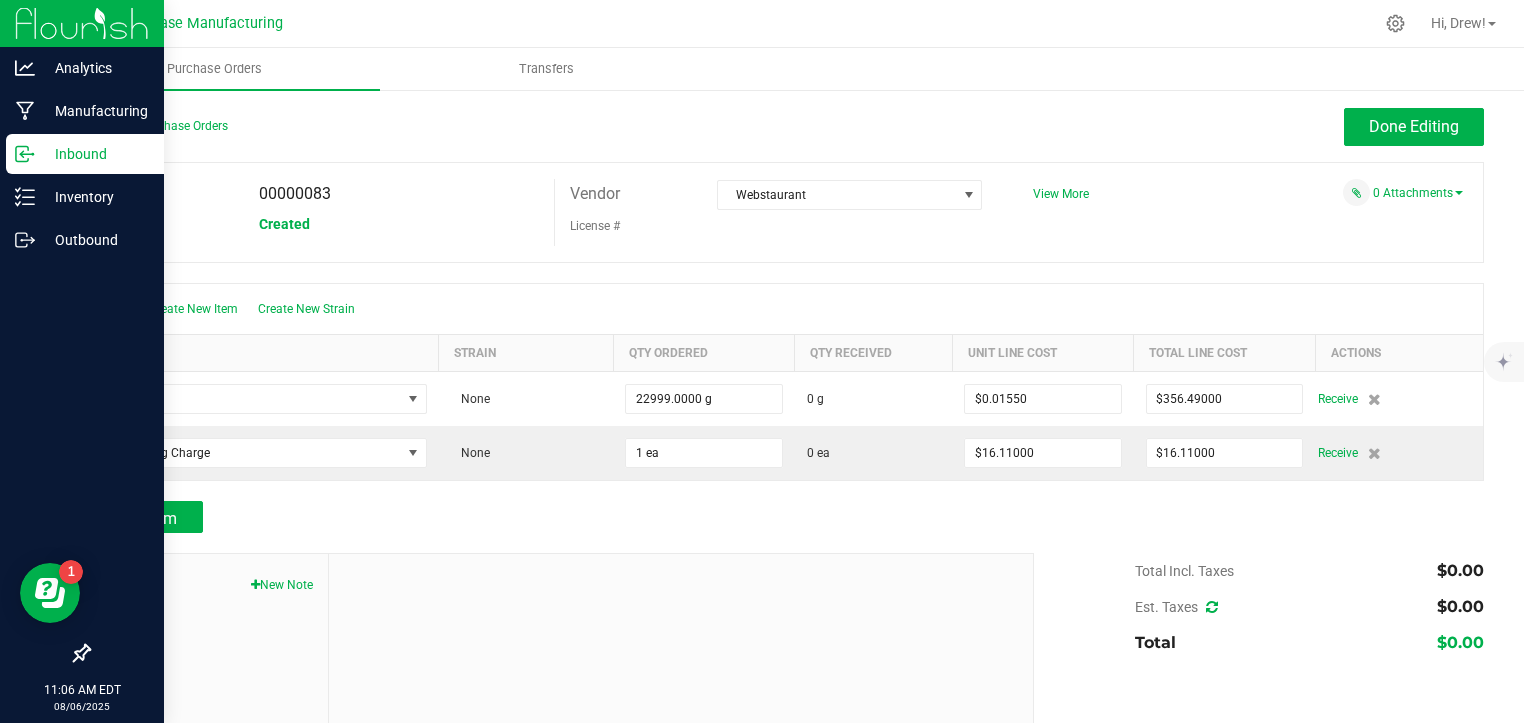 click at bounding box center (1212, 607) 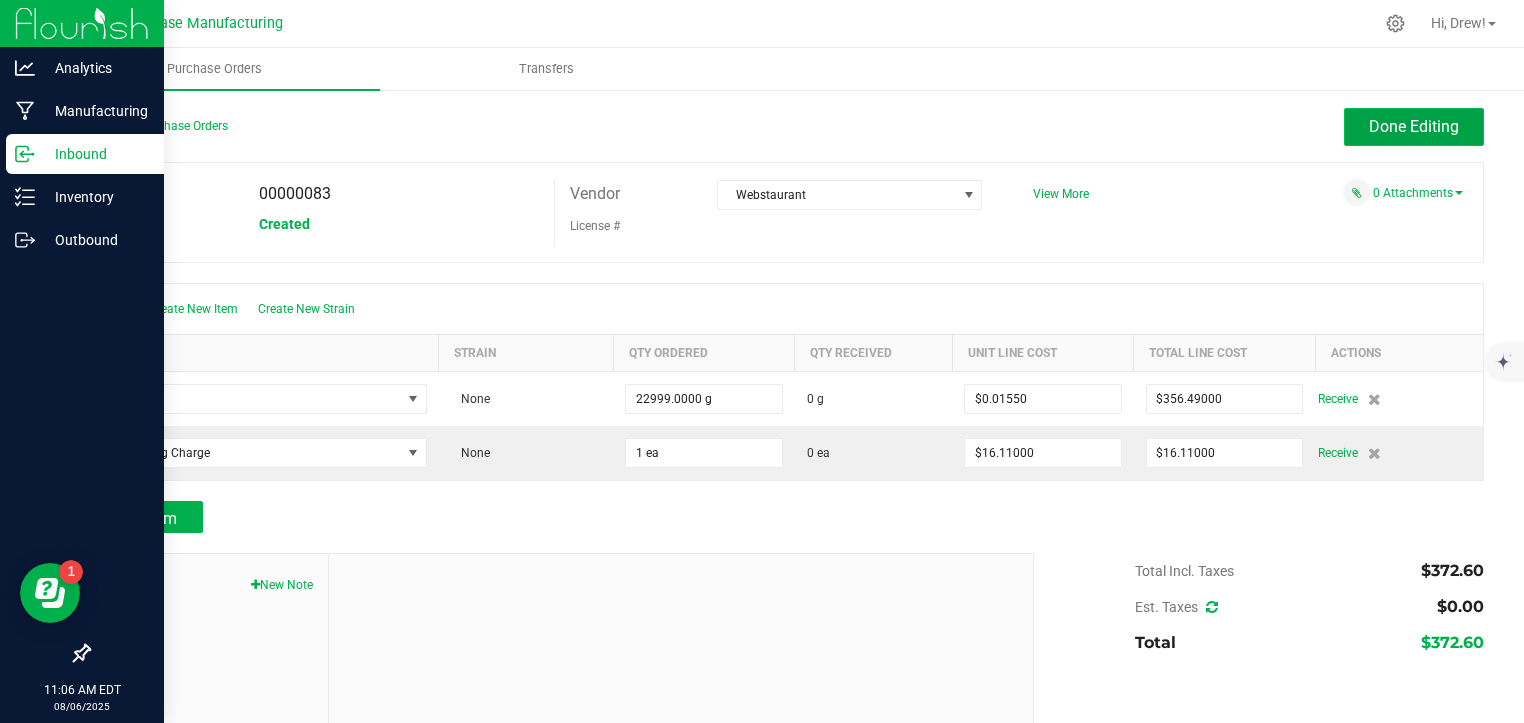 click on "Done Editing" at bounding box center (1414, 127) 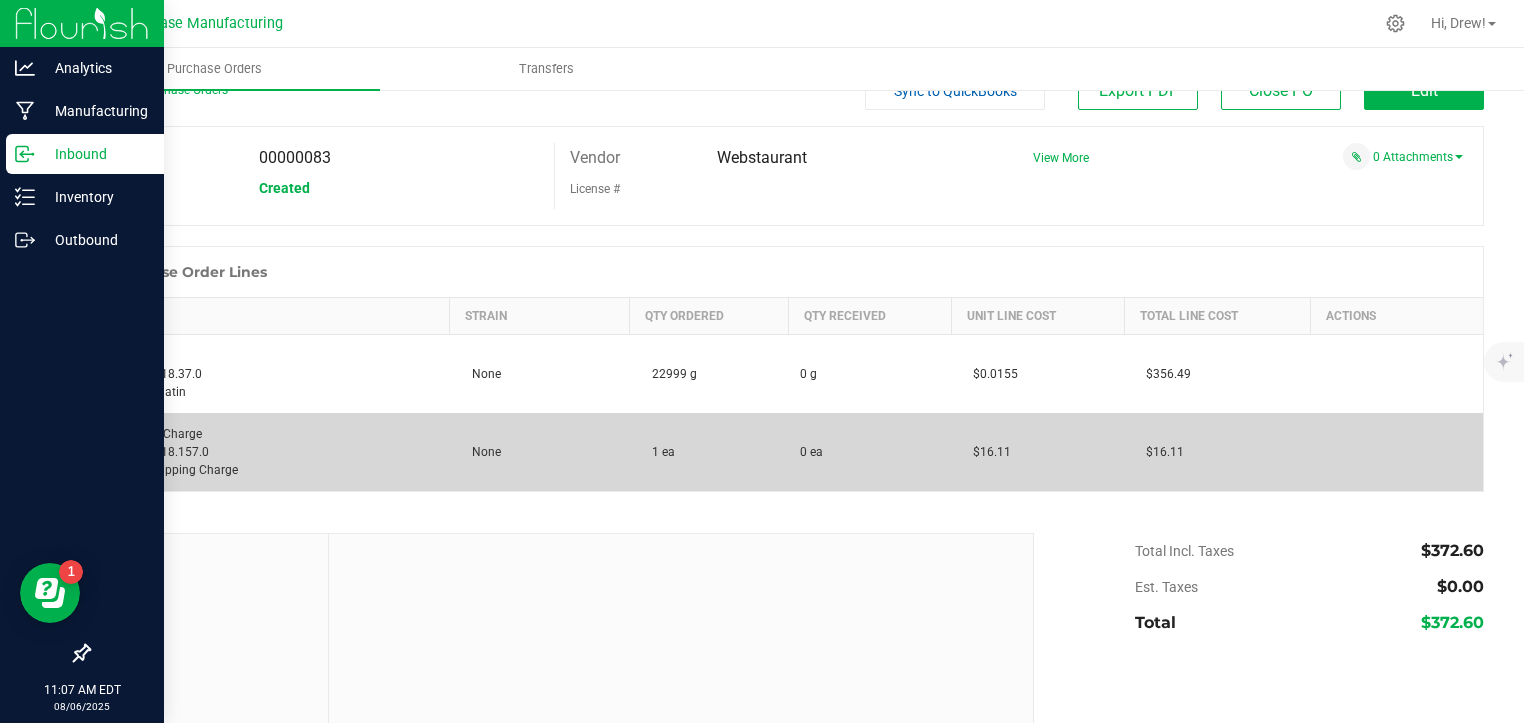 scroll, scrollTop: 0, scrollLeft: 0, axis: both 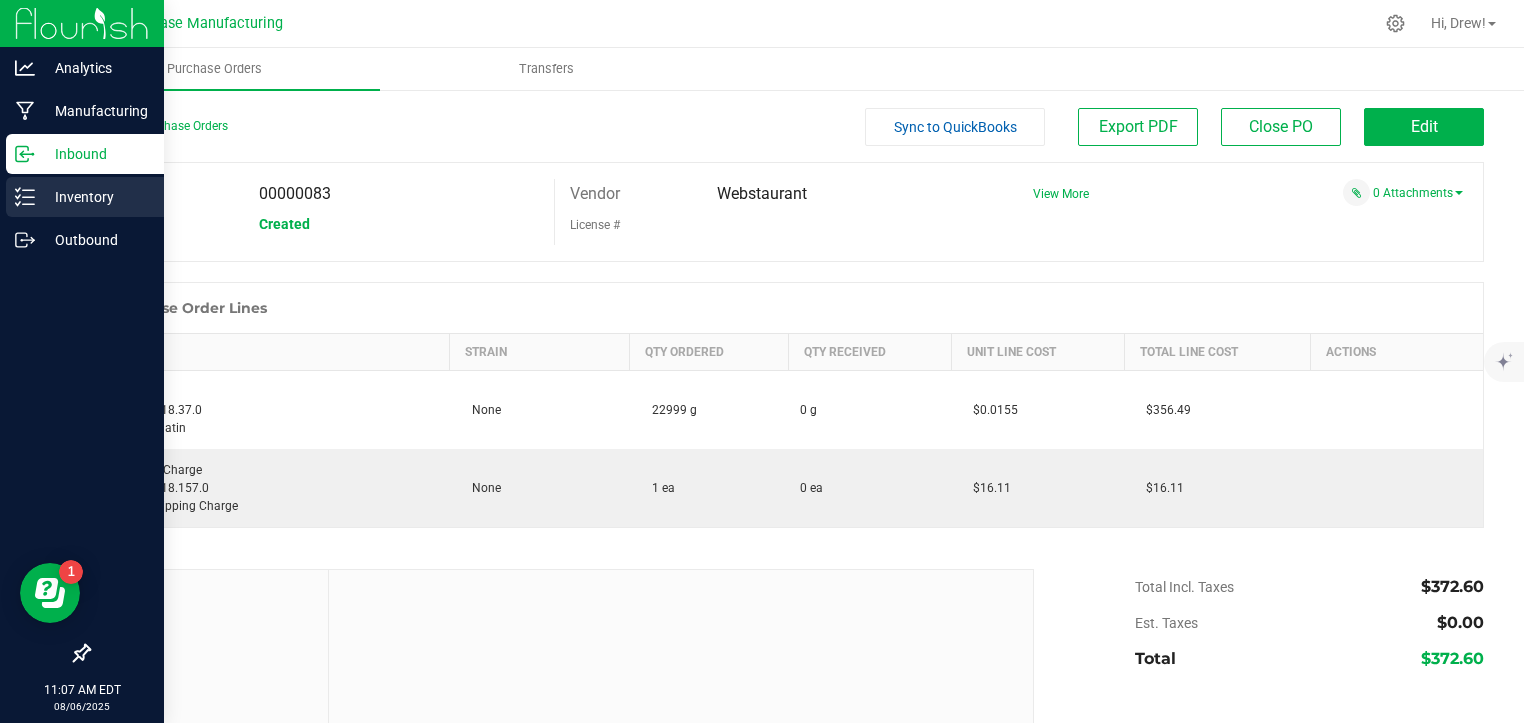click 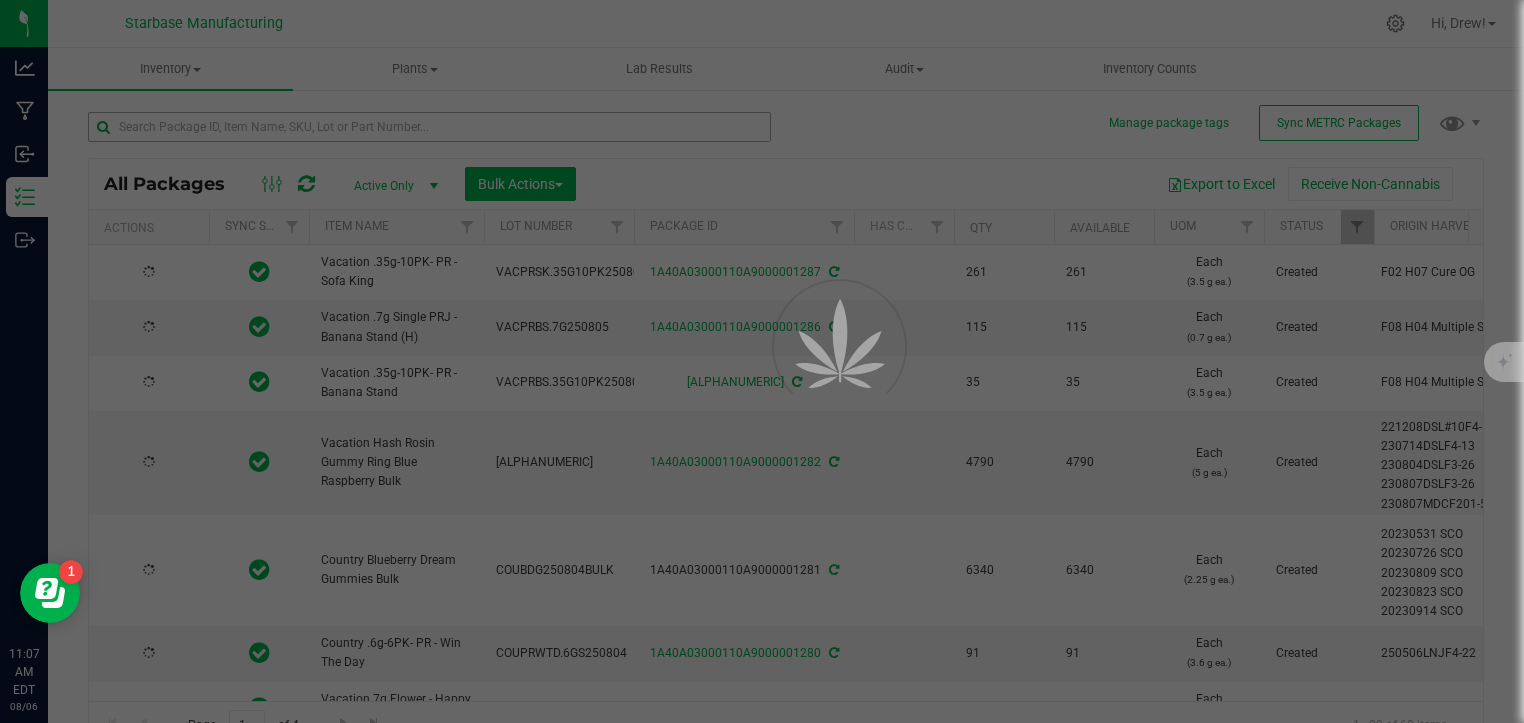 click at bounding box center [762, 361] 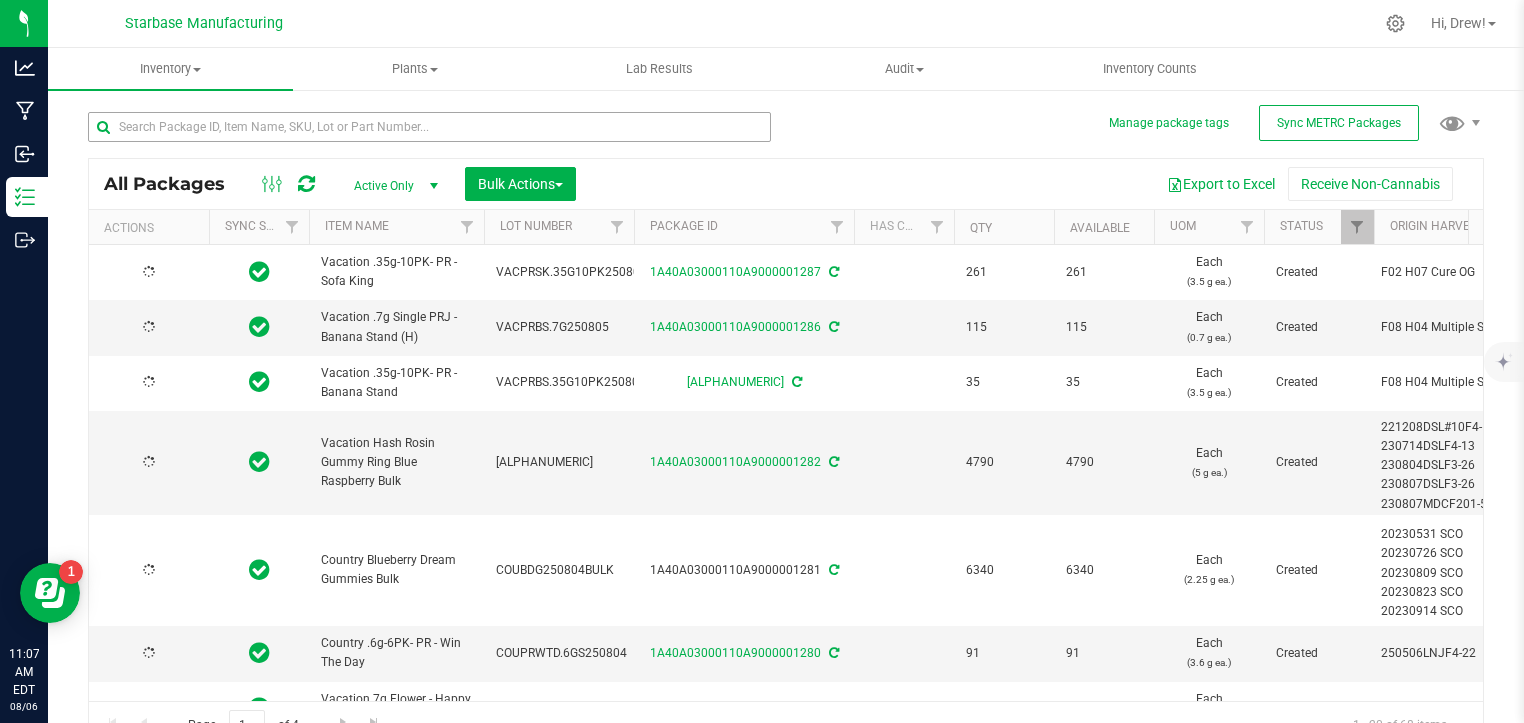 type on "2025-08-05" 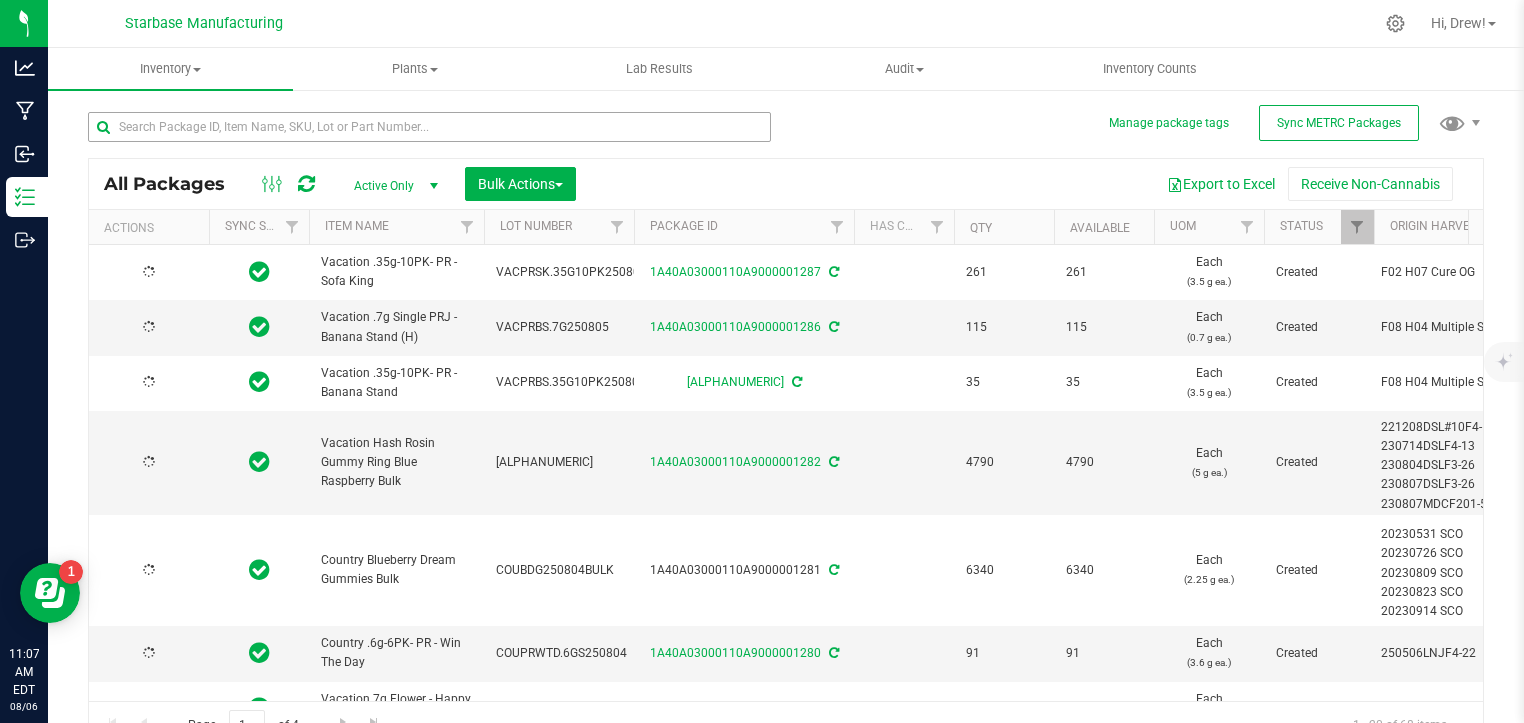 type on "2025-08-05" 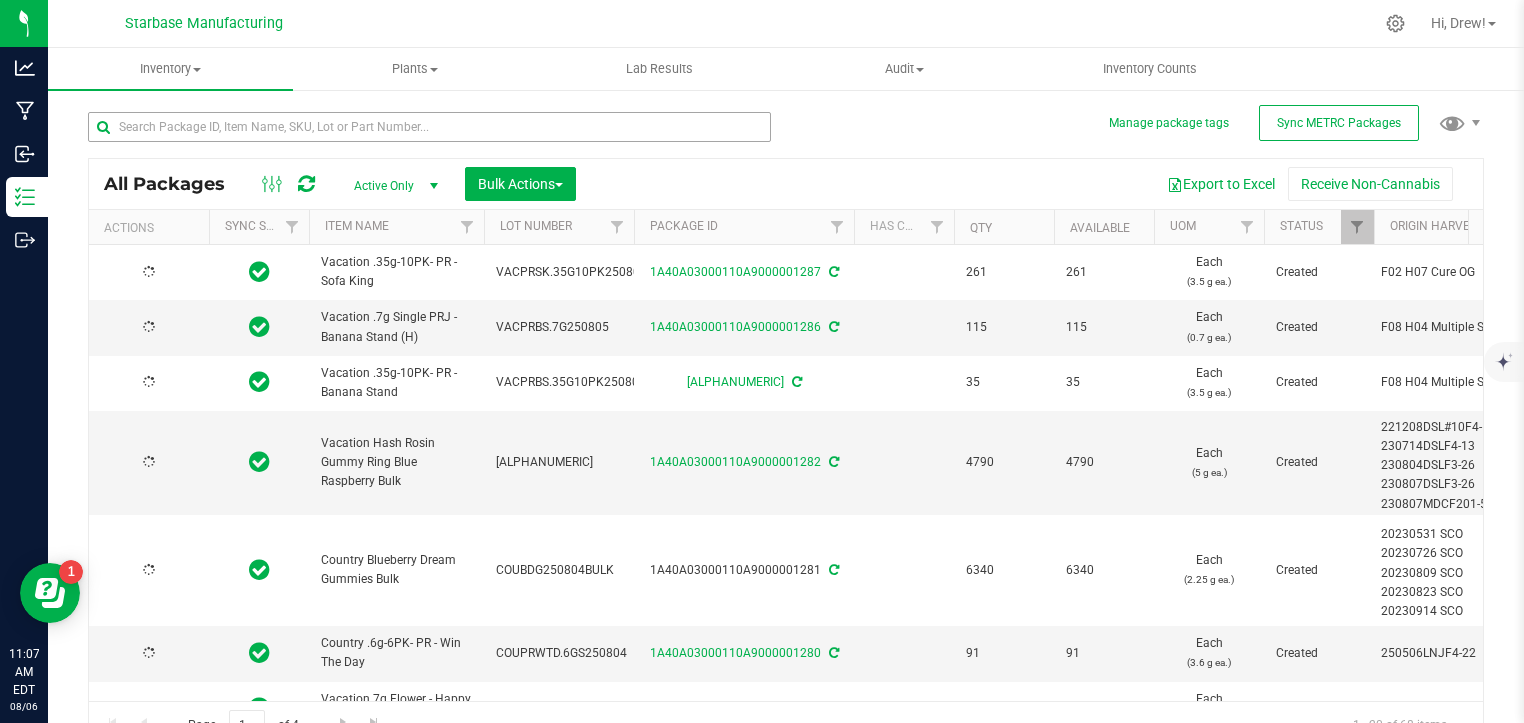 type on "[DATE]" 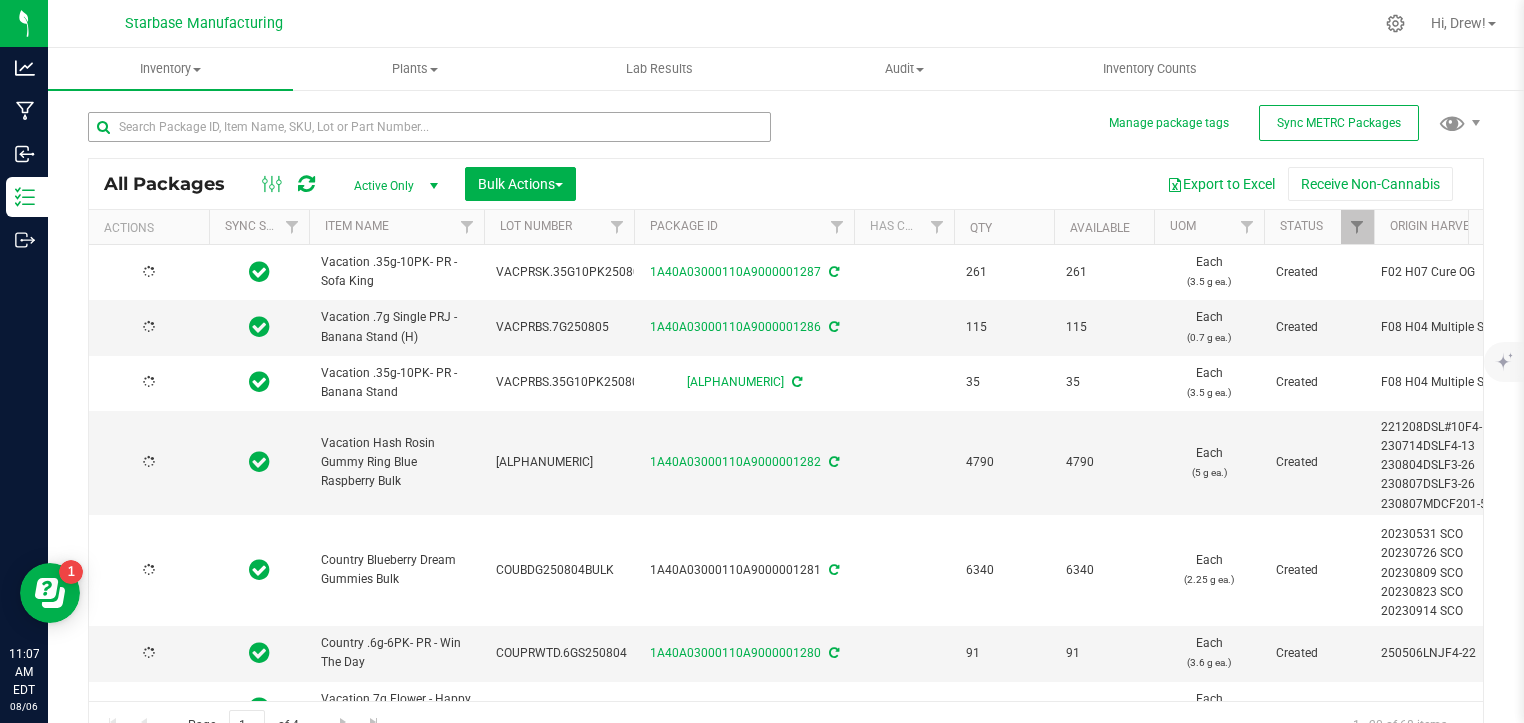 type on "2025-08-04" 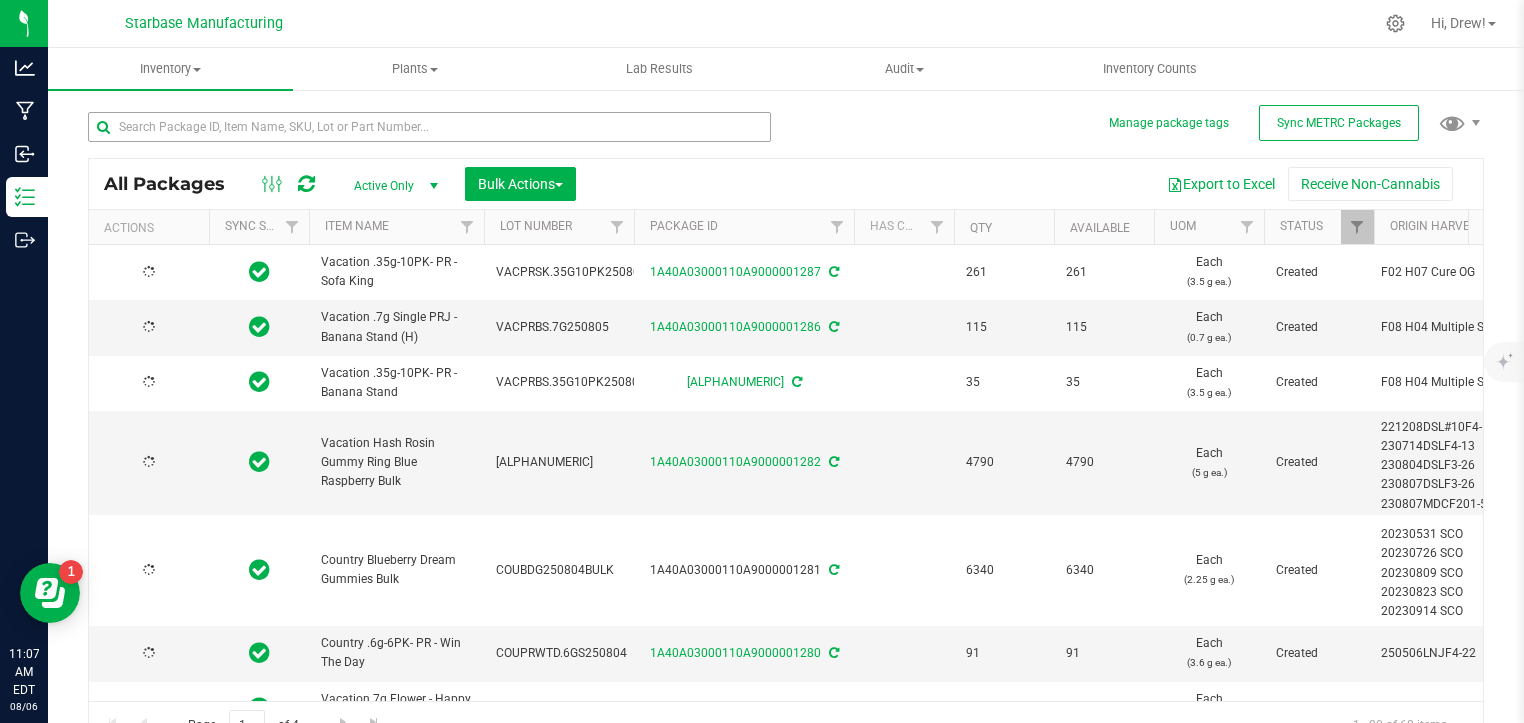 type on "2025-08-04" 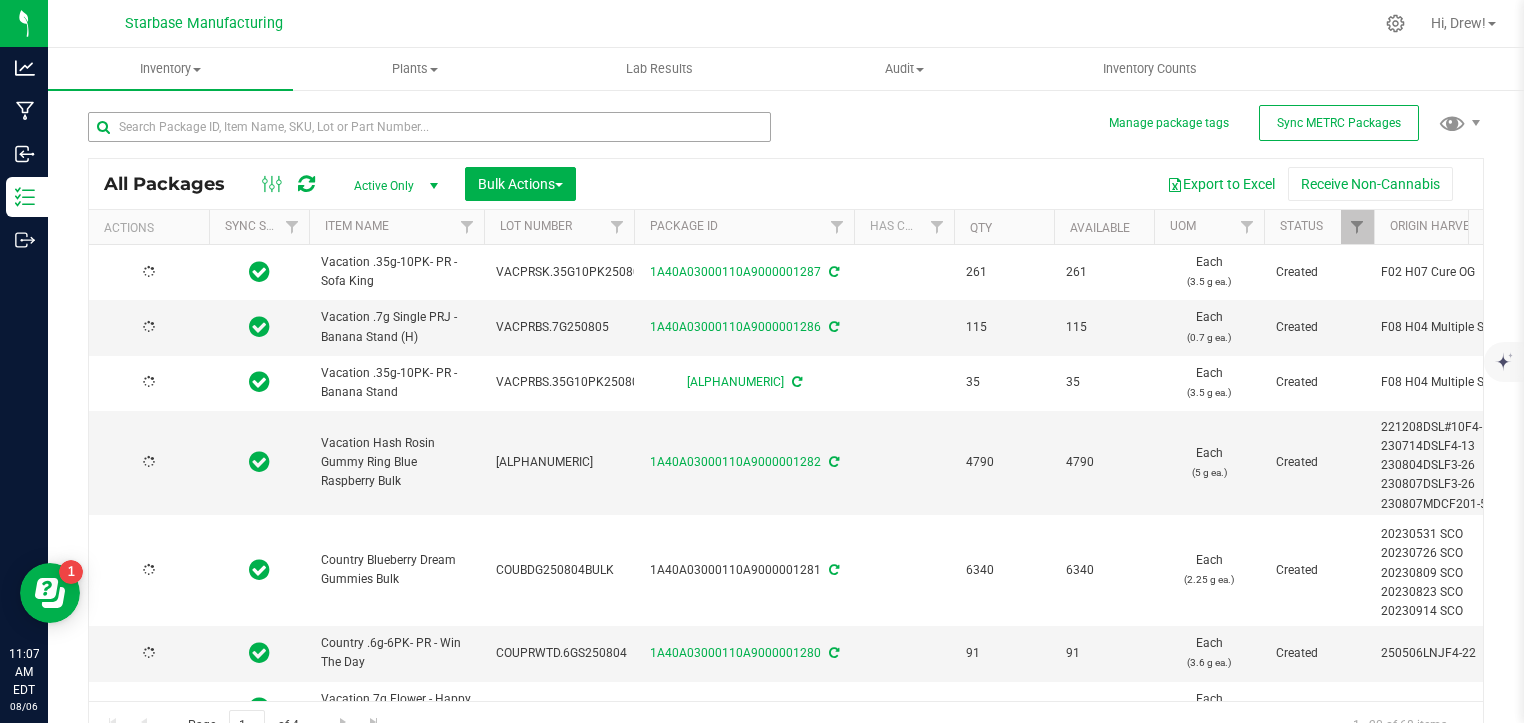 type on "2025-08-04" 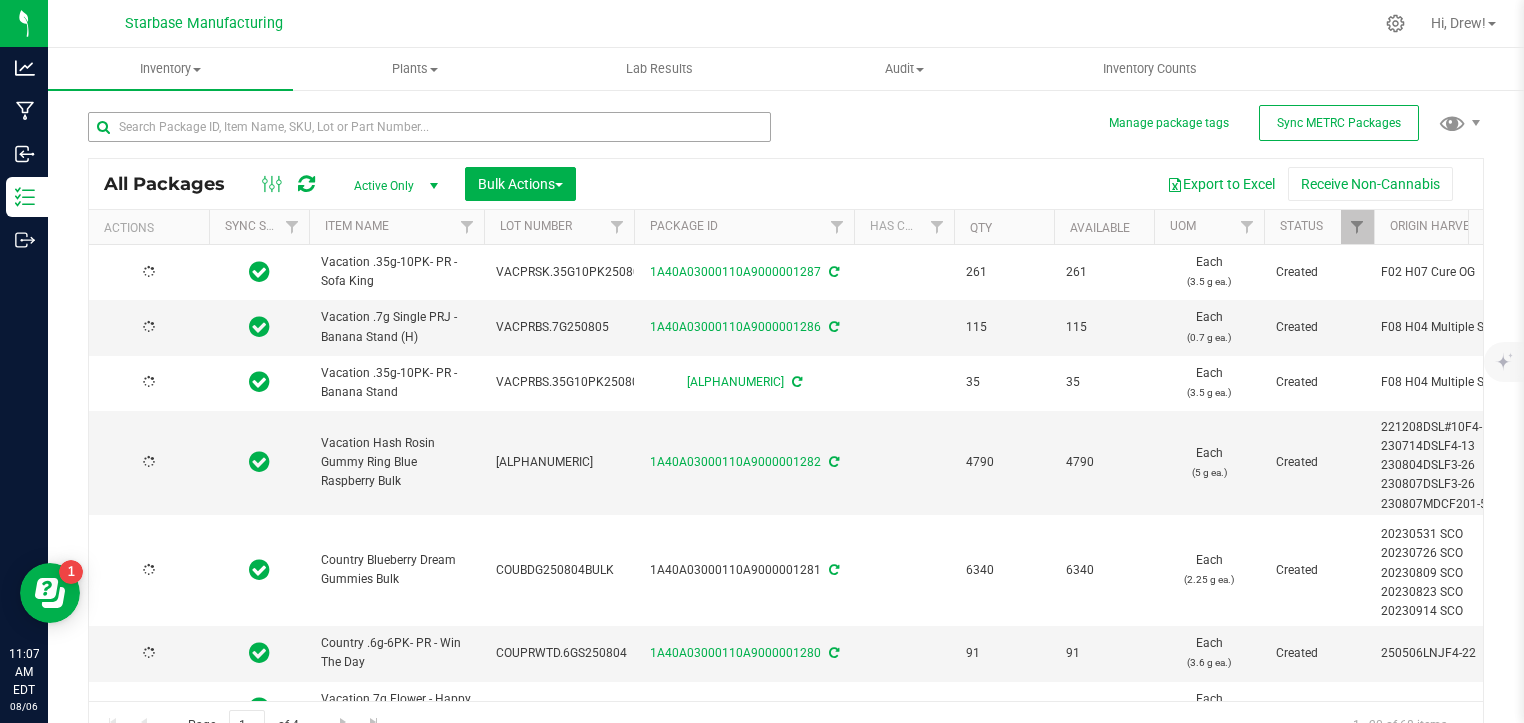 type on "2025-08-04" 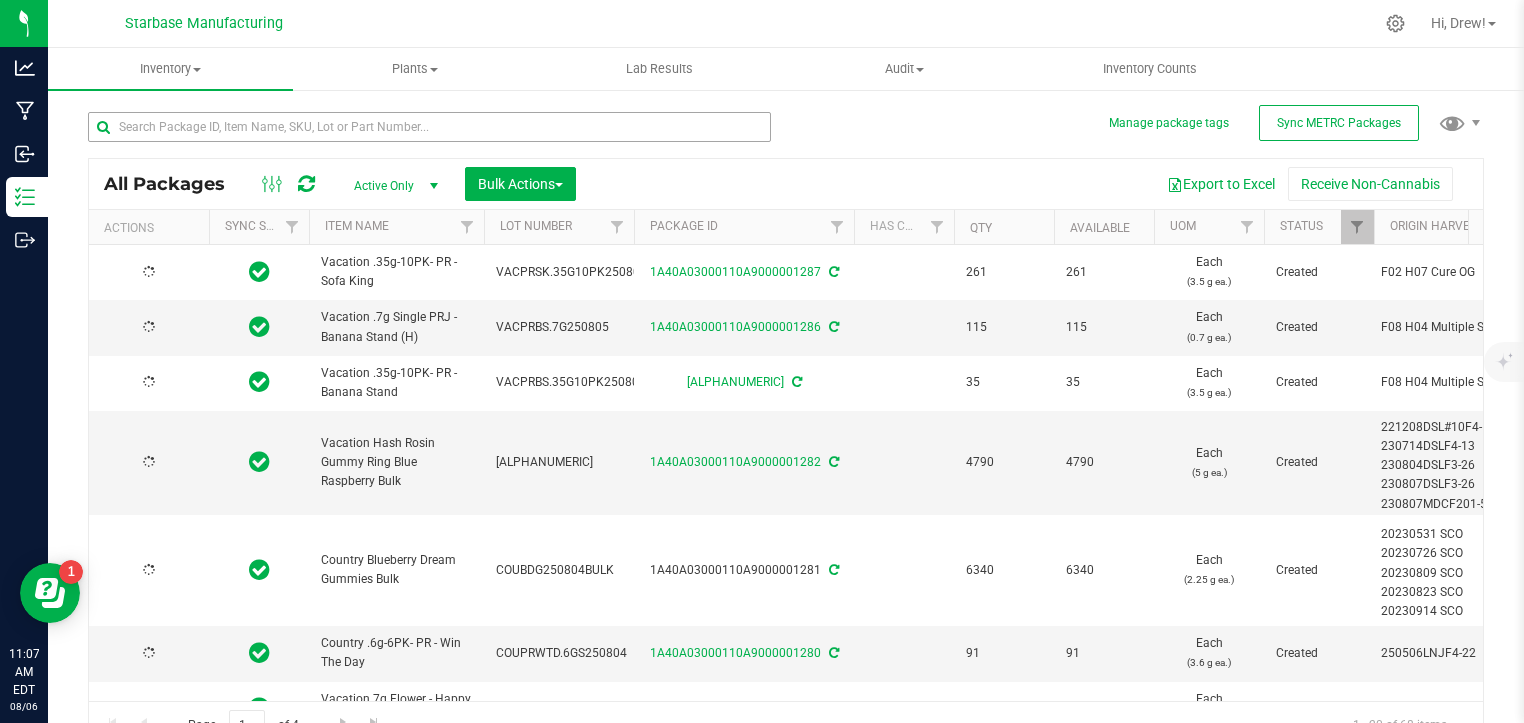 type on "2025-08-01" 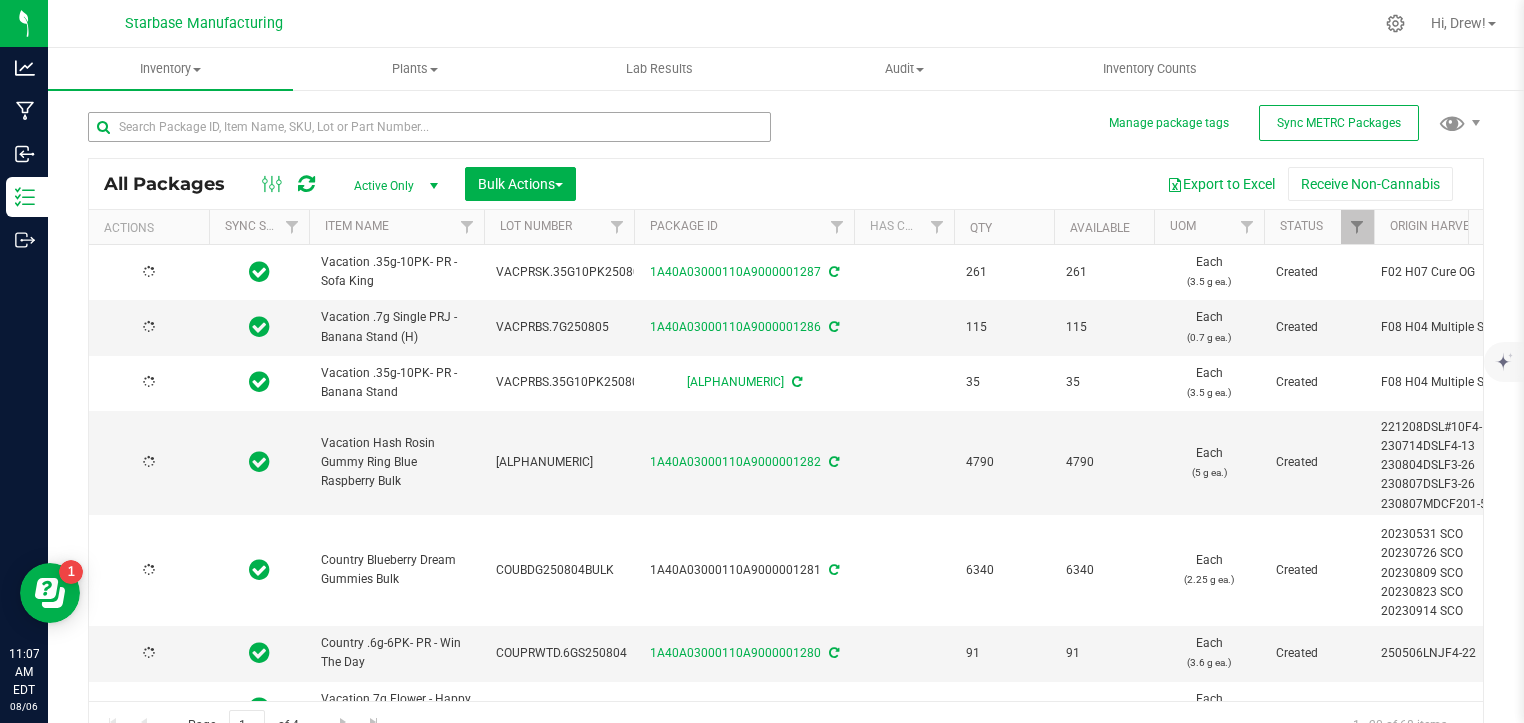 type on "2025-07-31" 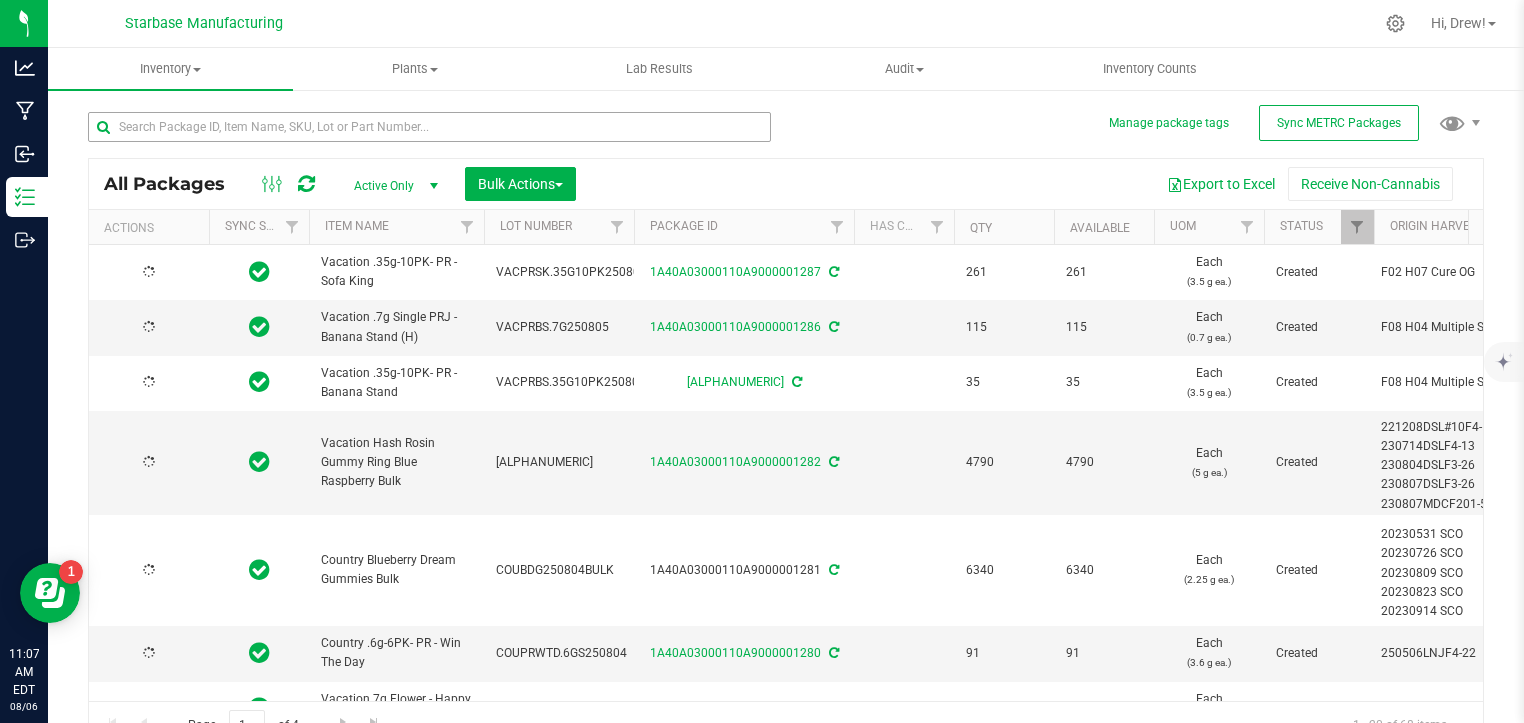 type on "2025-07-30" 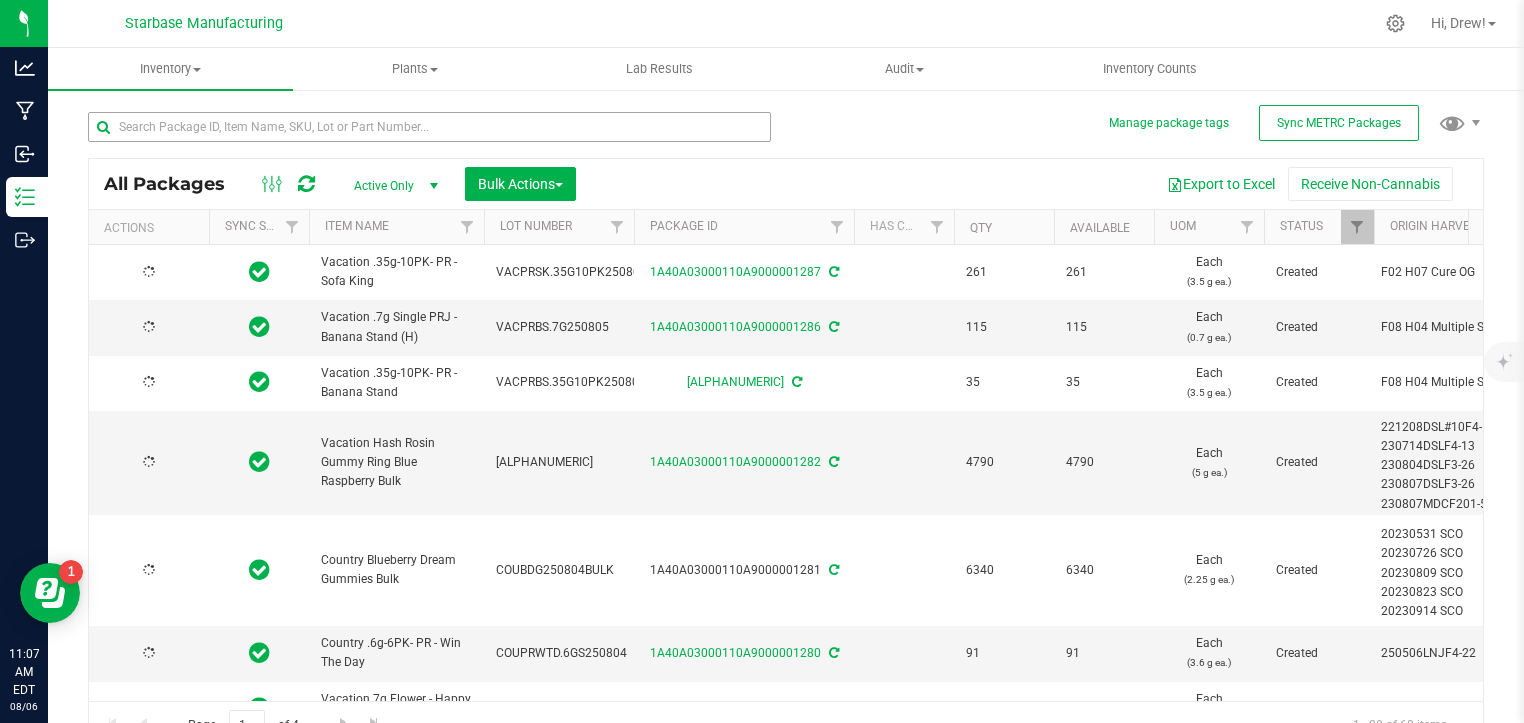 type on "2025-07-29" 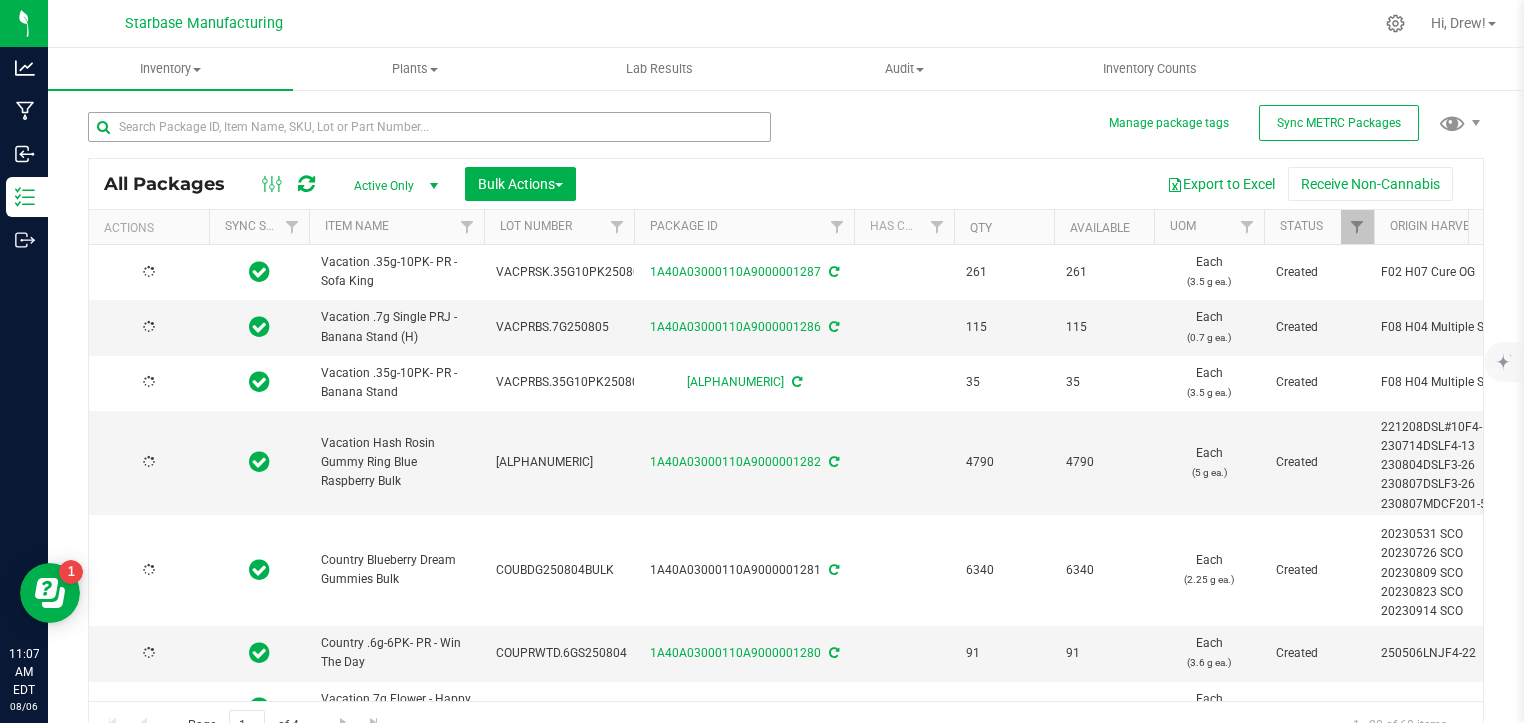 type on "2025-07-29" 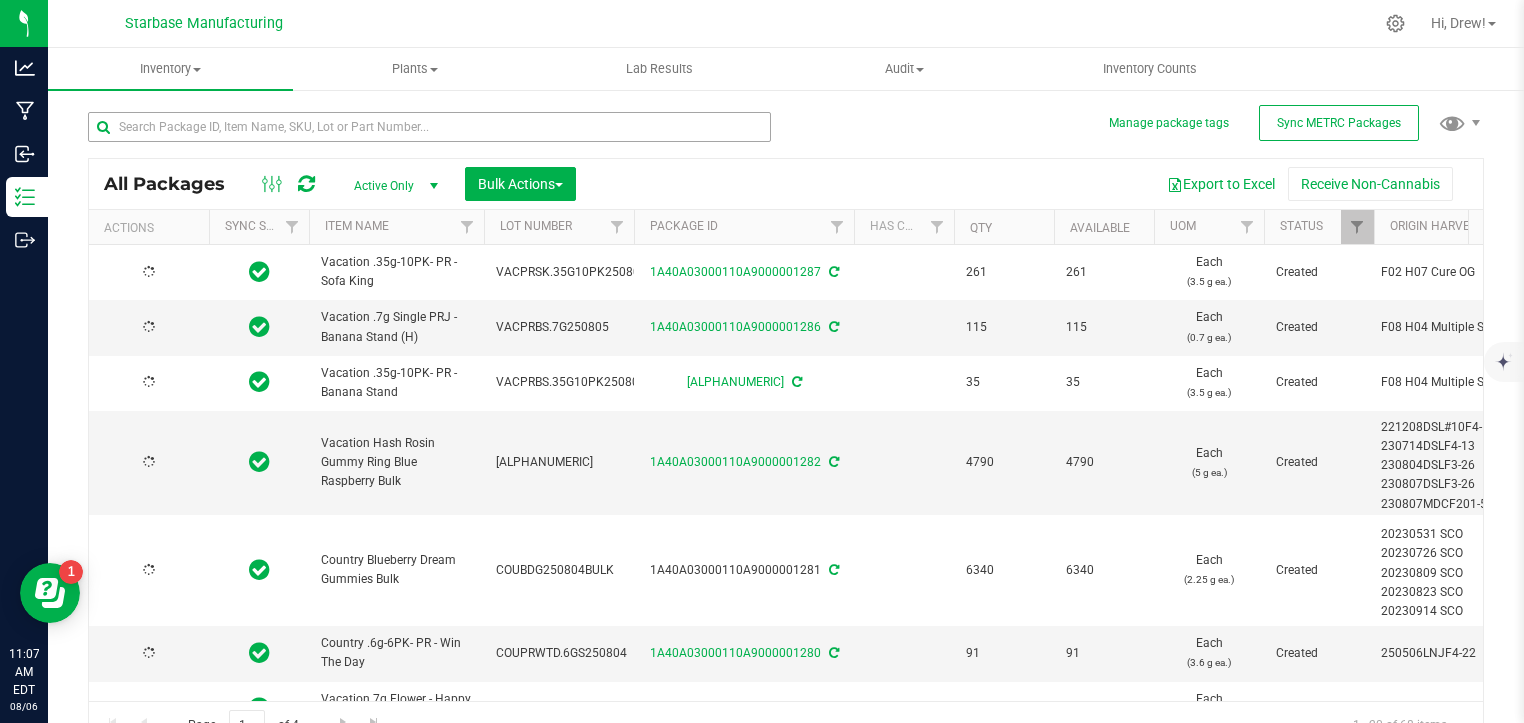 type on "2025-07-08" 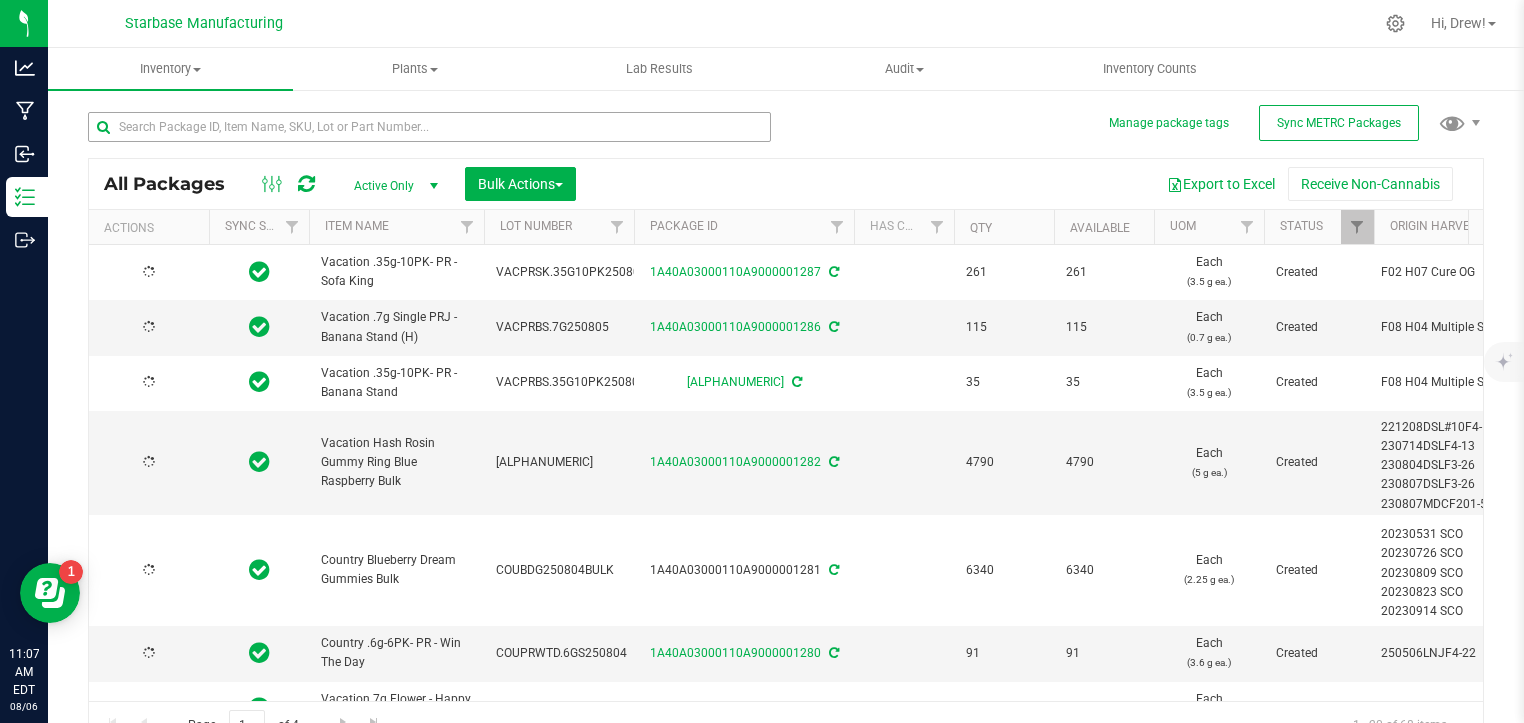 type on "2026-07-17" 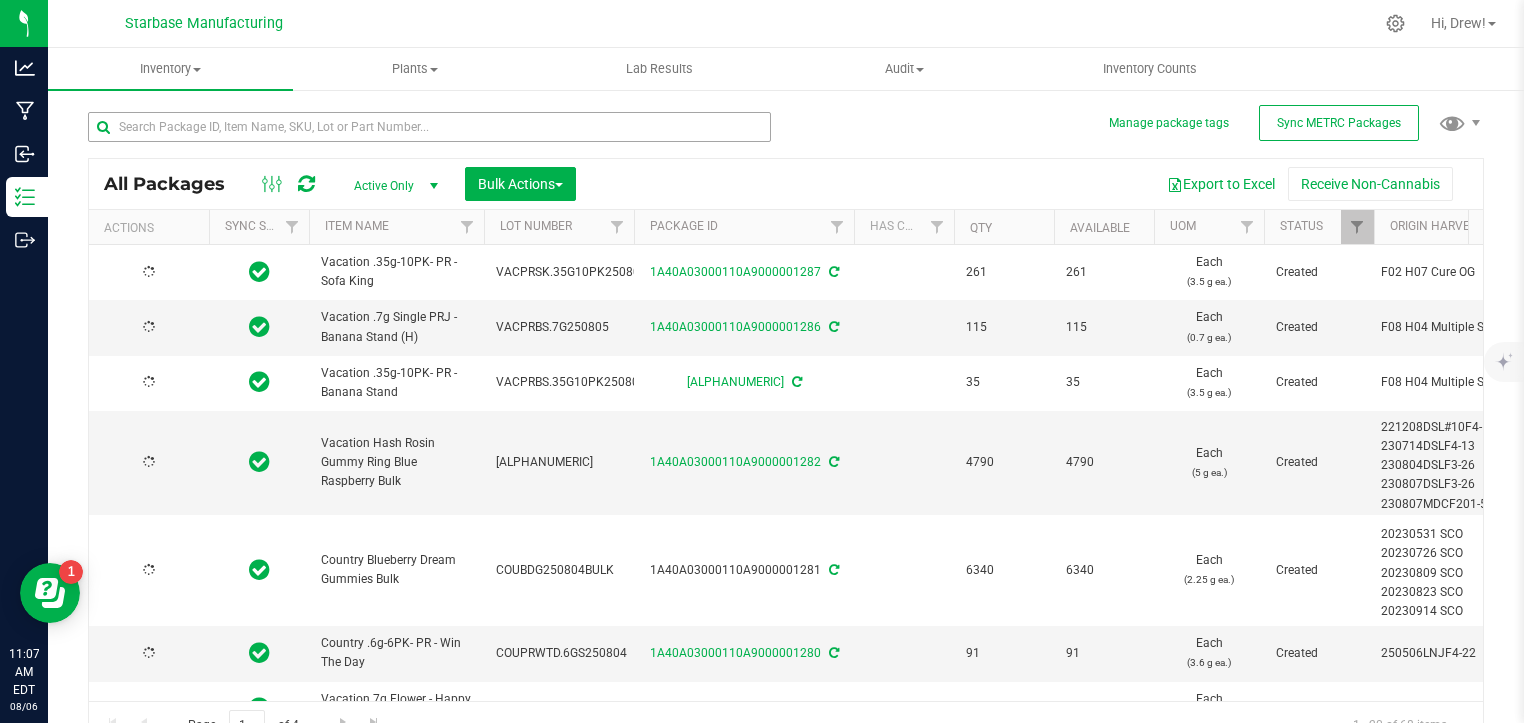 type on "2025-07-29" 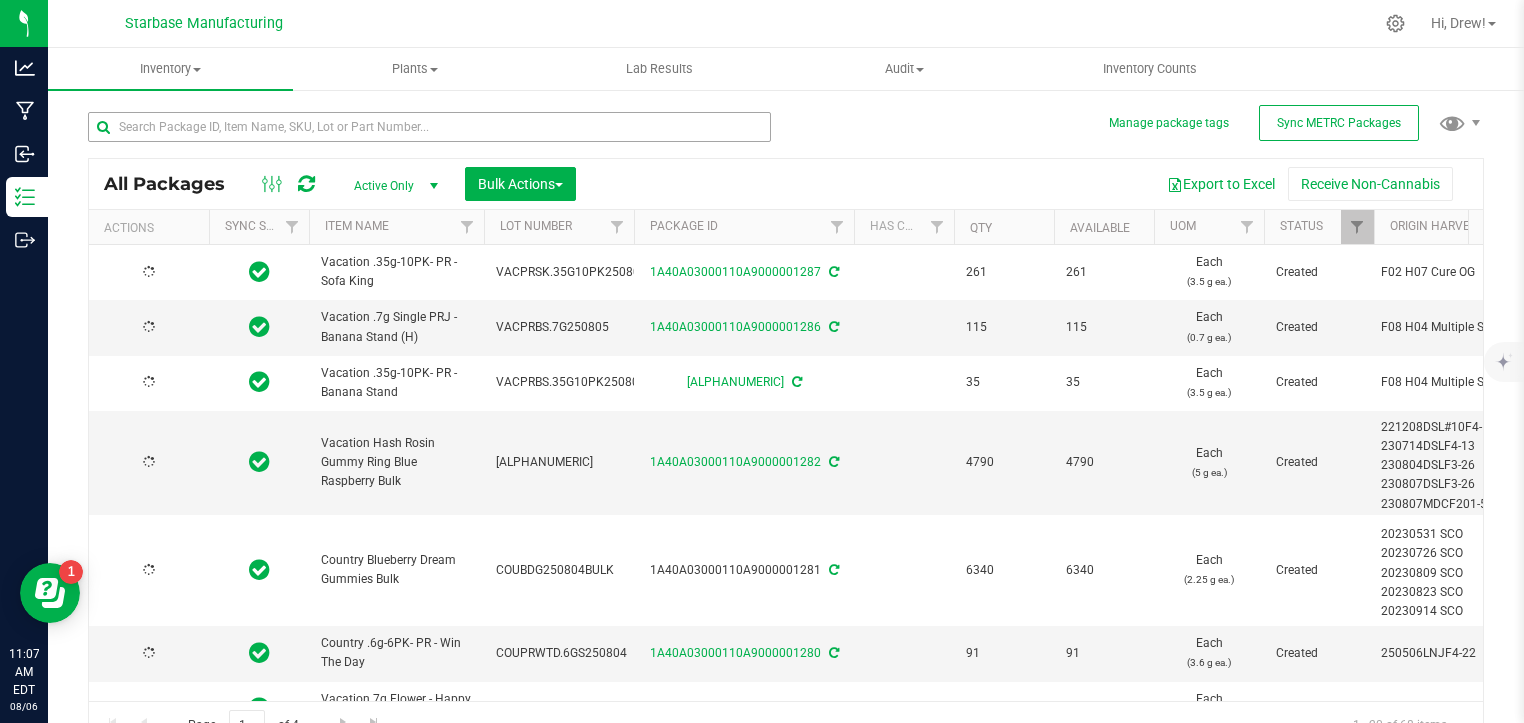 type on "2026-08-07" 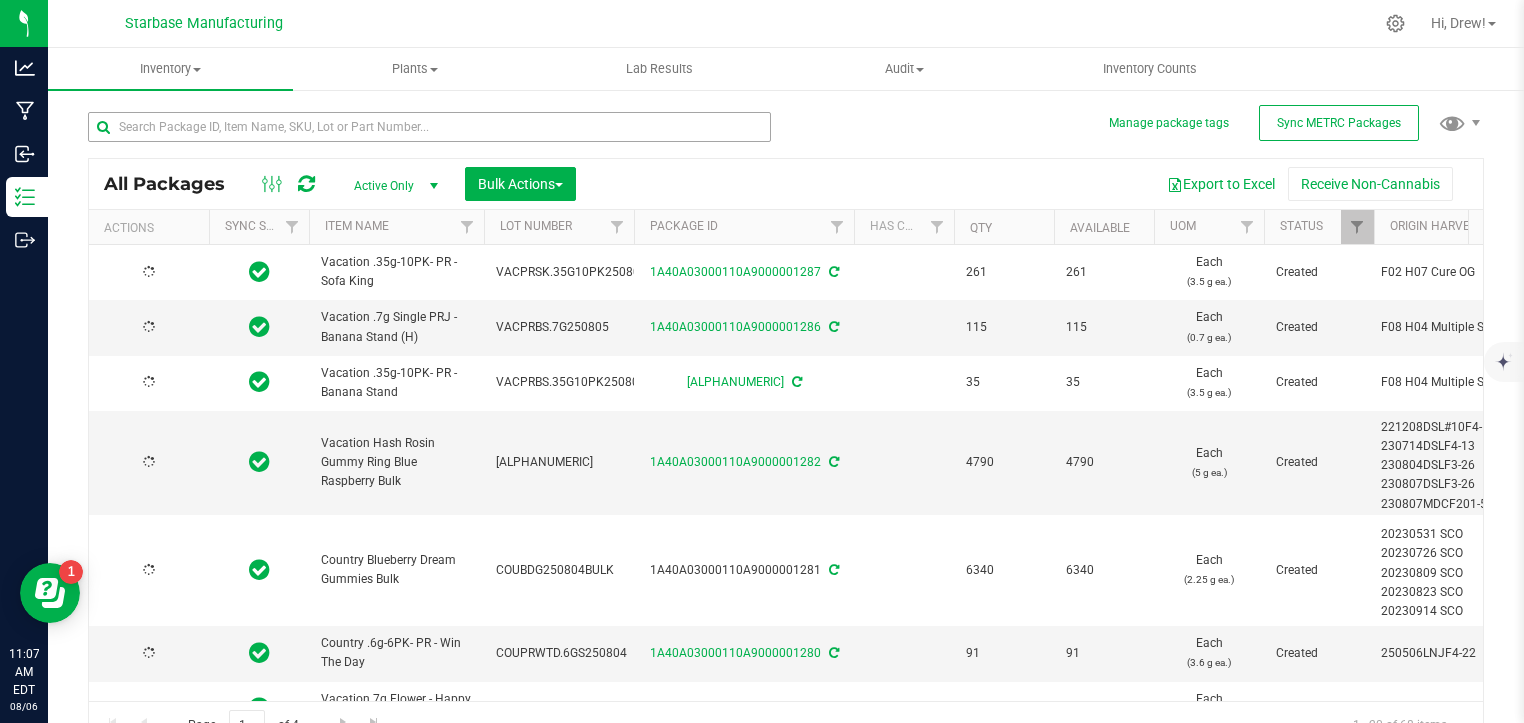 type on "2025-07-29" 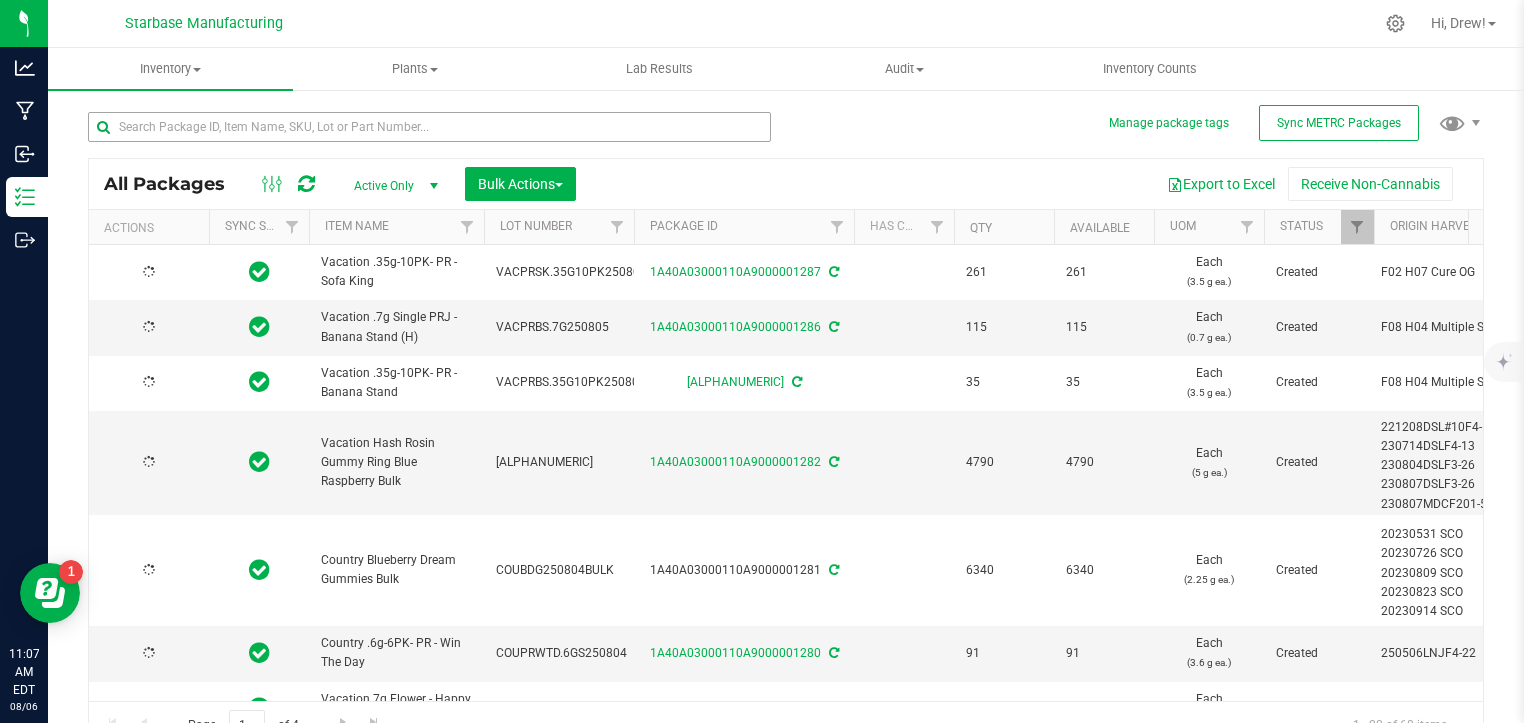type on "2025-07-17" 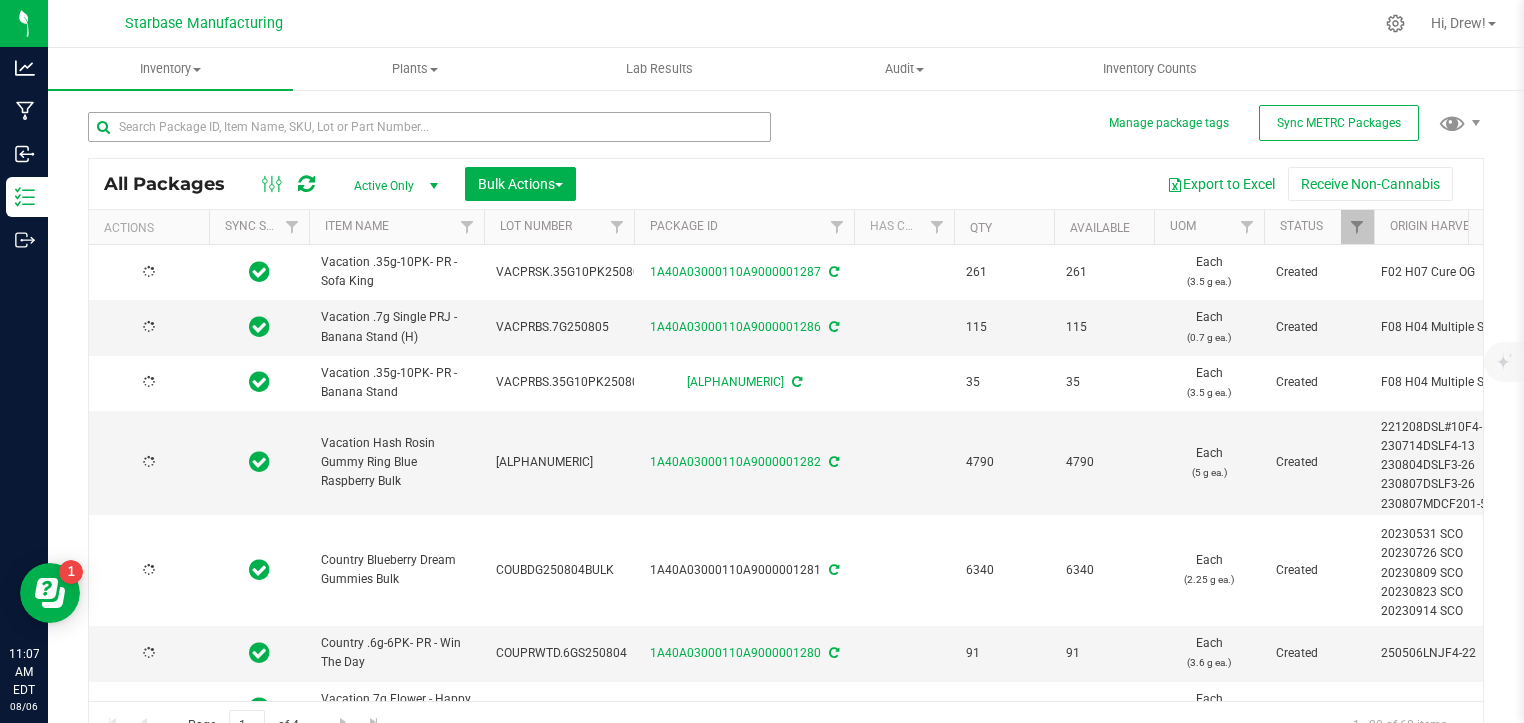 type on "2026-07-23" 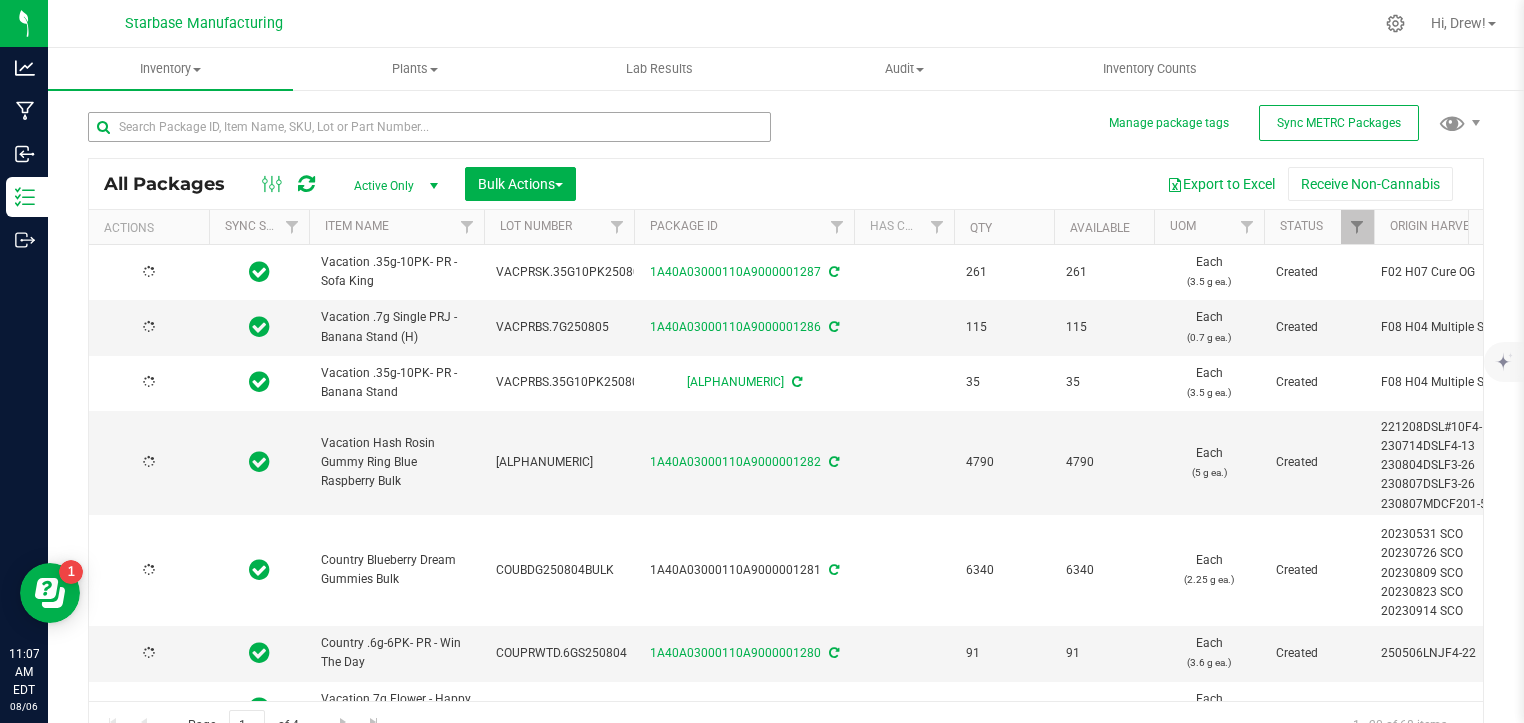 type on "2025-07-29" 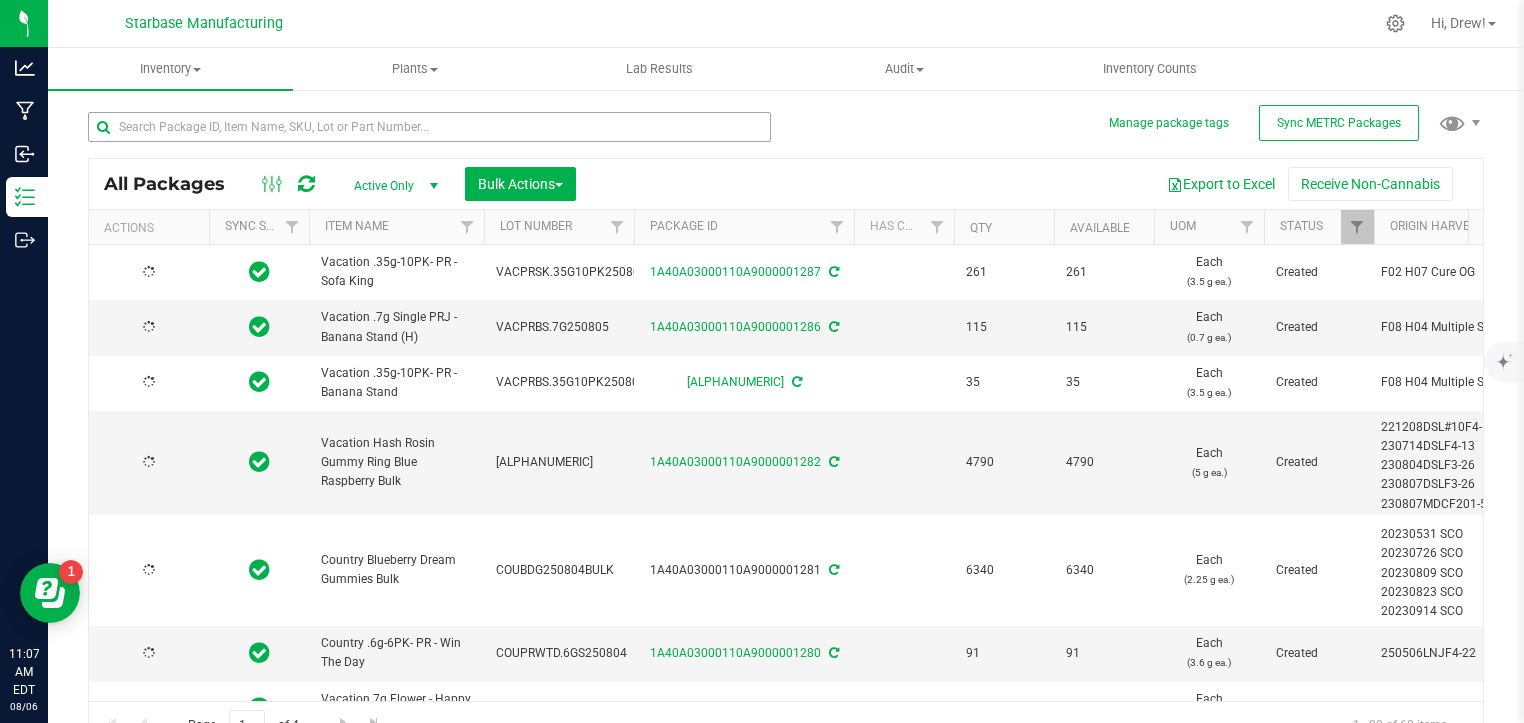 type on "2025-07-29" 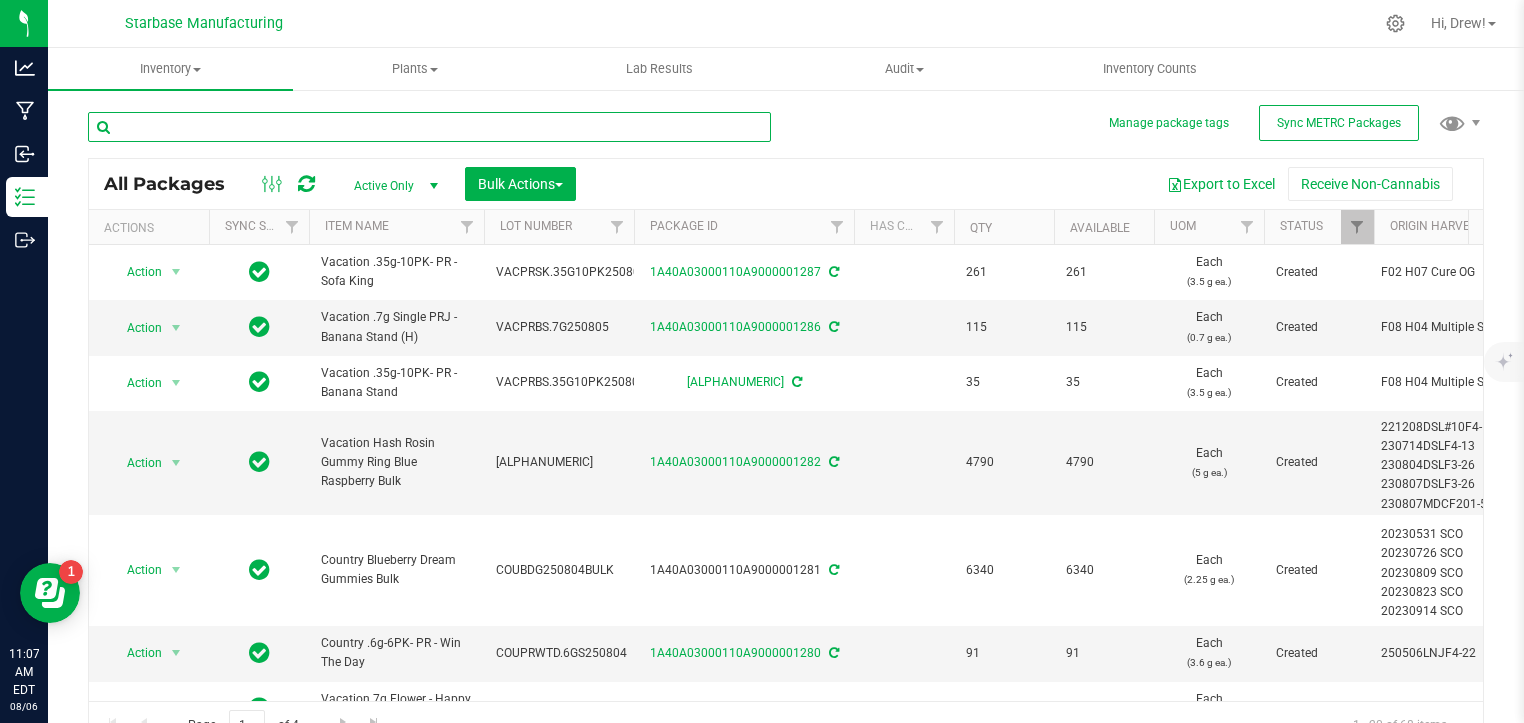 click at bounding box center (429, 127) 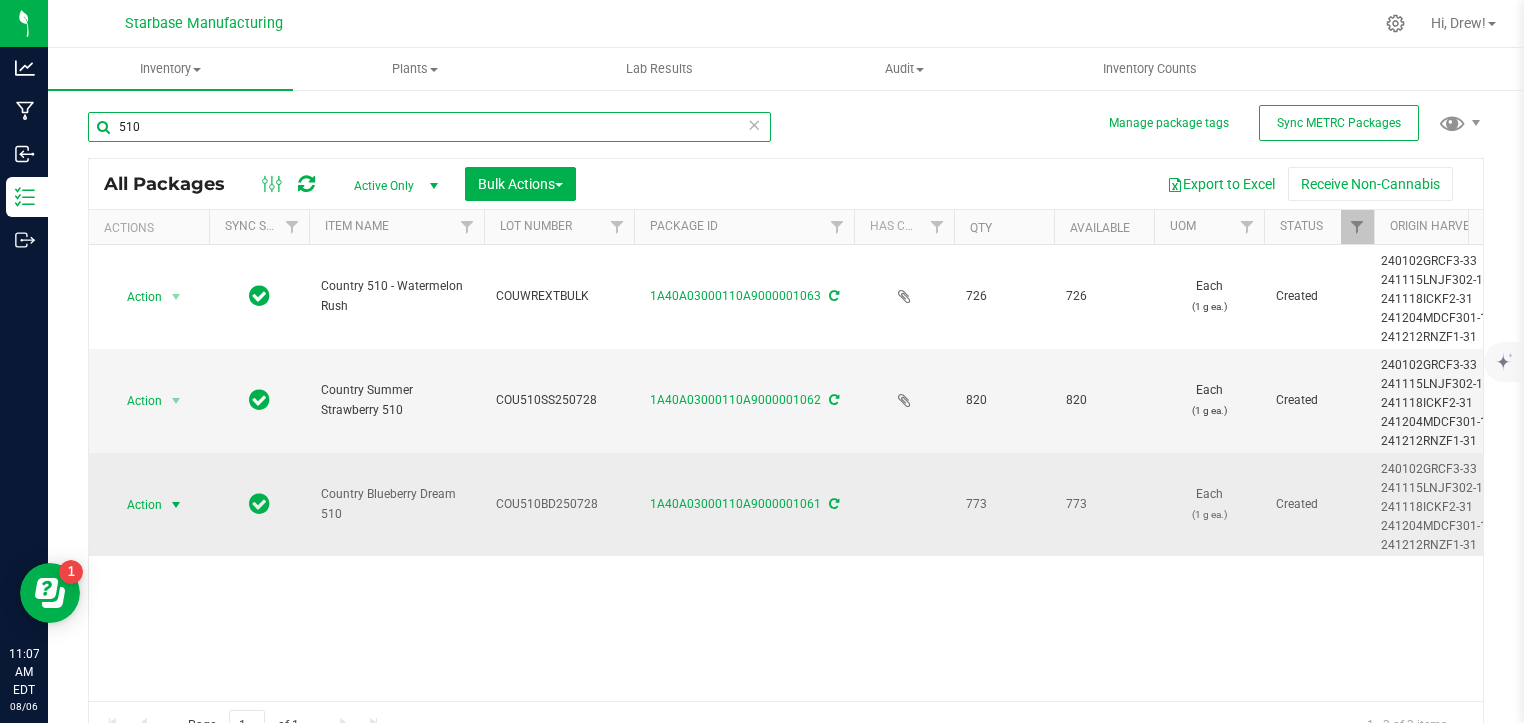 type on "510" 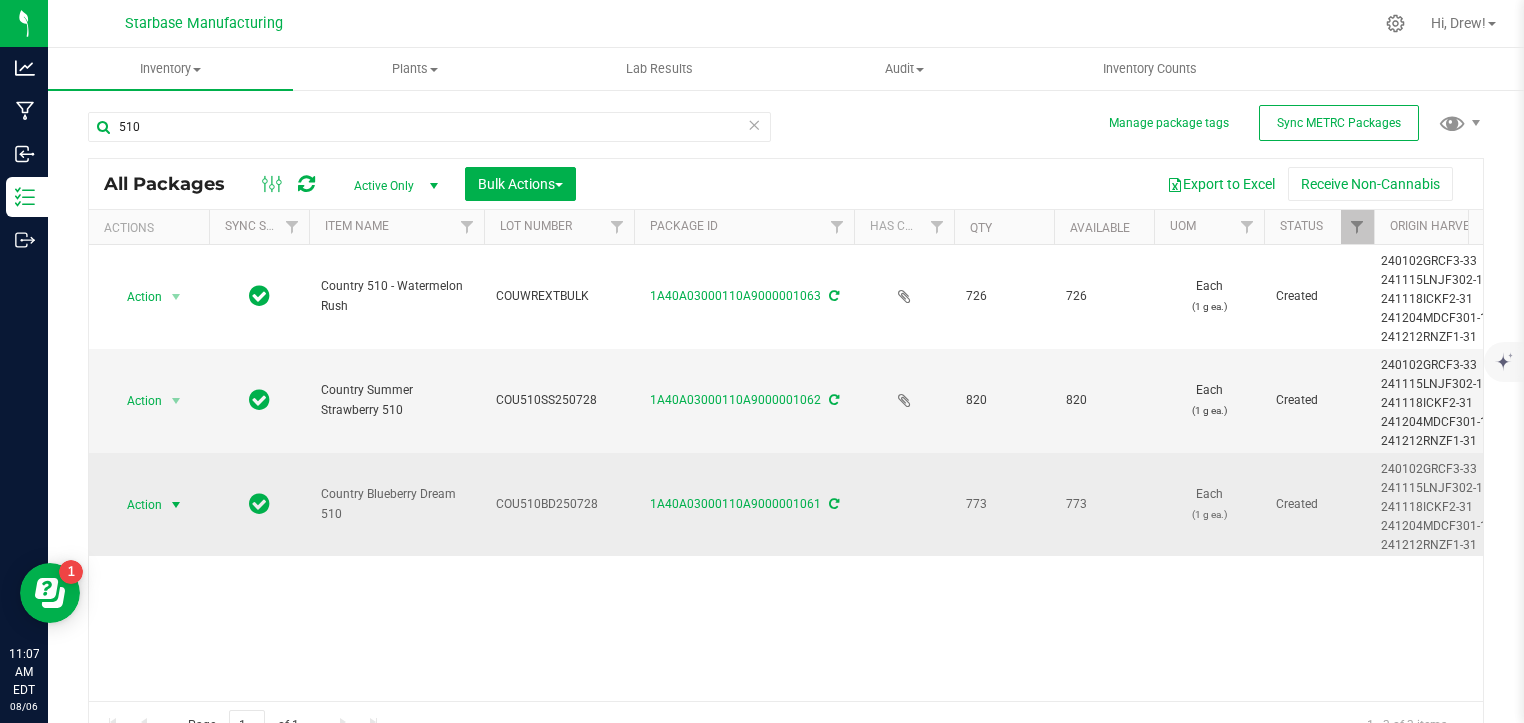 click at bounding box center [176, 505] 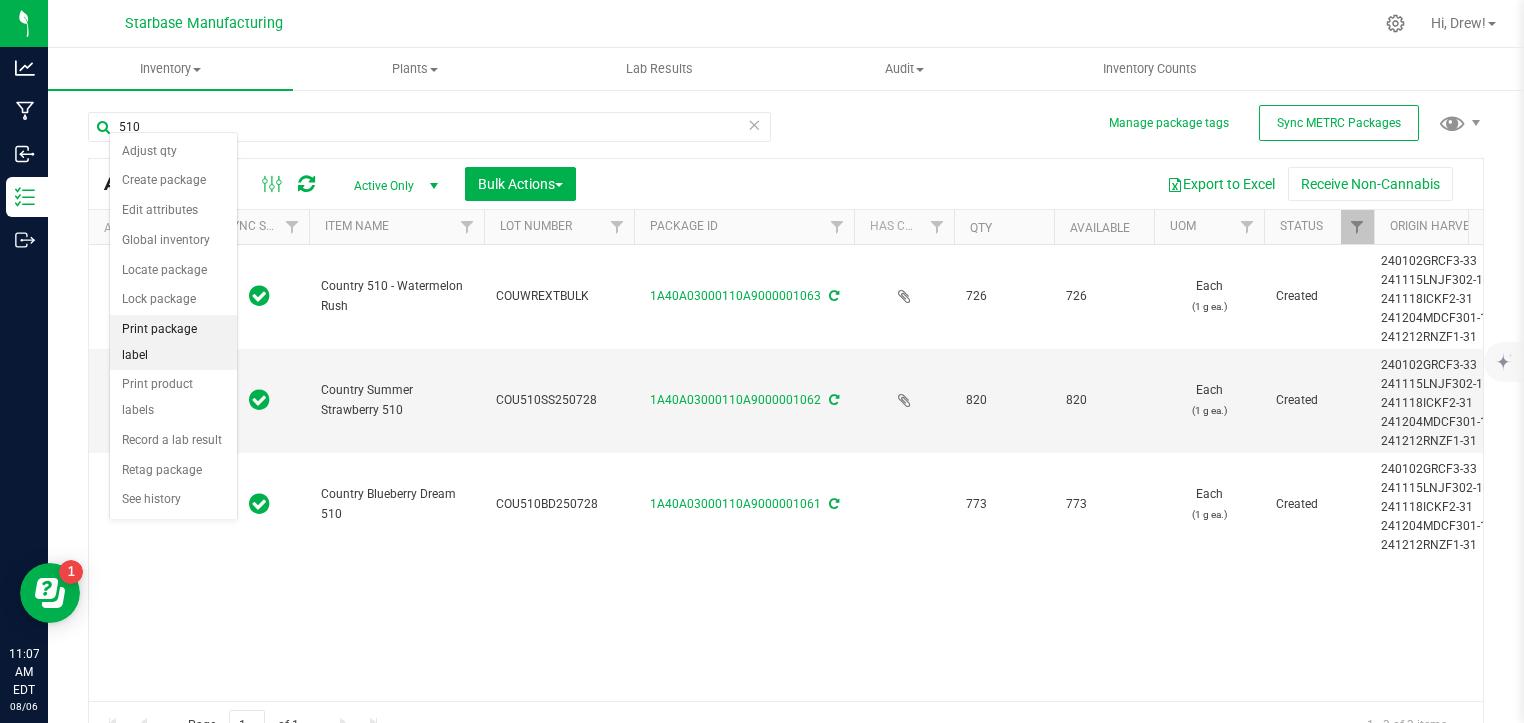 click on "Print package label" at bounding box center [173, 342] 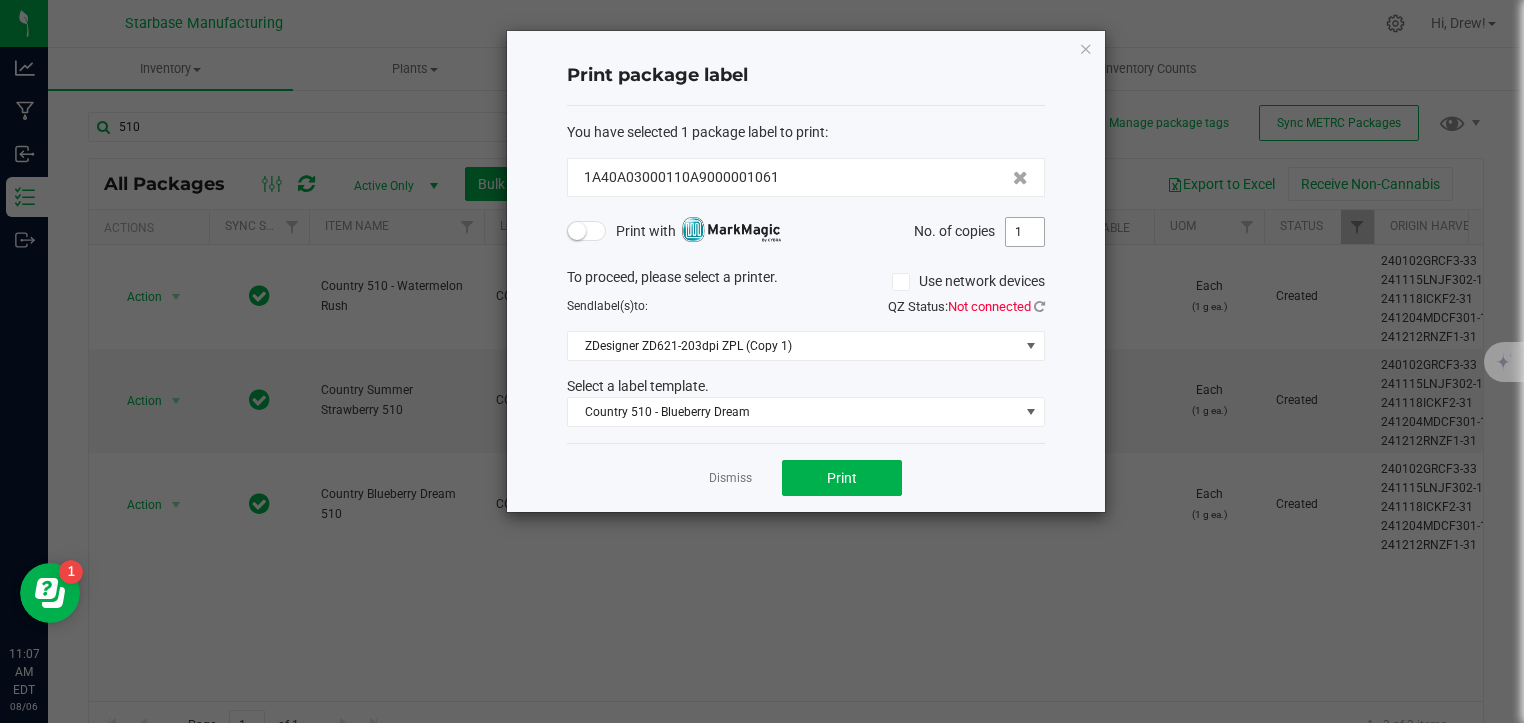 click on "1" at bounding box center (1025, 232) 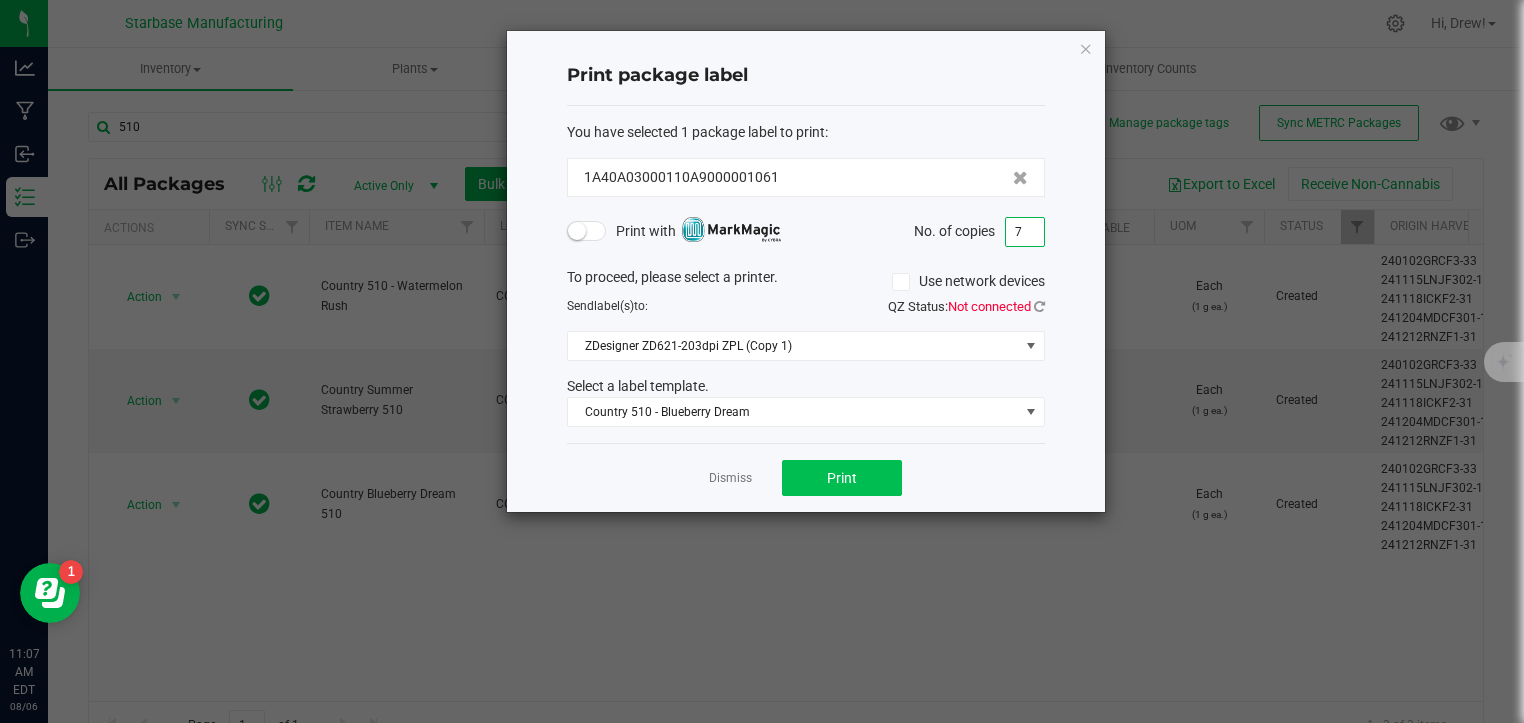 type on "7" 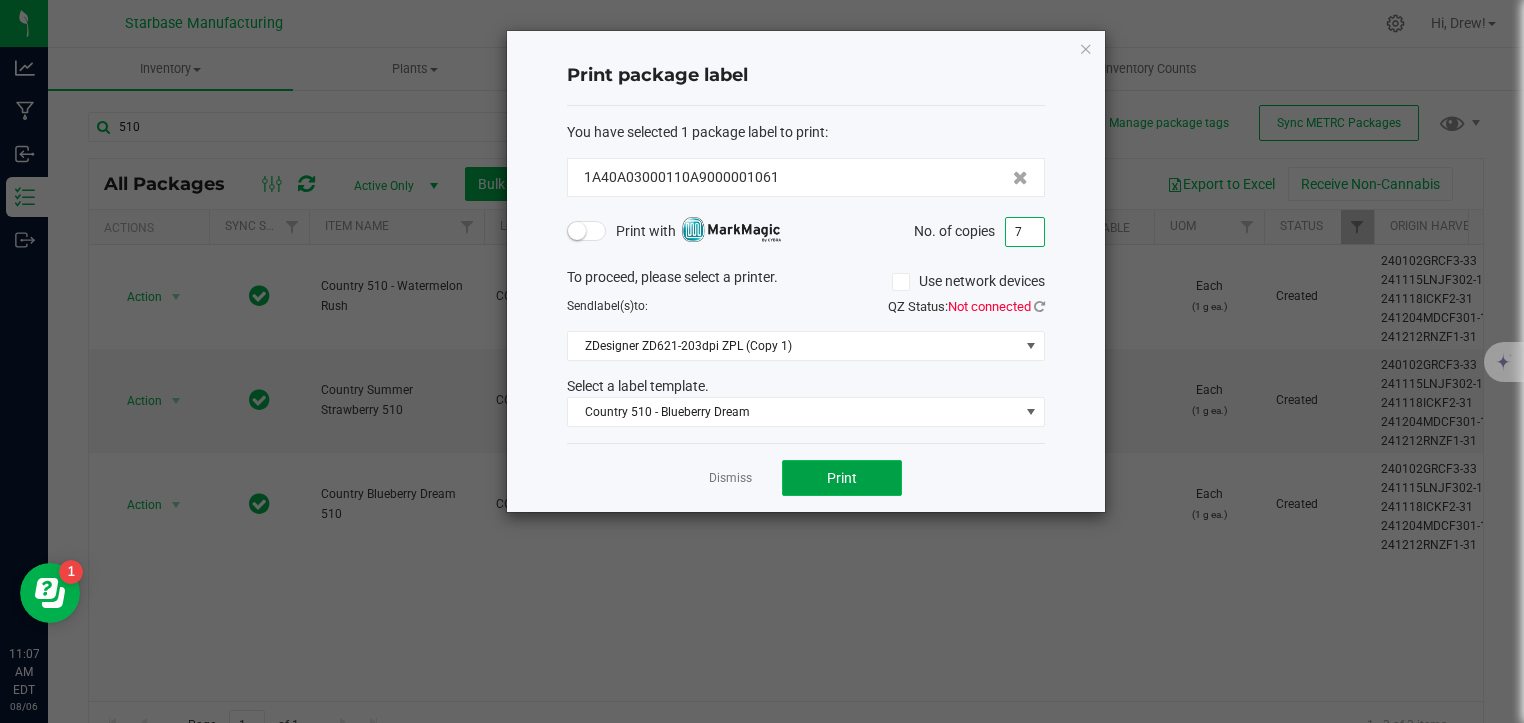 click on "Print" 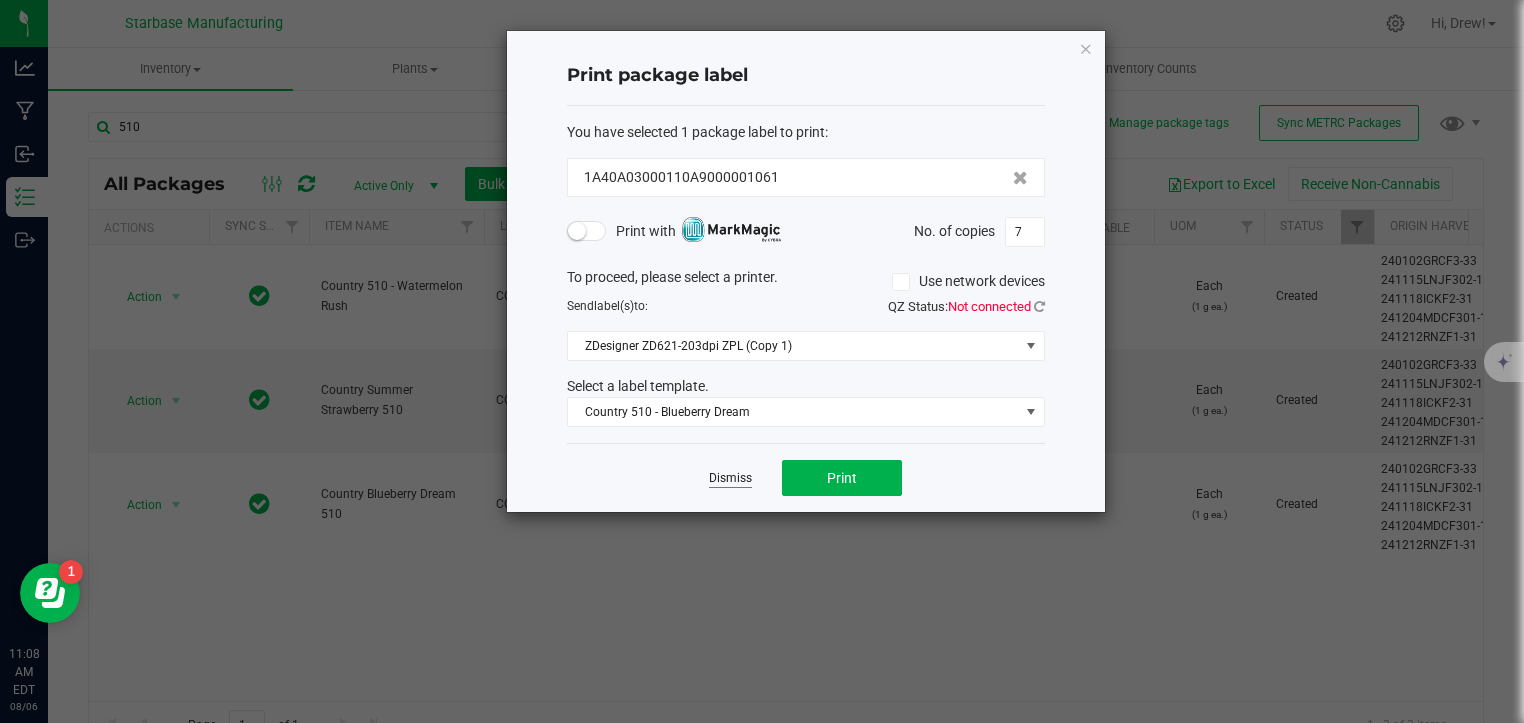 click on "Dismiss" 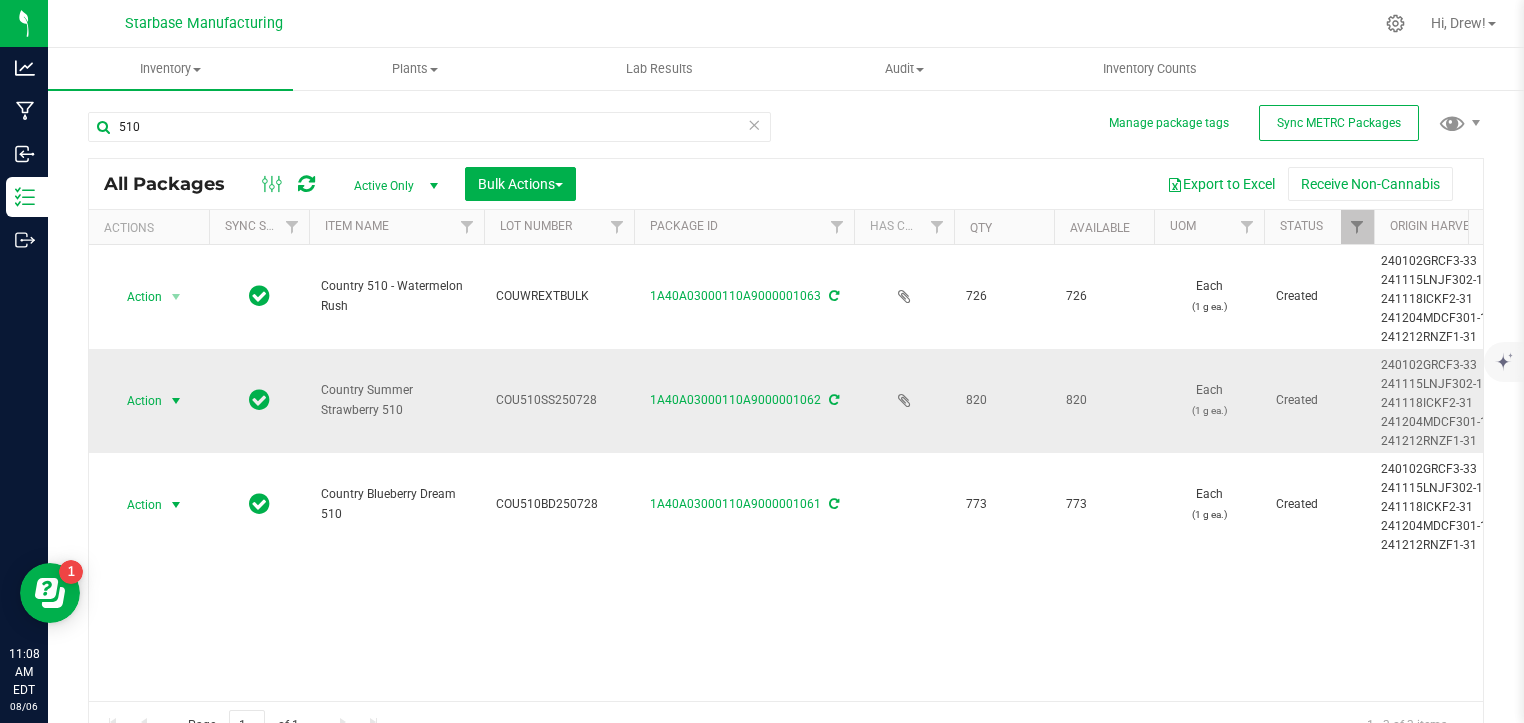 click at bounding box center (176, 401) 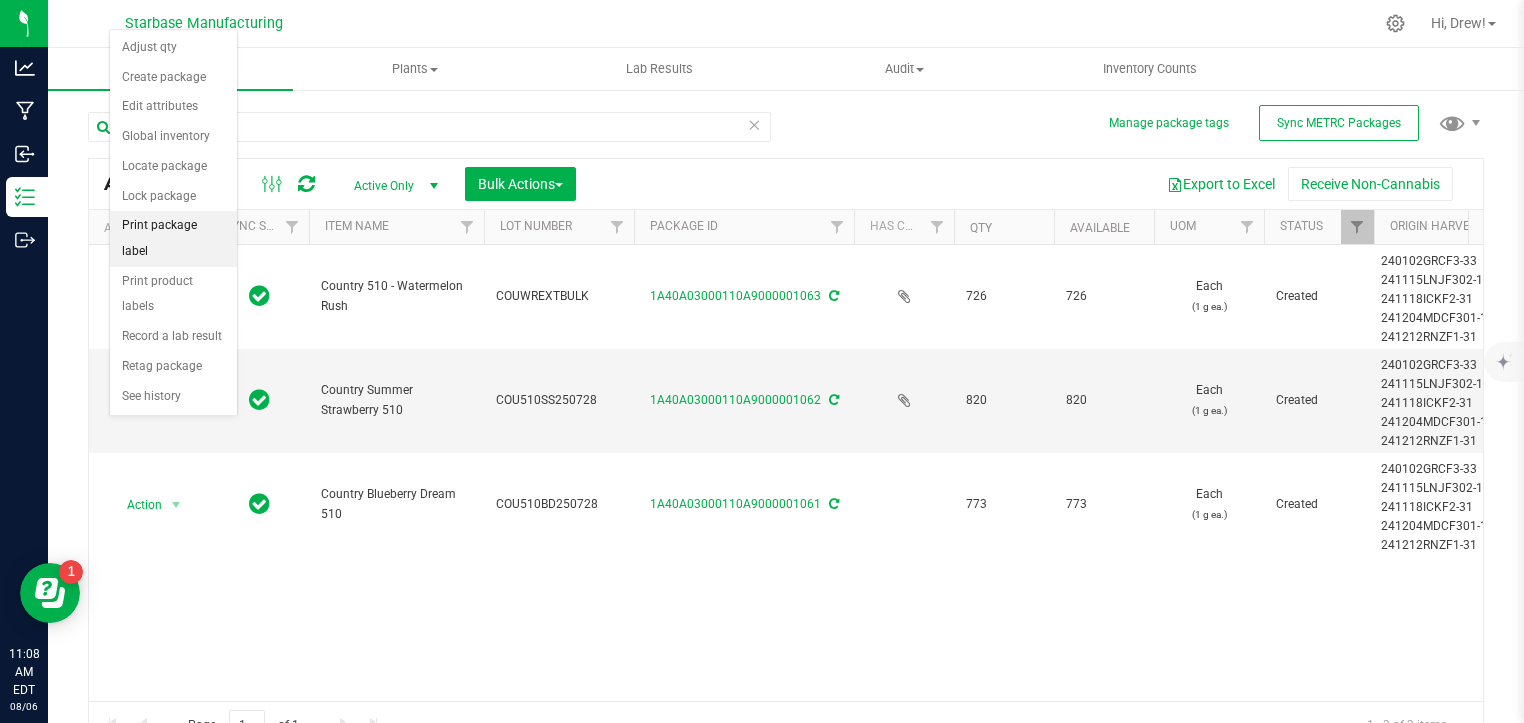 click on "Print package label" at bounding box center (173, 238) 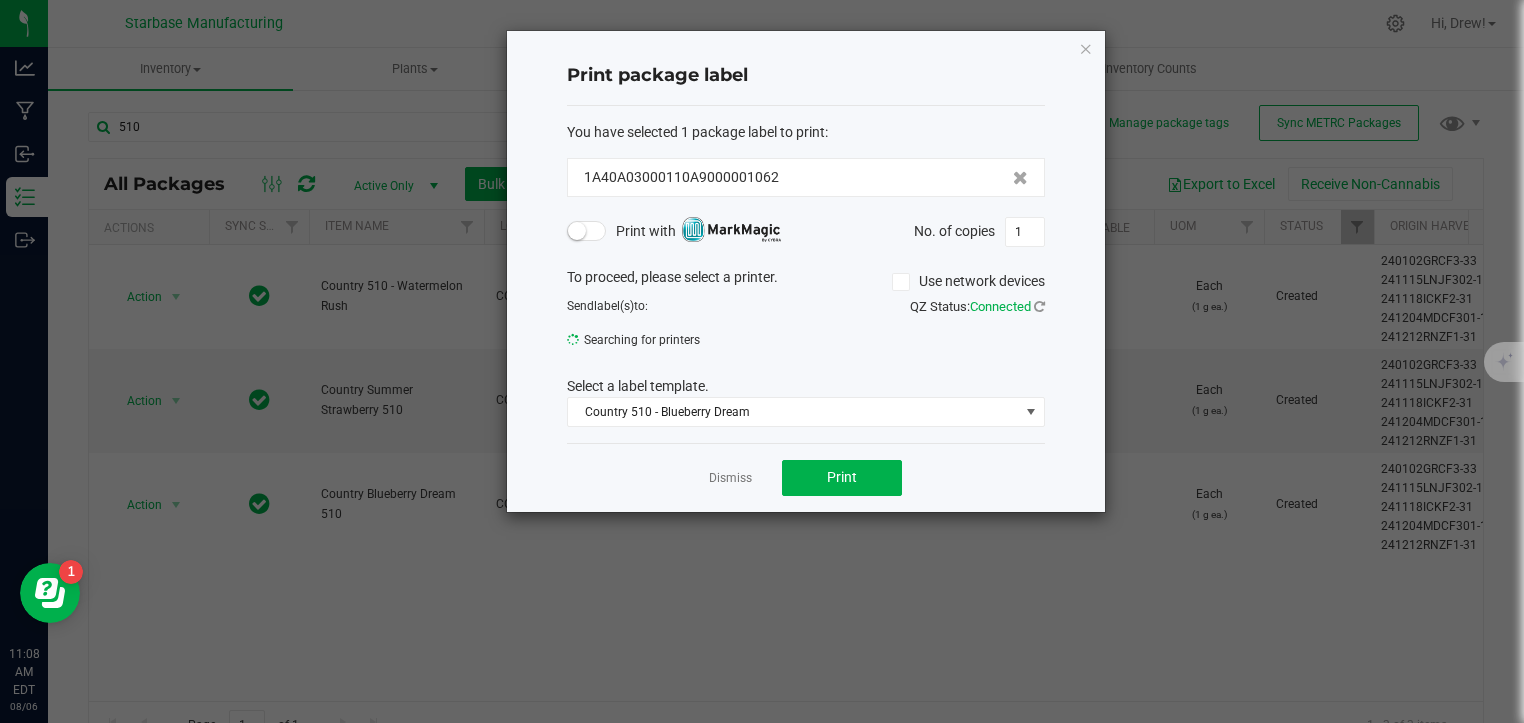 click on "Analytics Manufacturing Inbound Inventory Outbound [TIME] [TIMEZONE] [DATE]  [DATE]   Starbase Manufacturing   Hi, [NAME]!
Inventory
All packages
All inventory
Waste log
Create inventory
Plants" at bounding box center [762, 361] 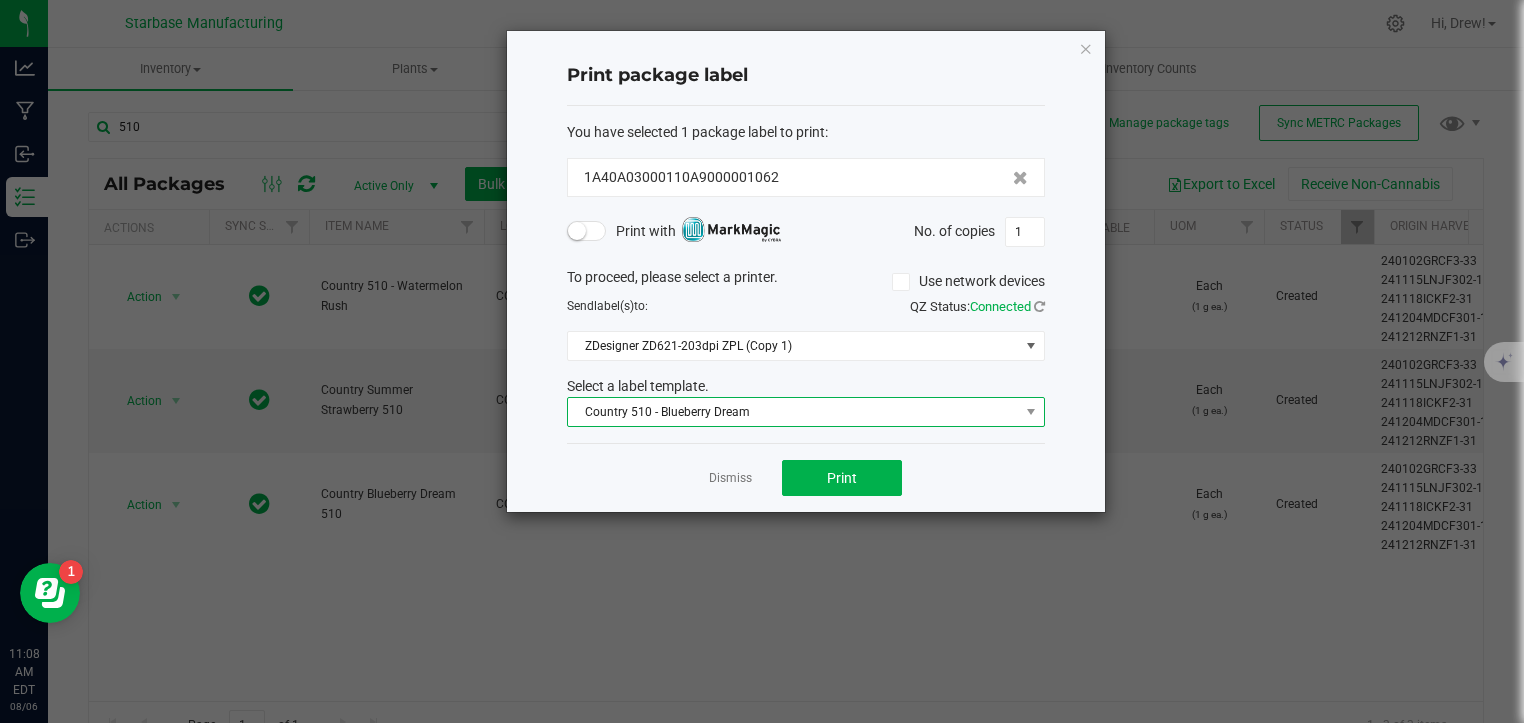 click on "Country 510 - Blueberry Dream" at bounding box center (793, 412) 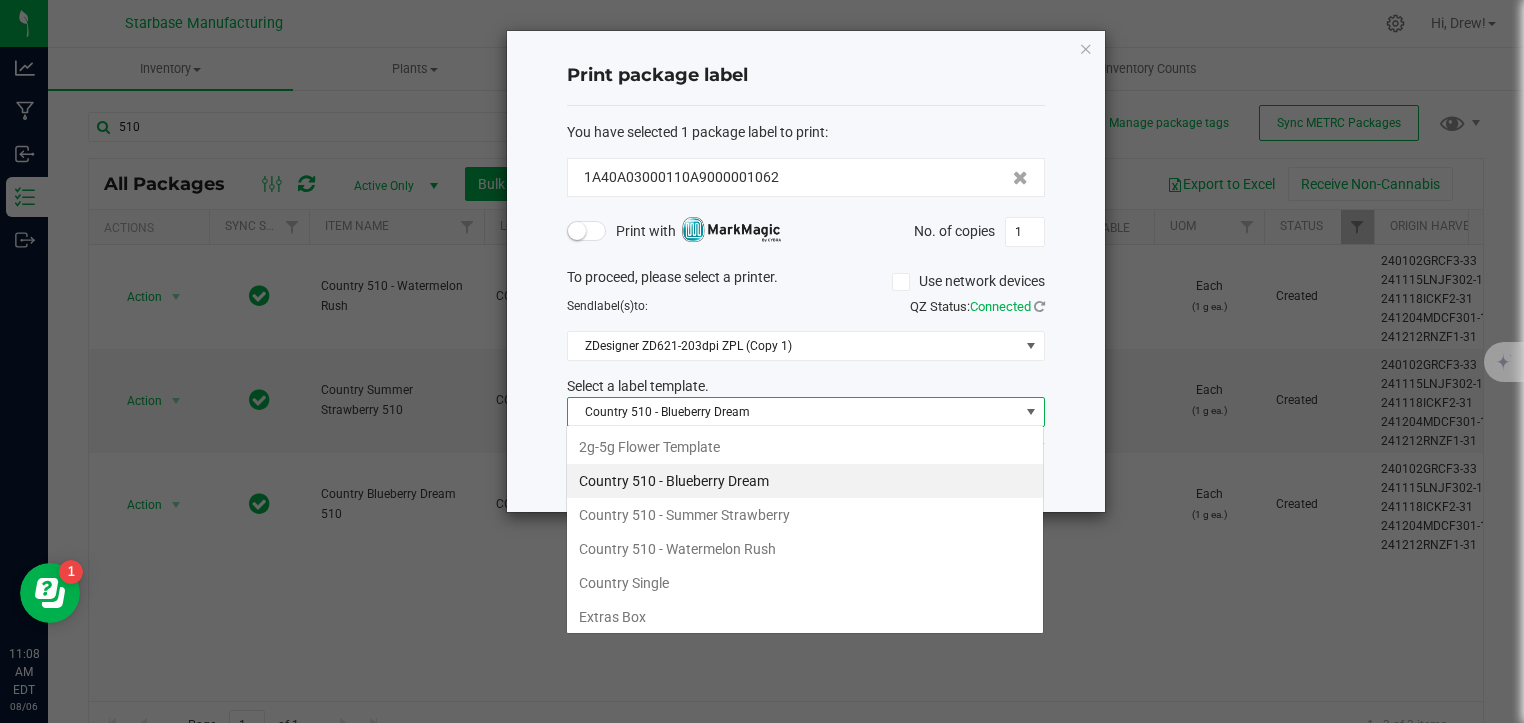 scroll, scrollTop: 99970, scrollLeft: 99521, axis: both 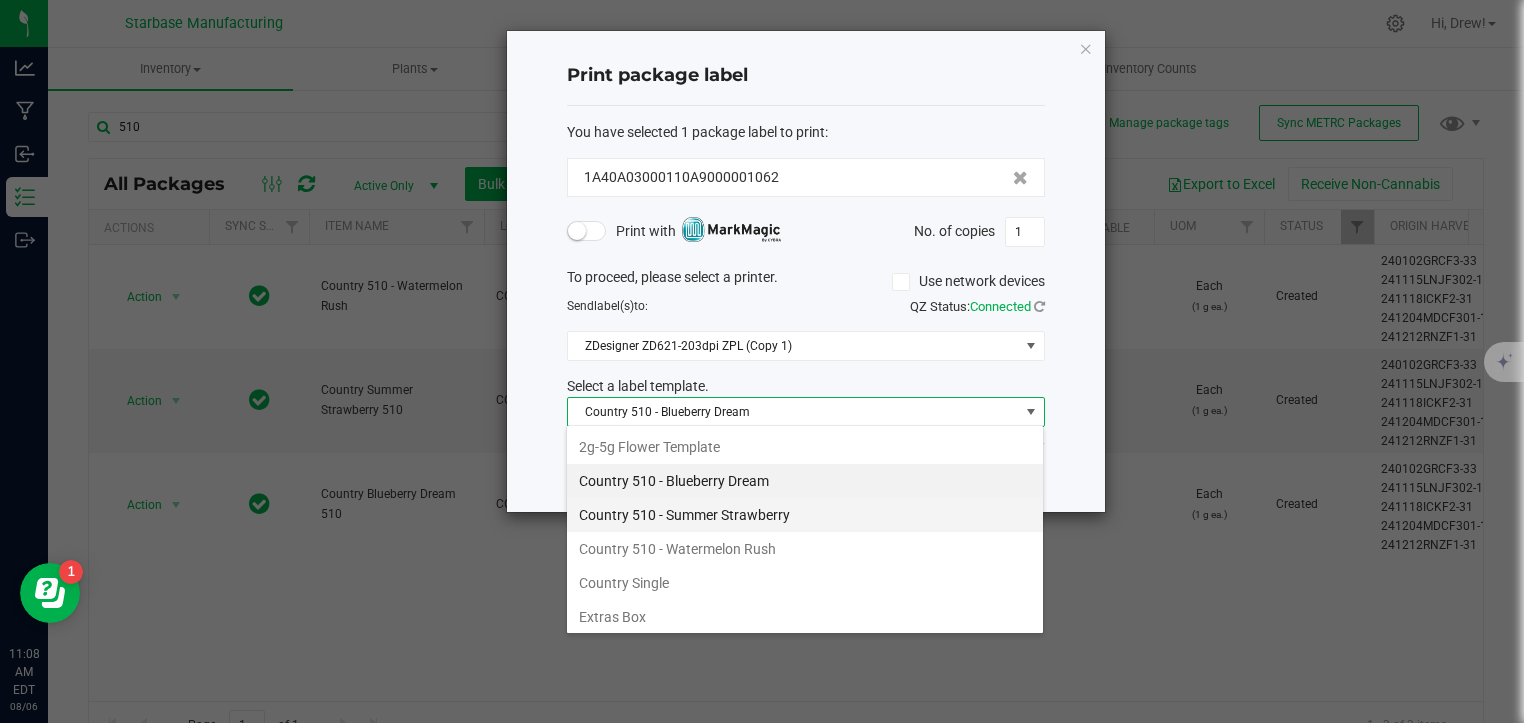 click on "Country 510 - Summer Strawberry" at bounding box center (805, 515) 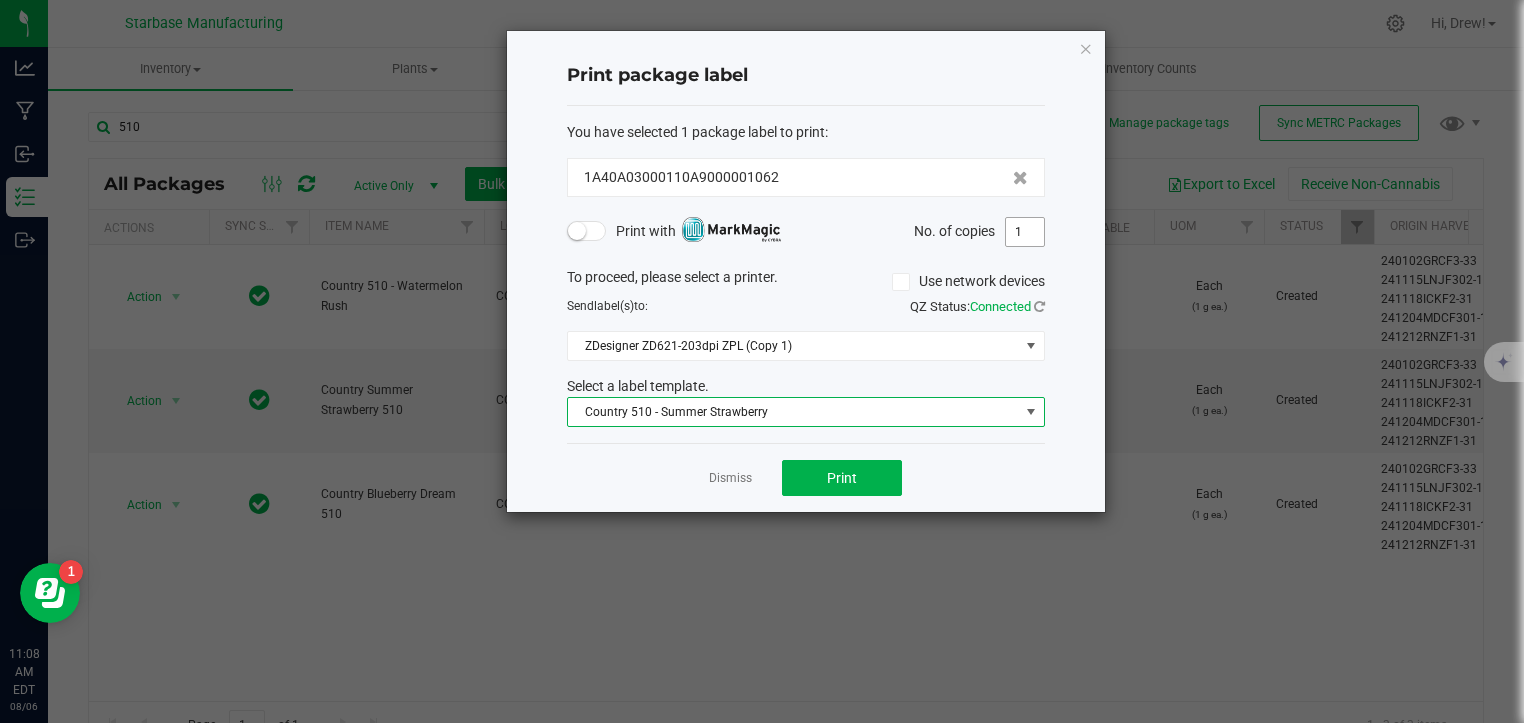 click on "1" at bounding box center (1025, 232) 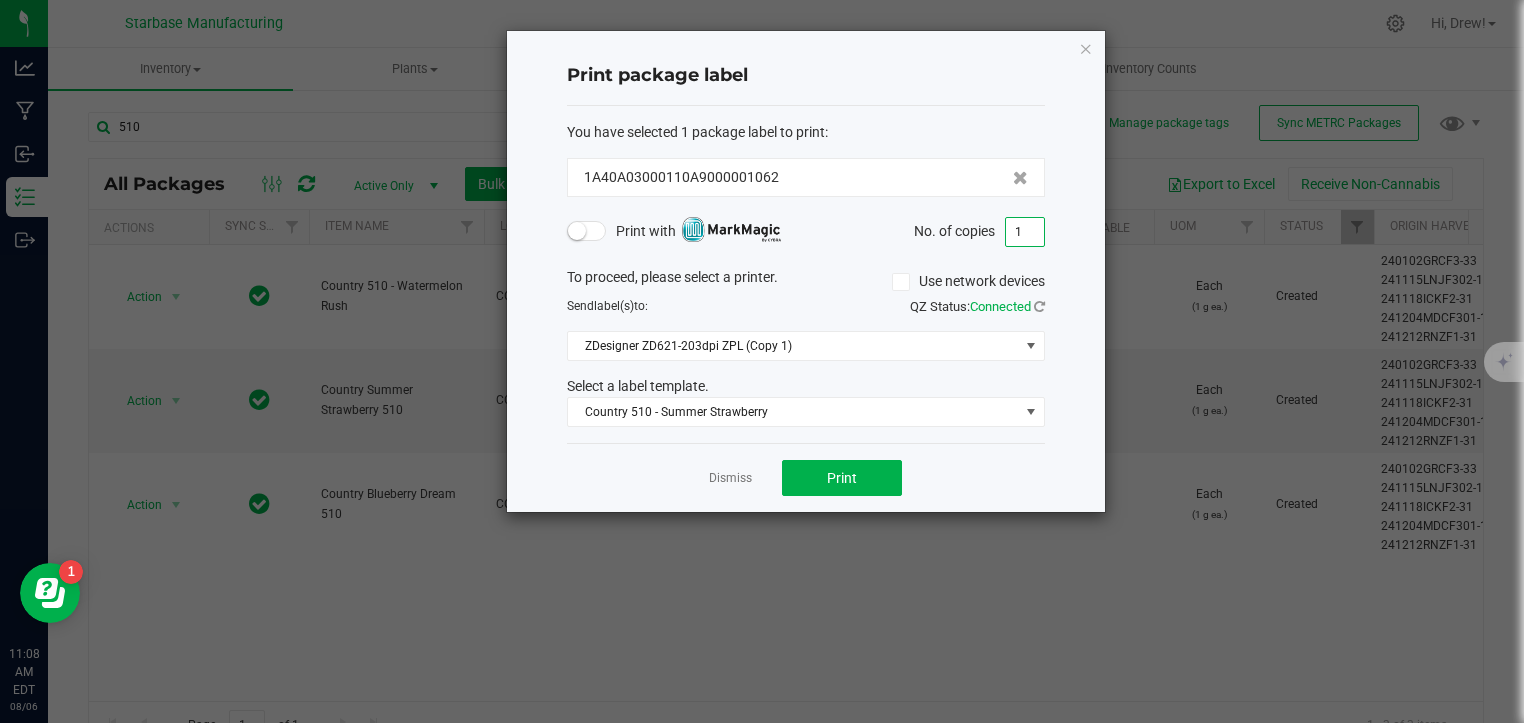 type on "6" 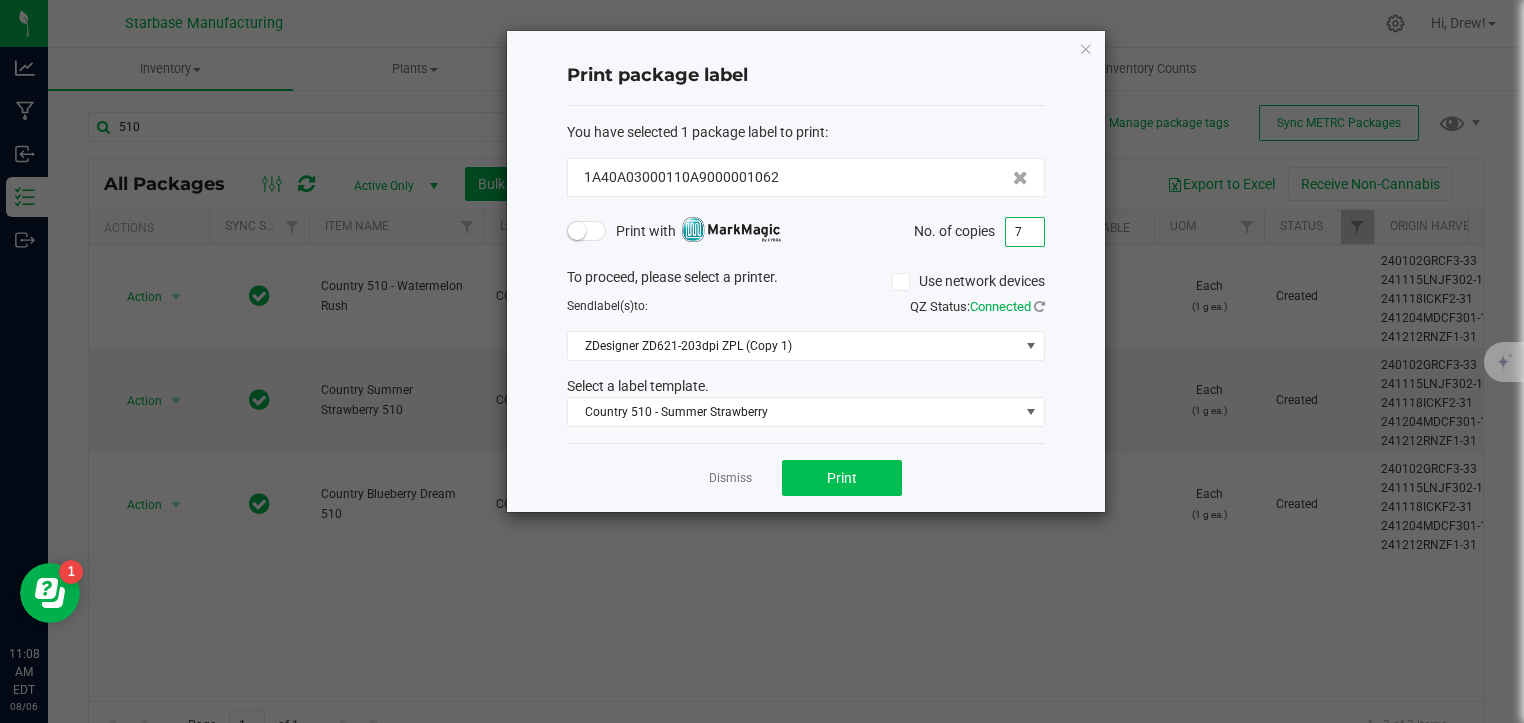 type on "7" 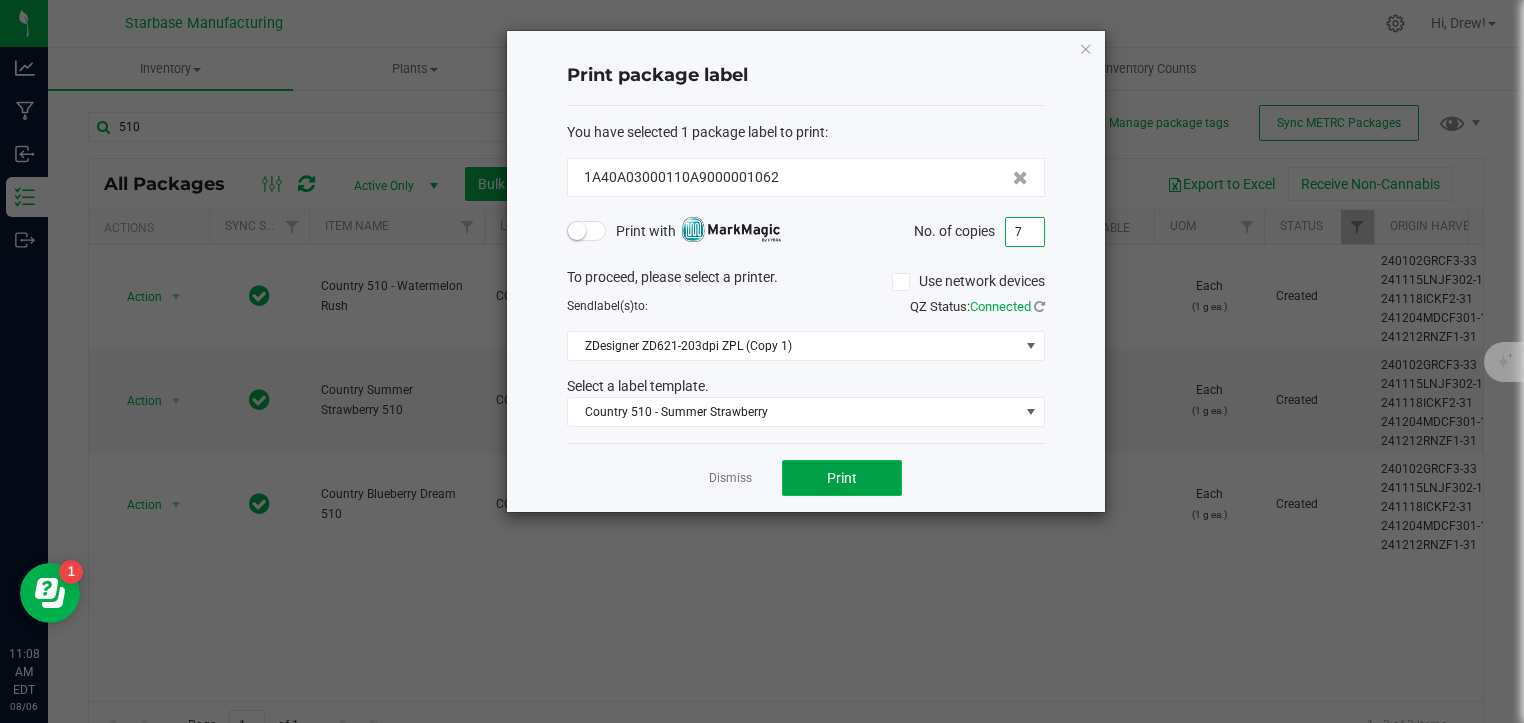click on "Print" 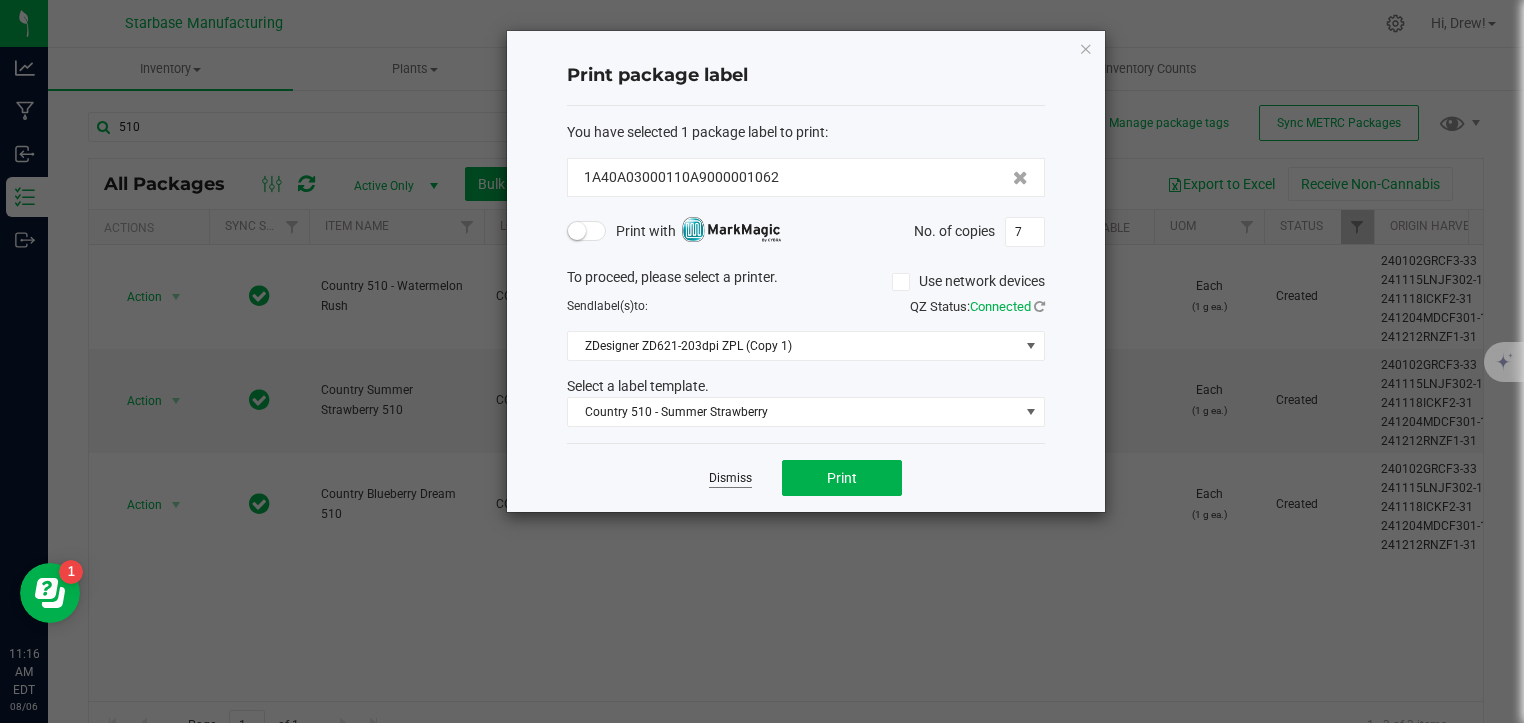 click on "Dismiss" 